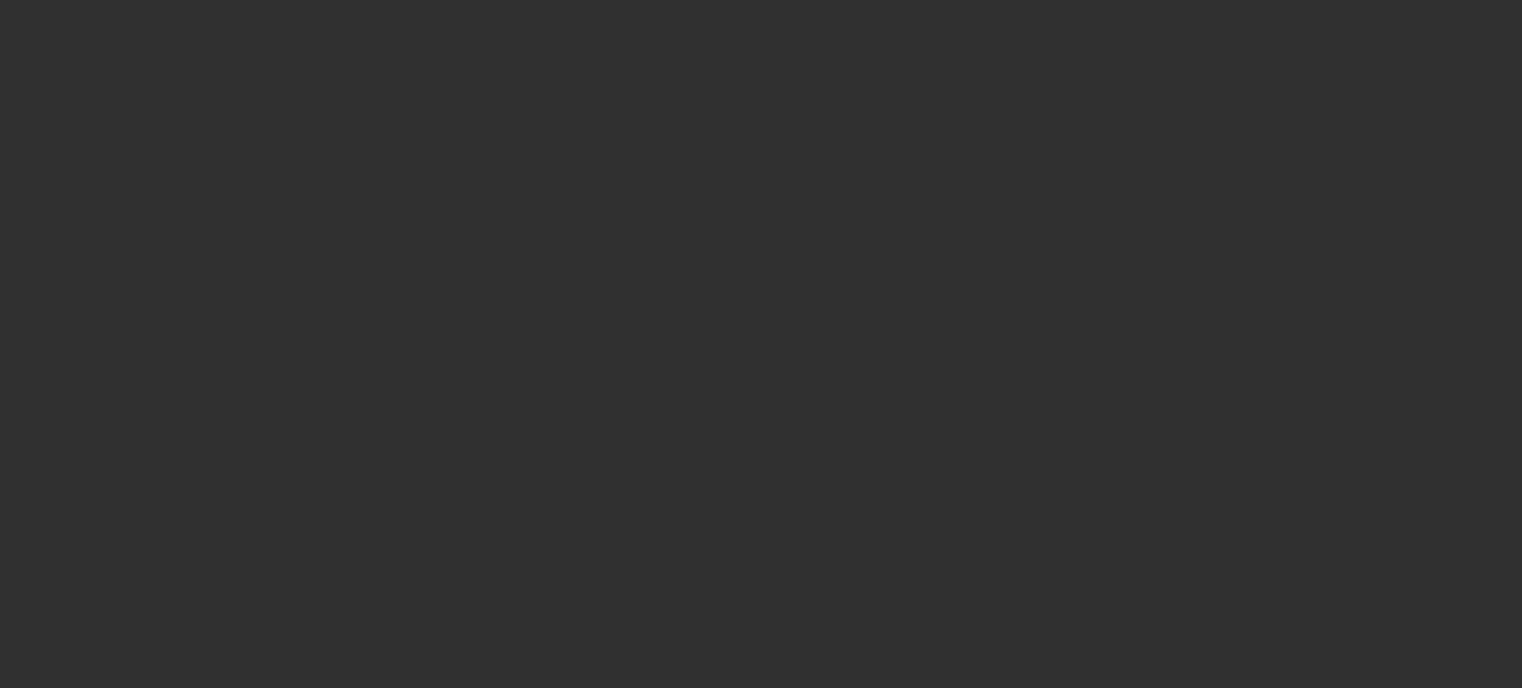 scroll, scrollTop: 0, scrollLeft: 0, axis: both 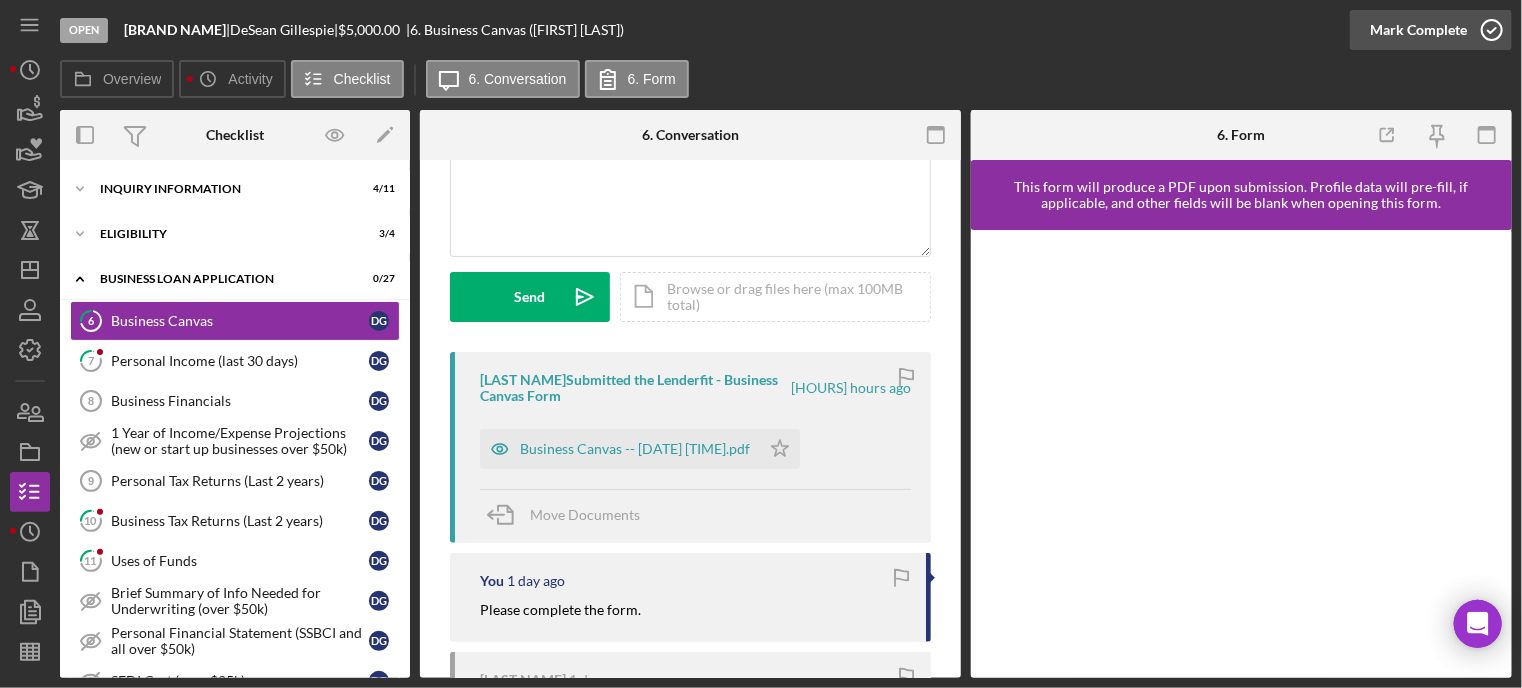 click 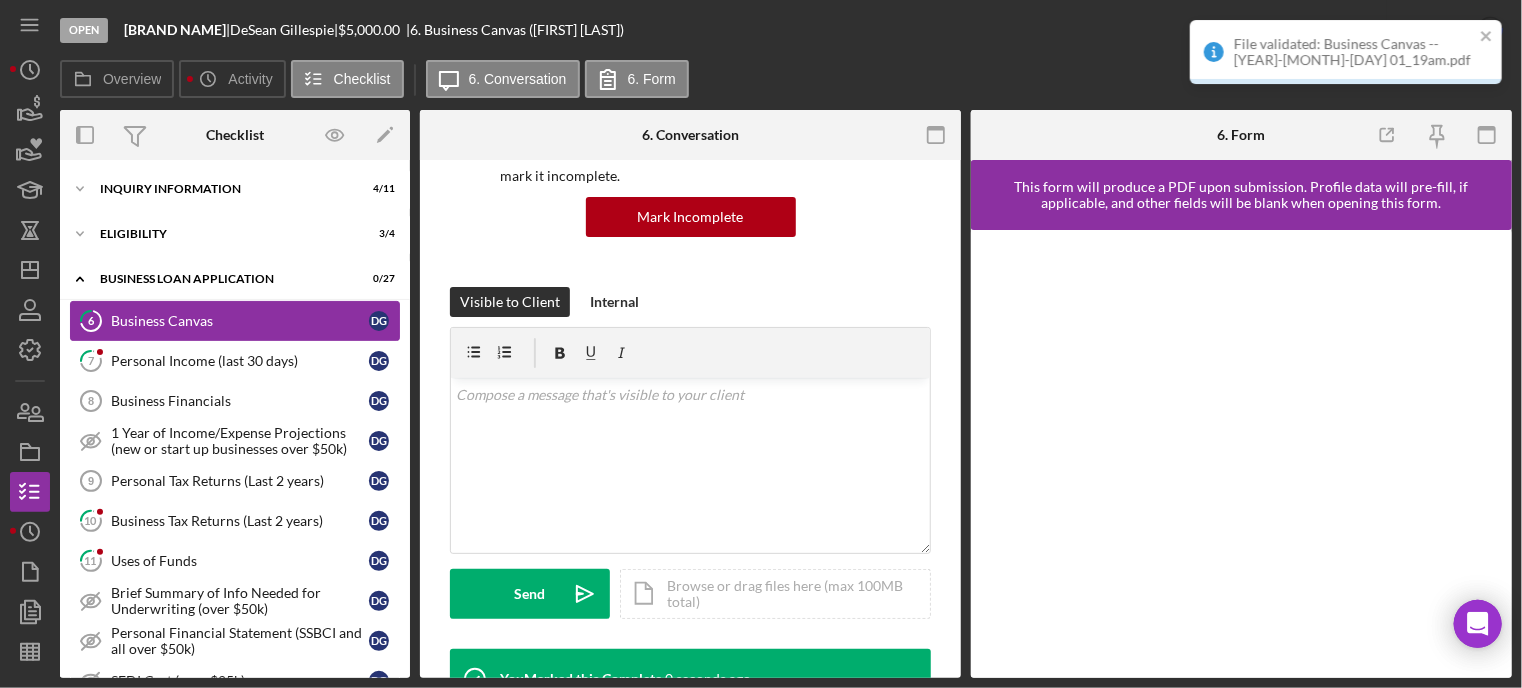 scroll, scrollTop: 497, scrollLeft: 0, axis: vertical 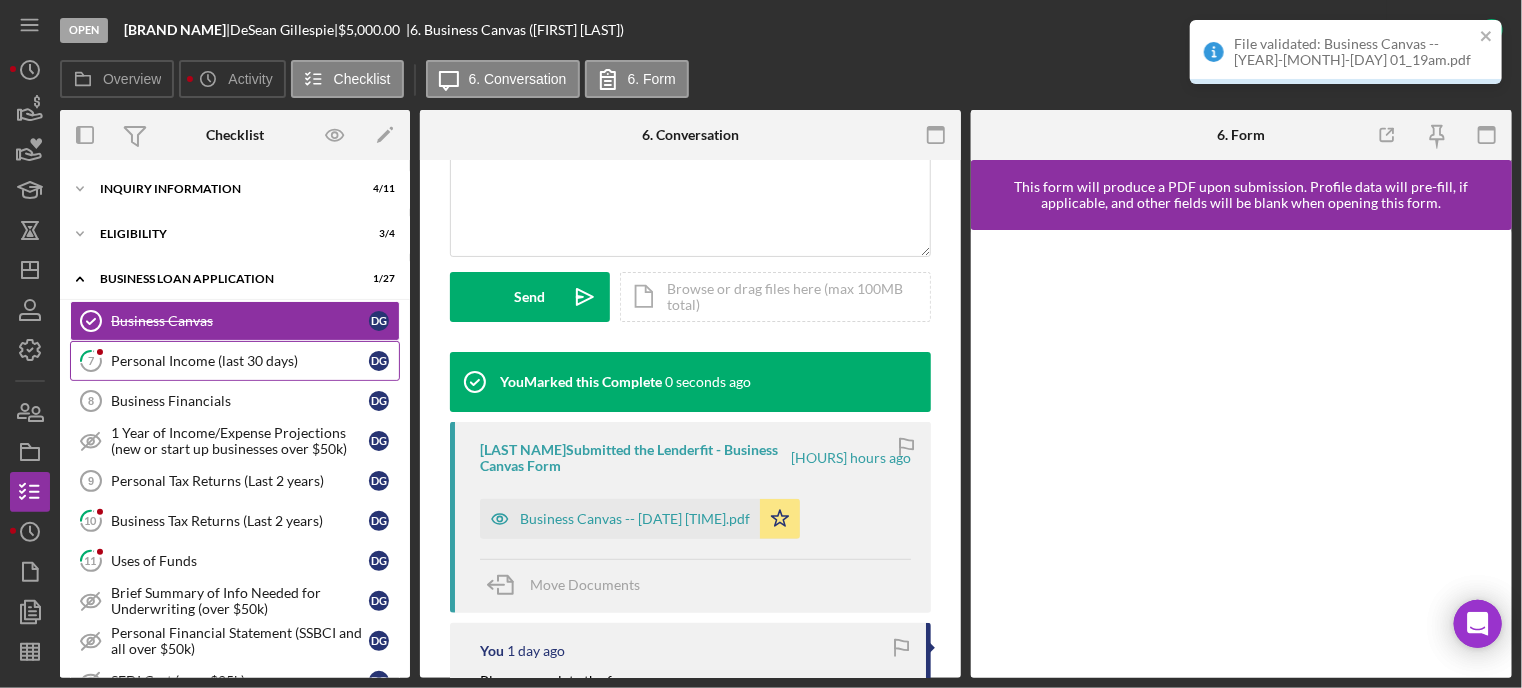 click on "7 Personal Income (last 30 days) [FIRST] [LAST]" at bounding box center (235, 361) 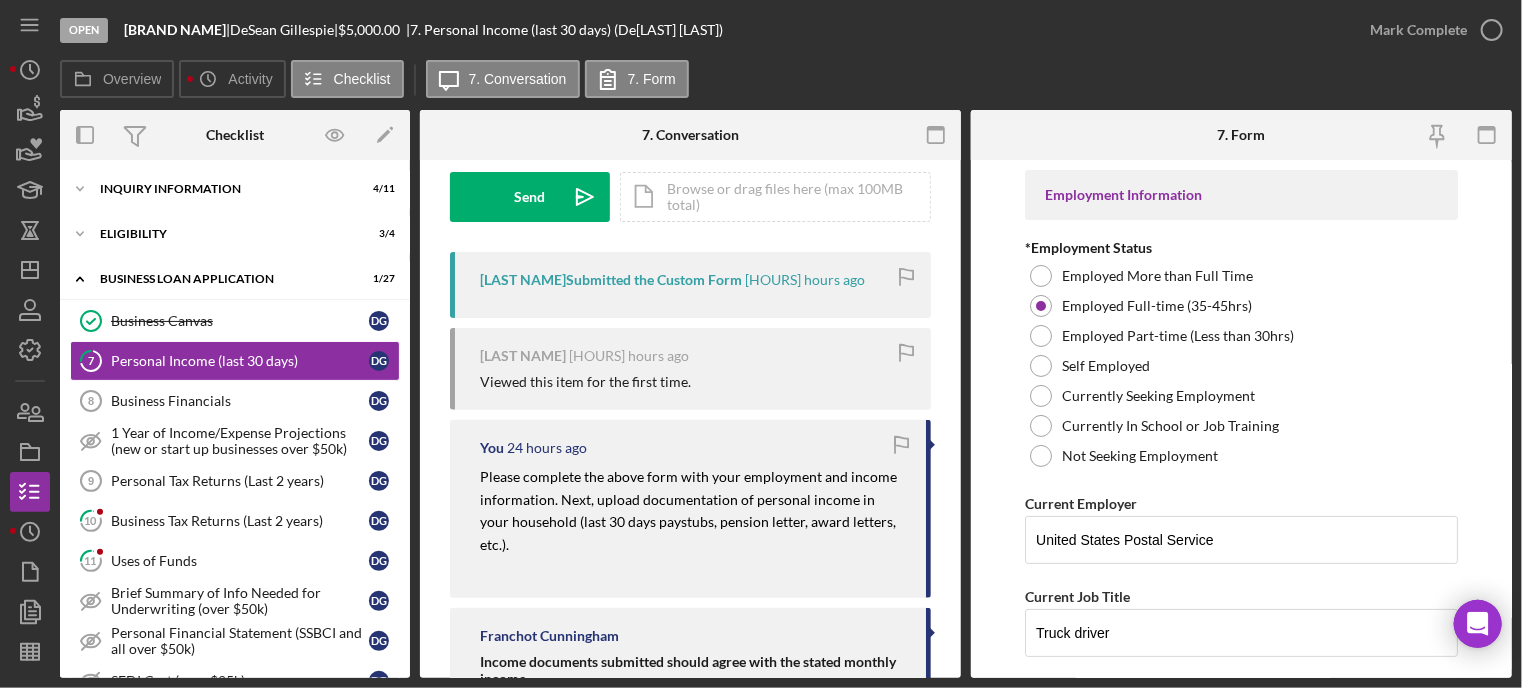 scroll, scrollTop: 400, scrollLeft: 0, axis: vertical 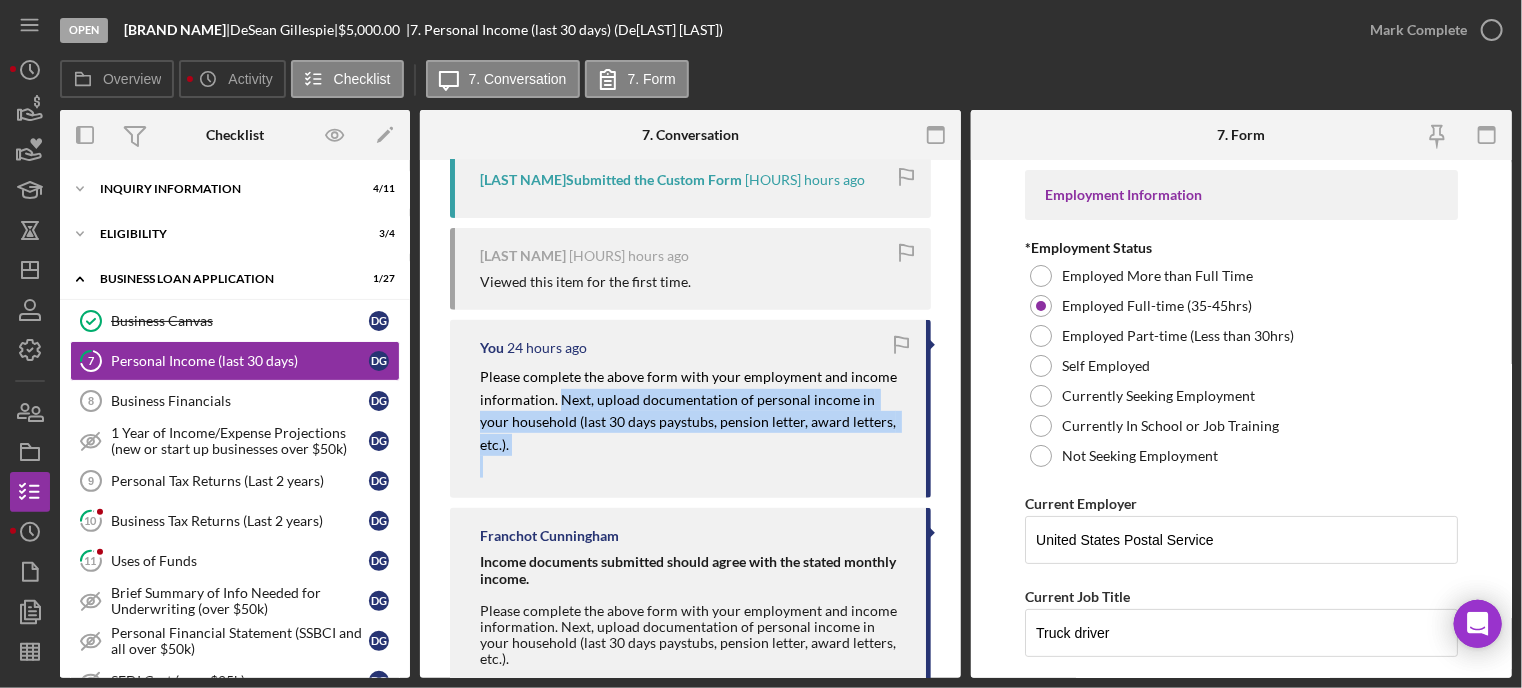 drag, startPoint x: 563, startPoint y: 407, endPoint x: 788, endPoint y: 411, distance: 225.03555 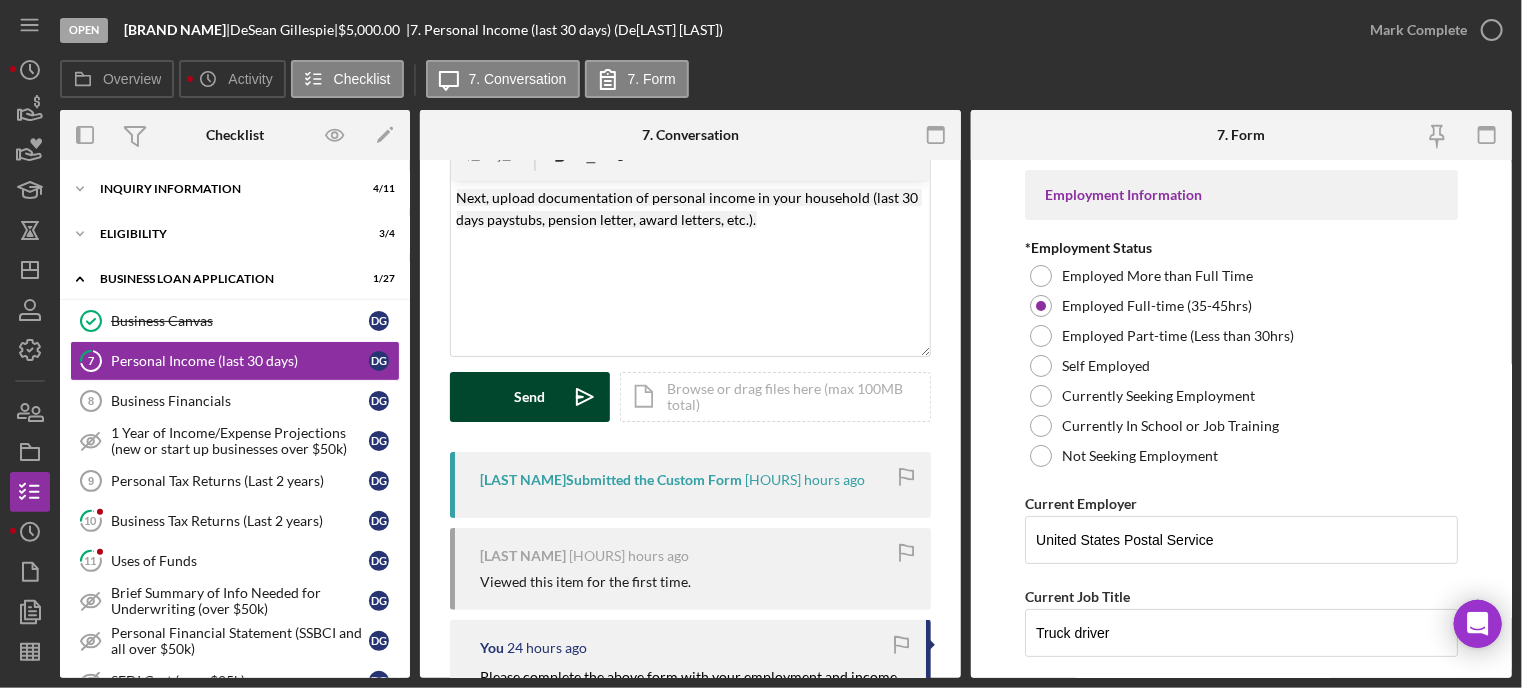 click on "Send" at bounding box center (530, 397) 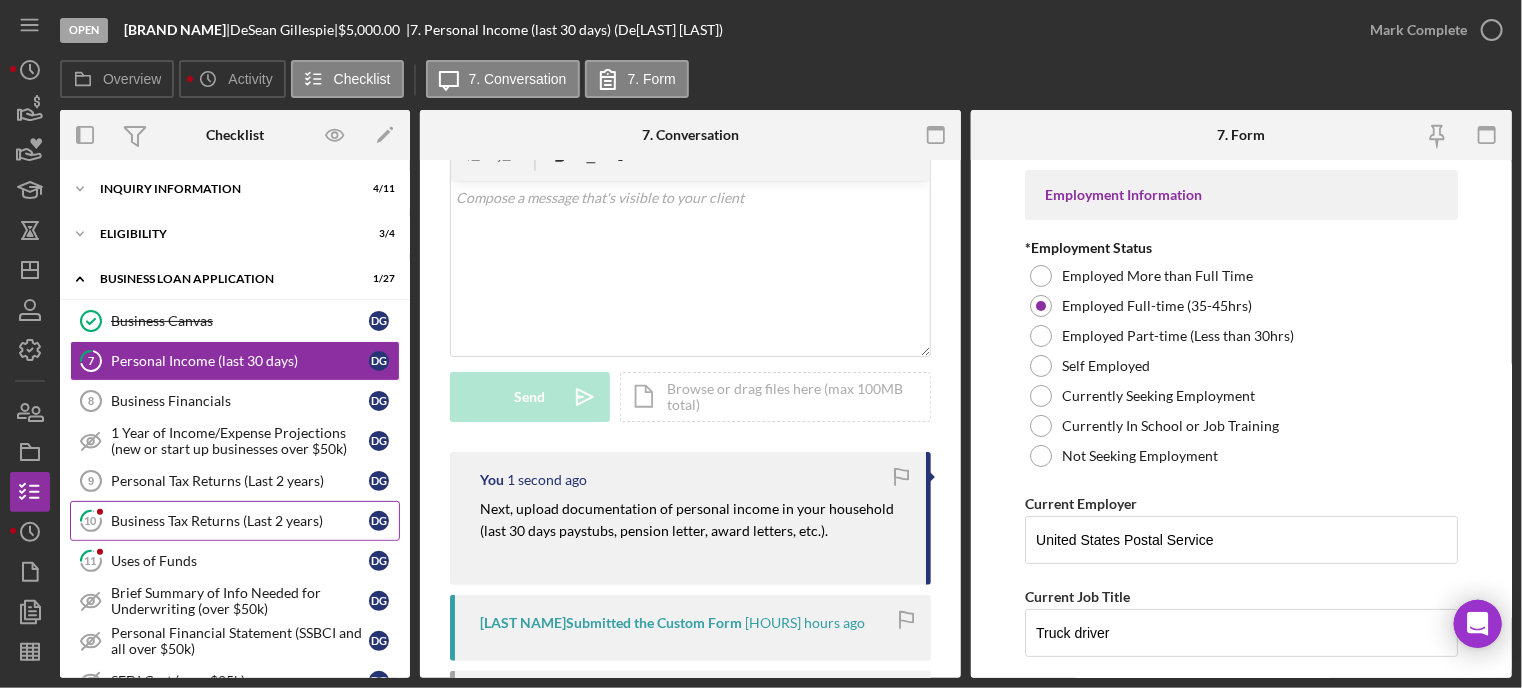 click on "Business Tax Returns (Last 2 years)" at bounding box center [240, 521] 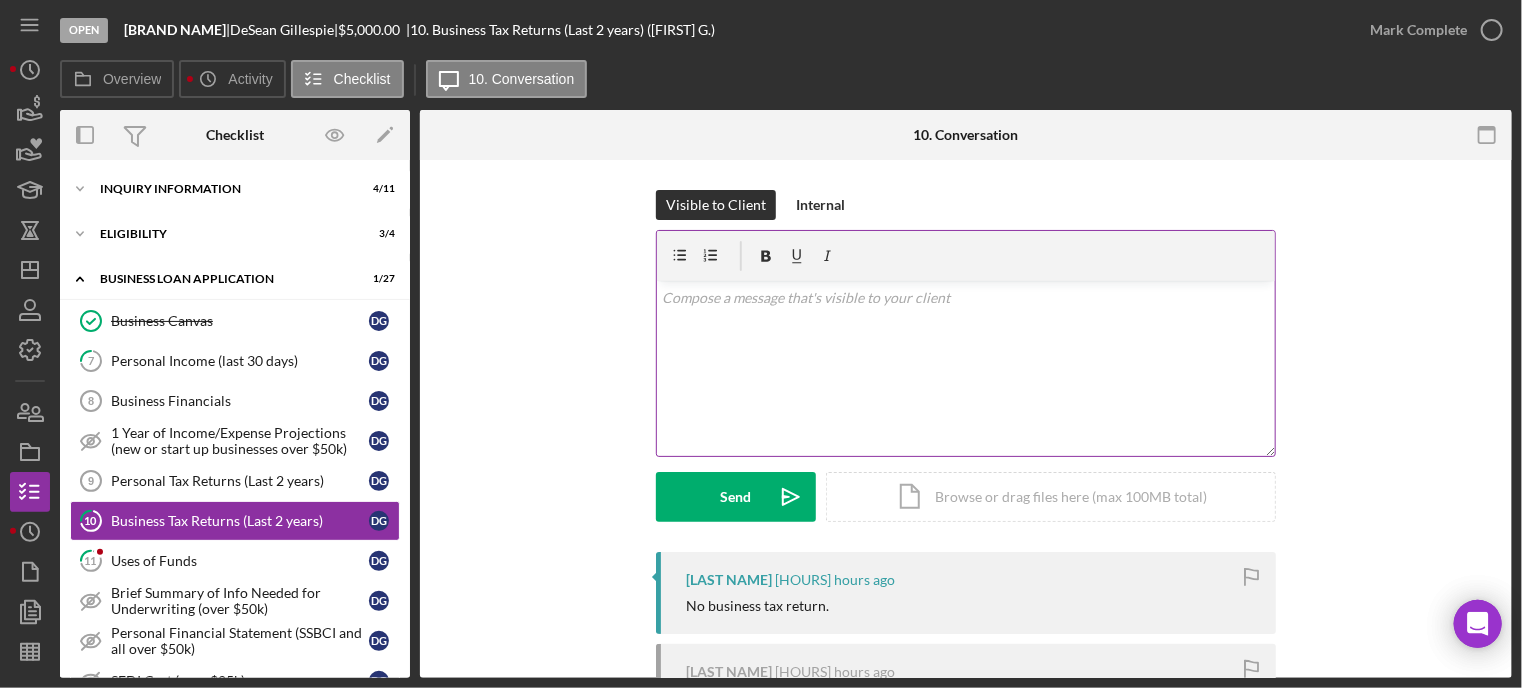 scroll, scrollTop: 100, scrollLeft: 0, axis: vertical 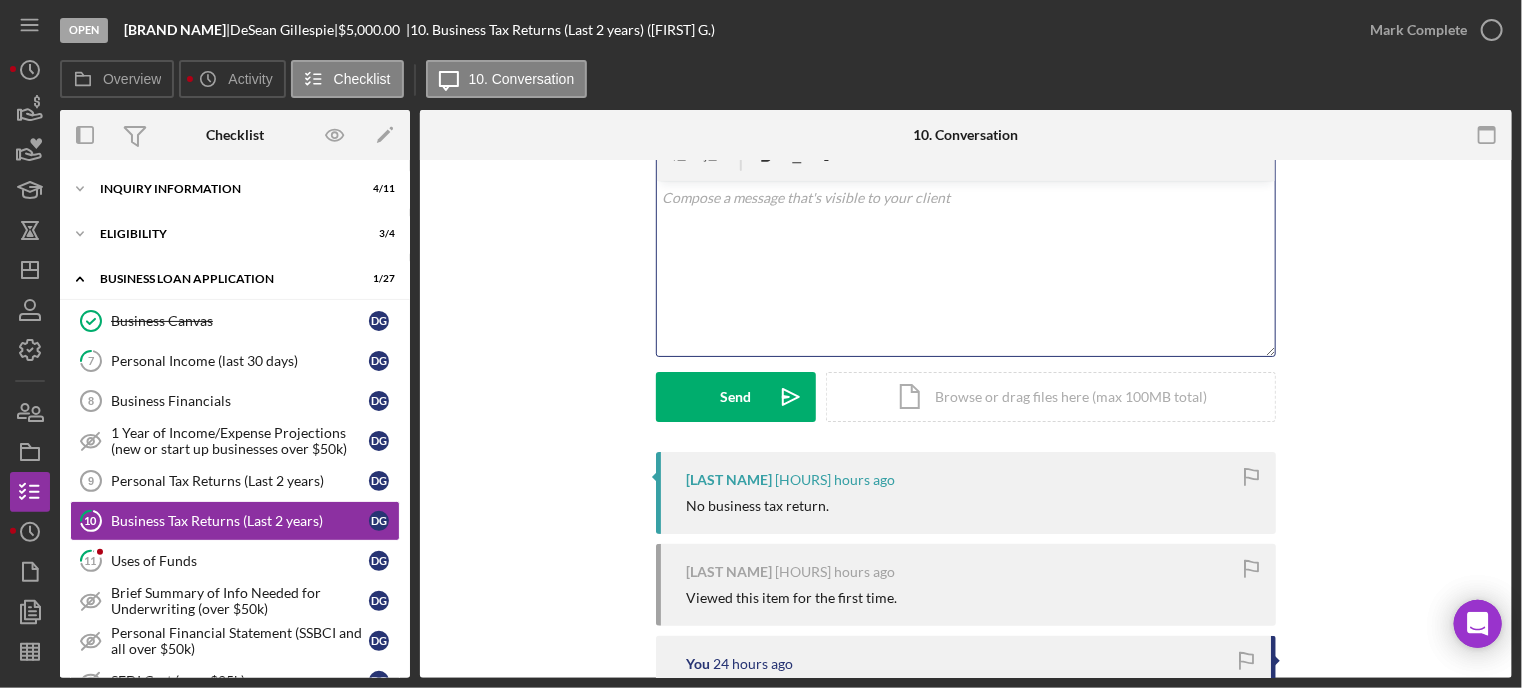 click on "v Color teal Color pink Remove color Add row above Add row below Add column before Add column after Merge cells Split cells Remove column Remove row Remove table" at bounding box center [966, 268] 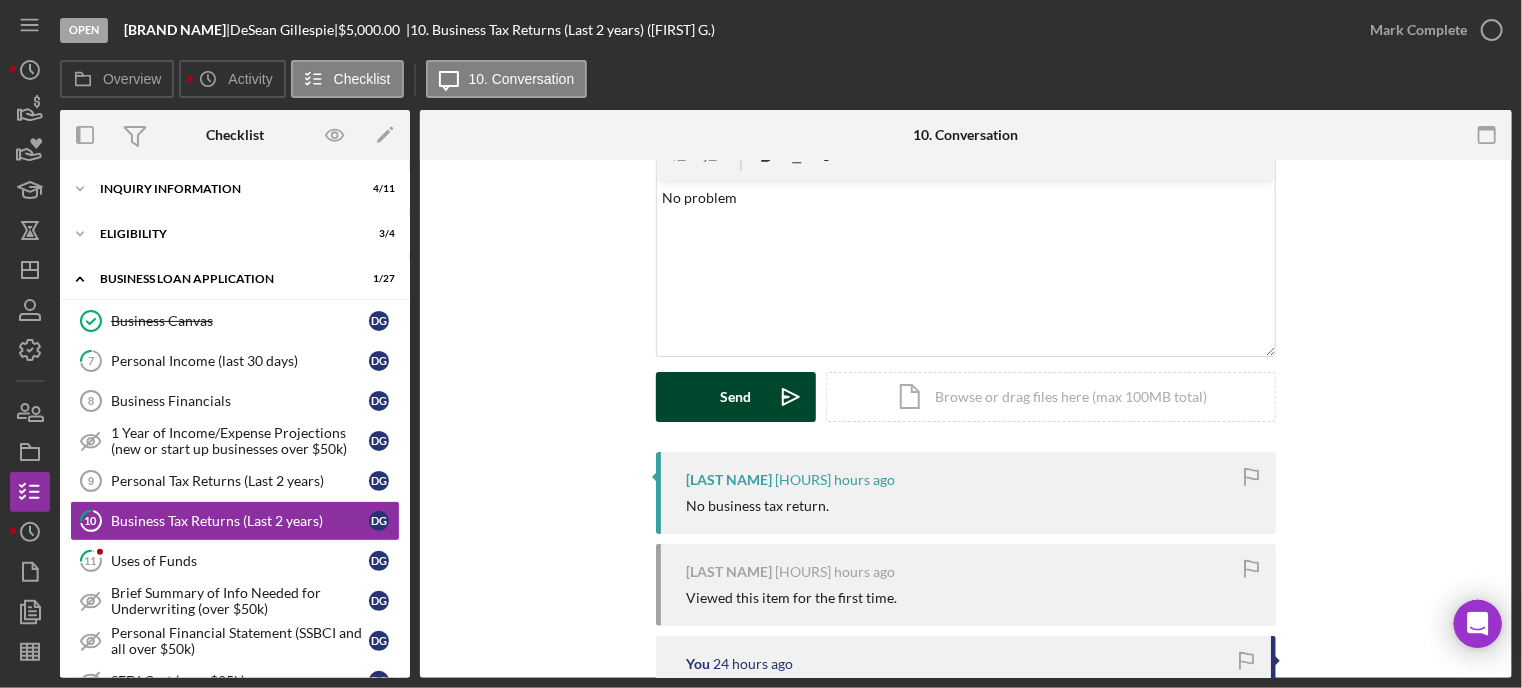 click on "Send" at bounding box center [736, 397] 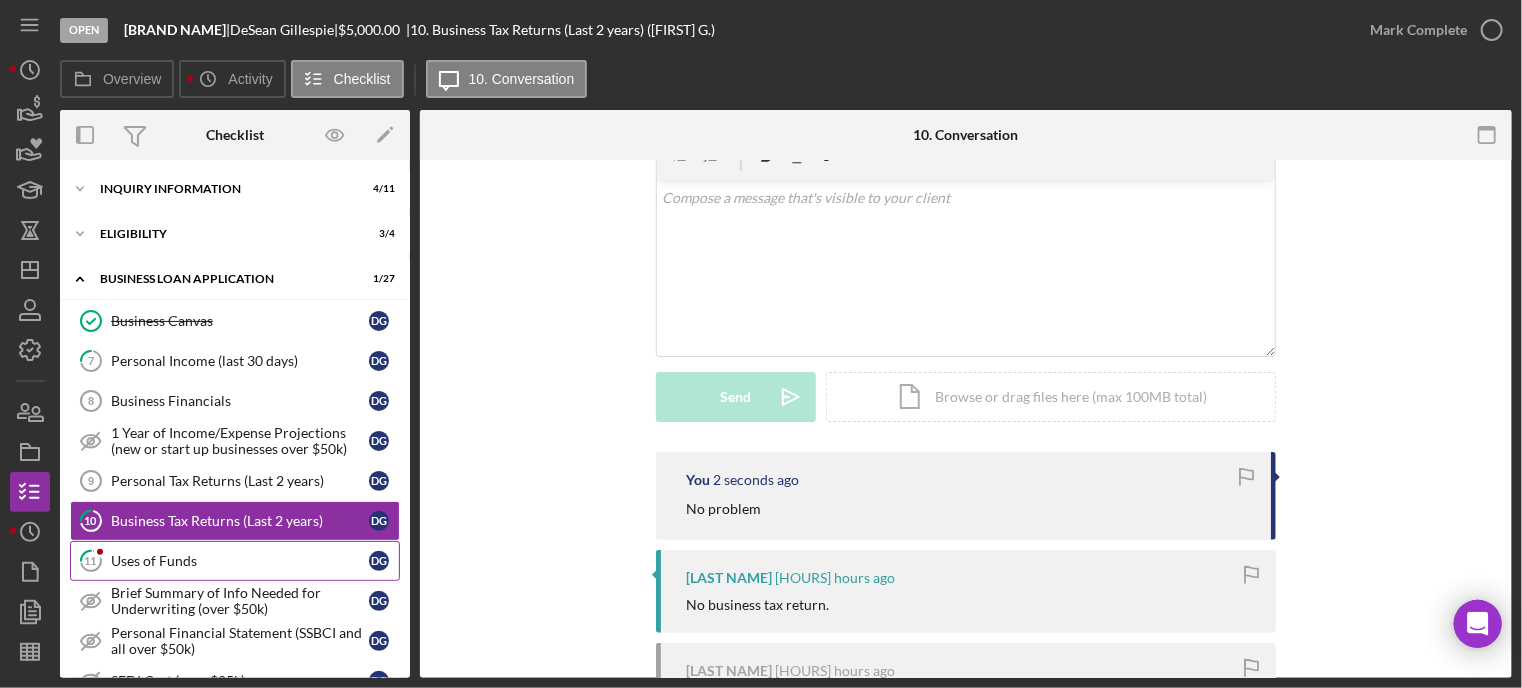 click on "Uses of Funds" at bounding box center (240, 561) 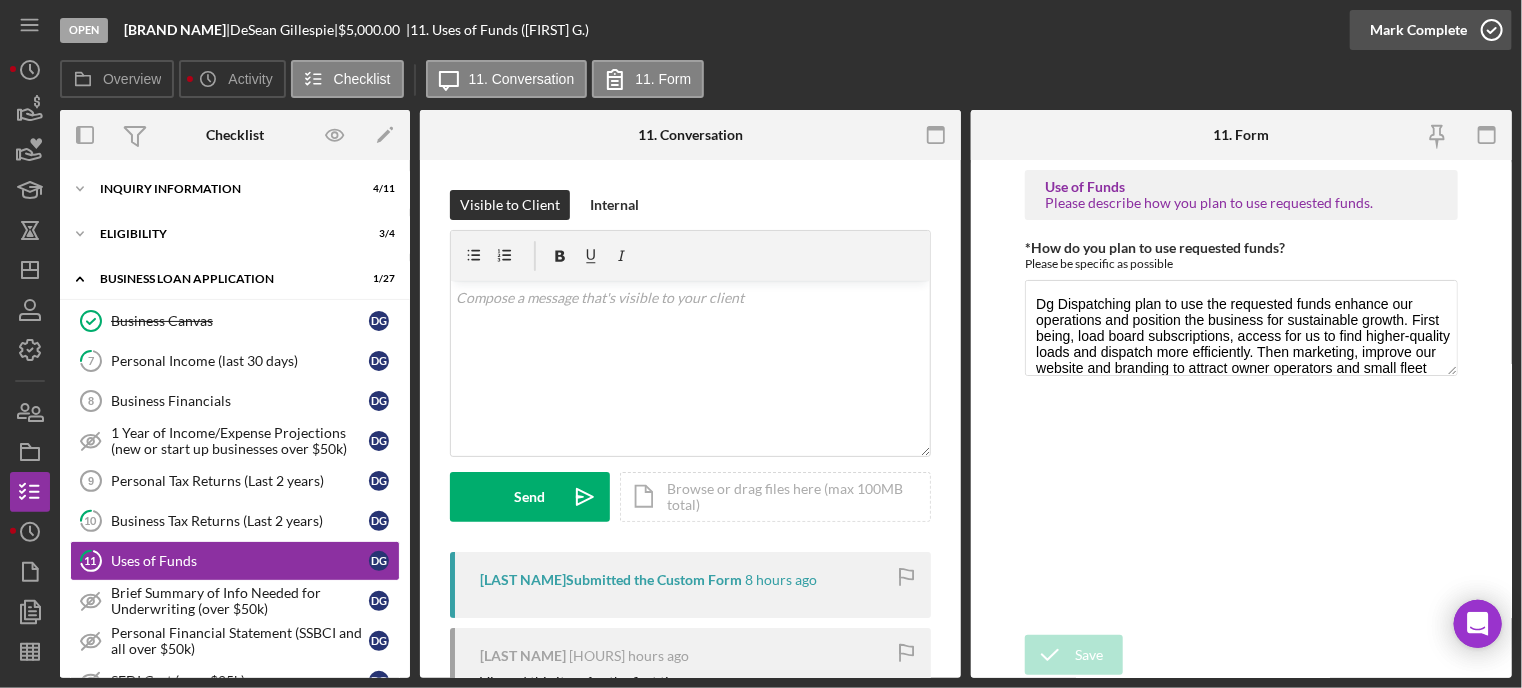 click 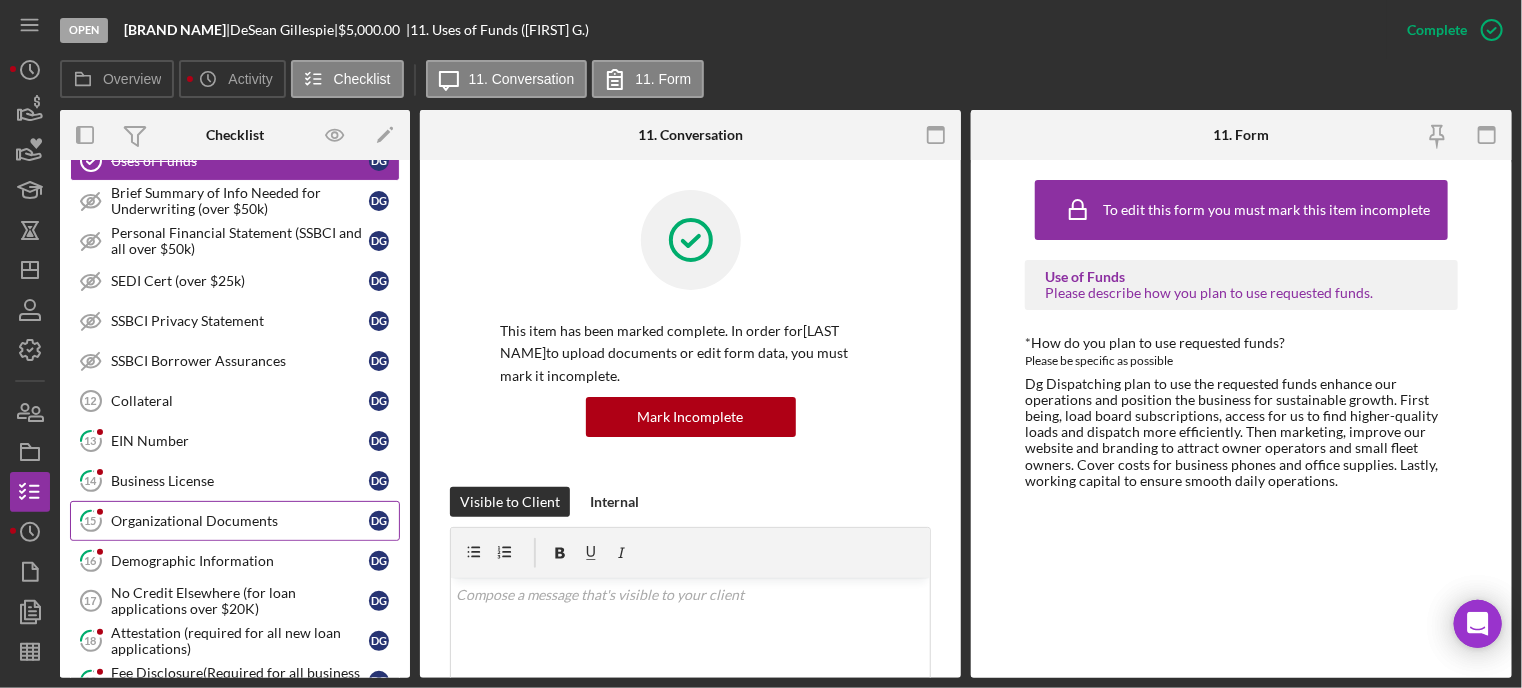 scroll, scrollTop: 500, scrollLeft: 0, axis: vertical 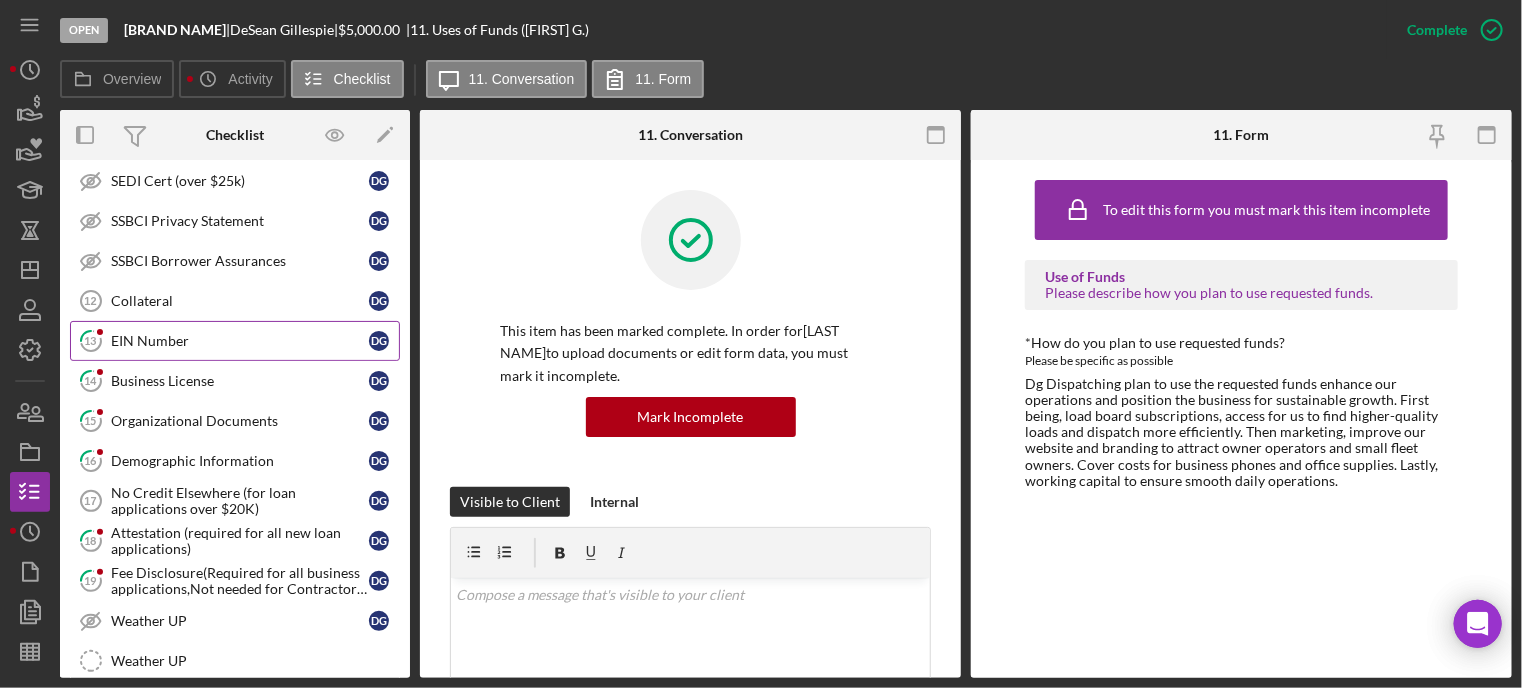 click on "13 EIN Number D G" at bounding box center (235, 341) 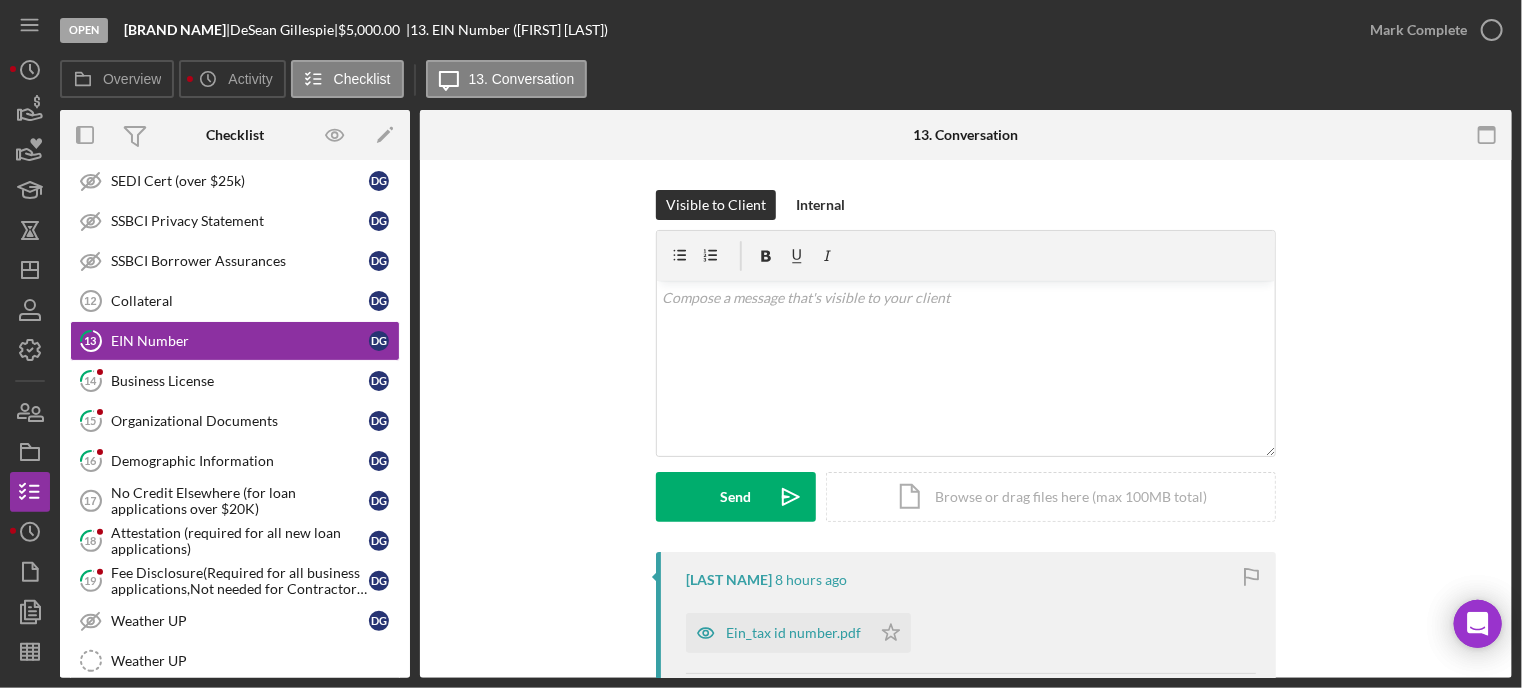 scroll, scrollTop: 200, scrollLeft: 0, axis: vertical 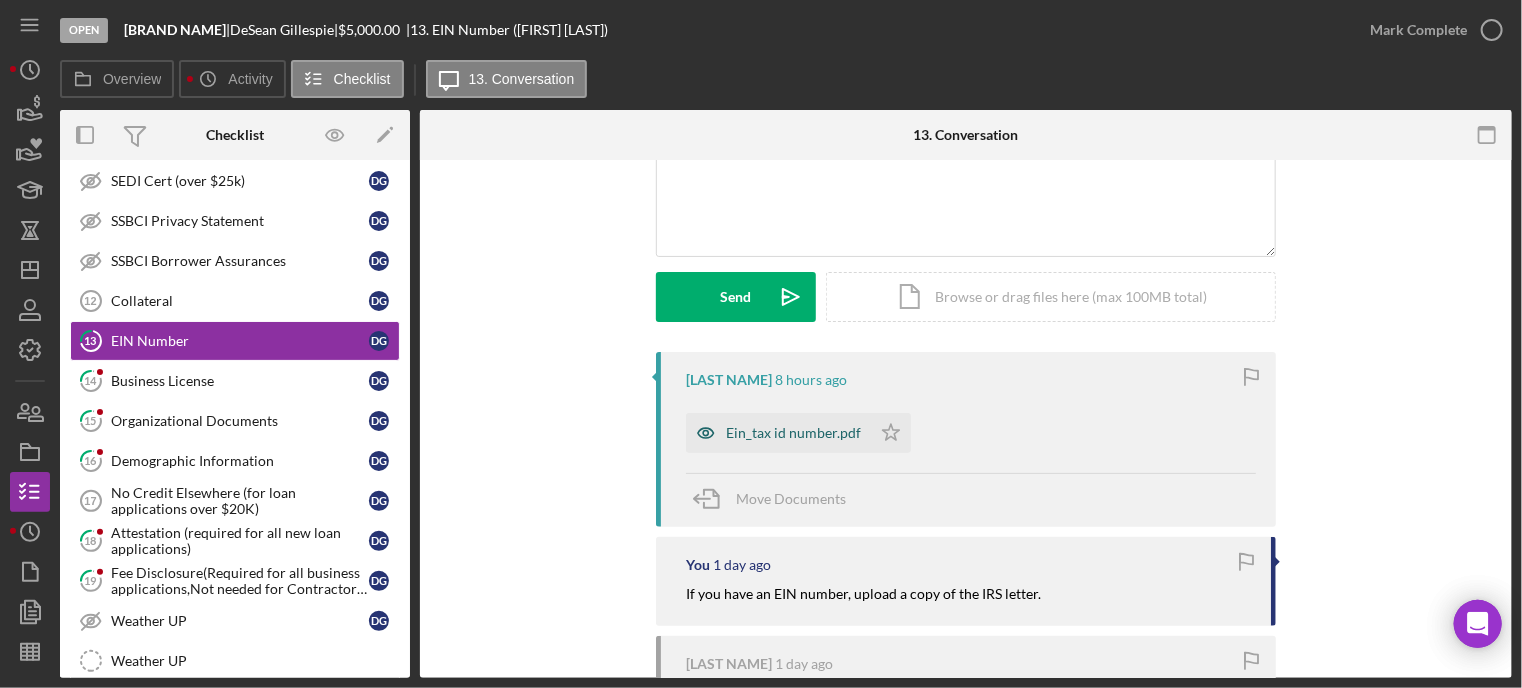 click on "Ein_tax id number.pdf" at bounding box center [793, 433] 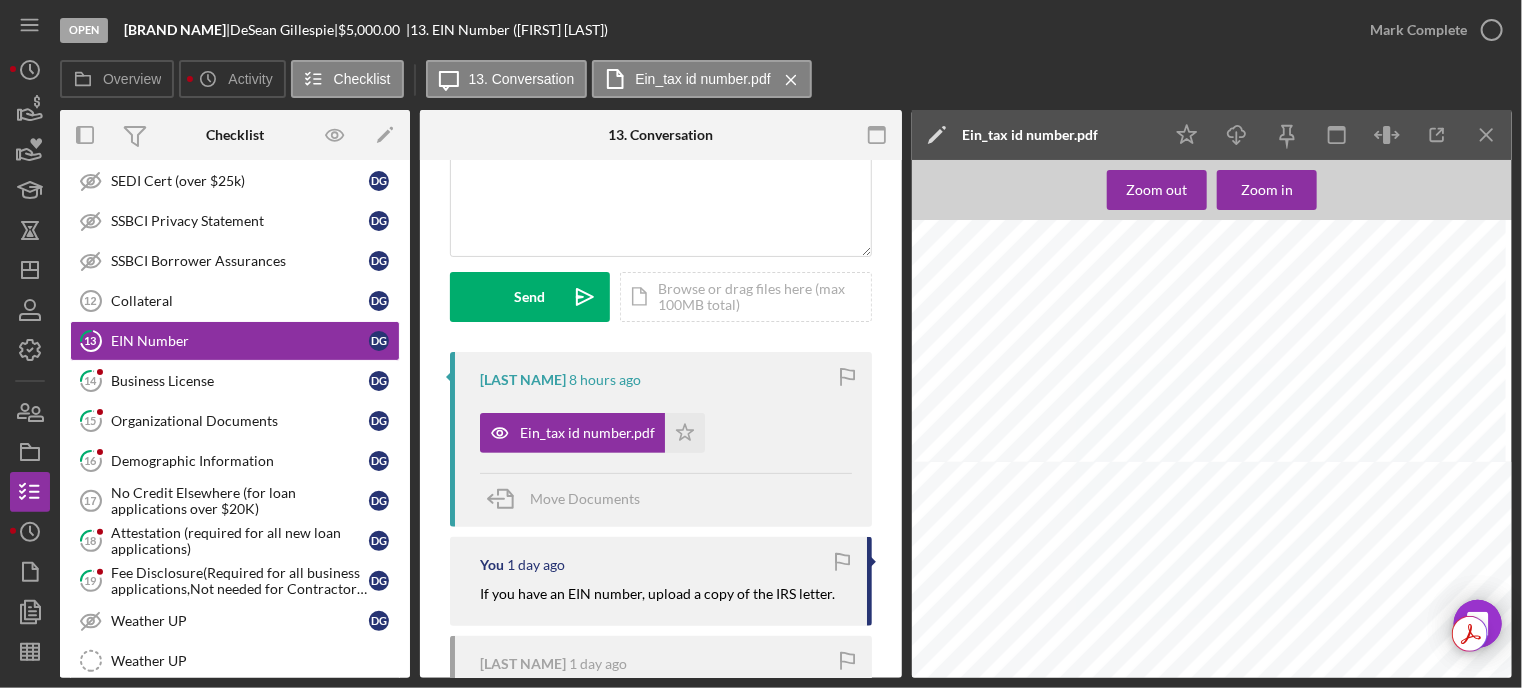 scroll, scrollTop: 800, scrollLeft: 0, axis: vertical 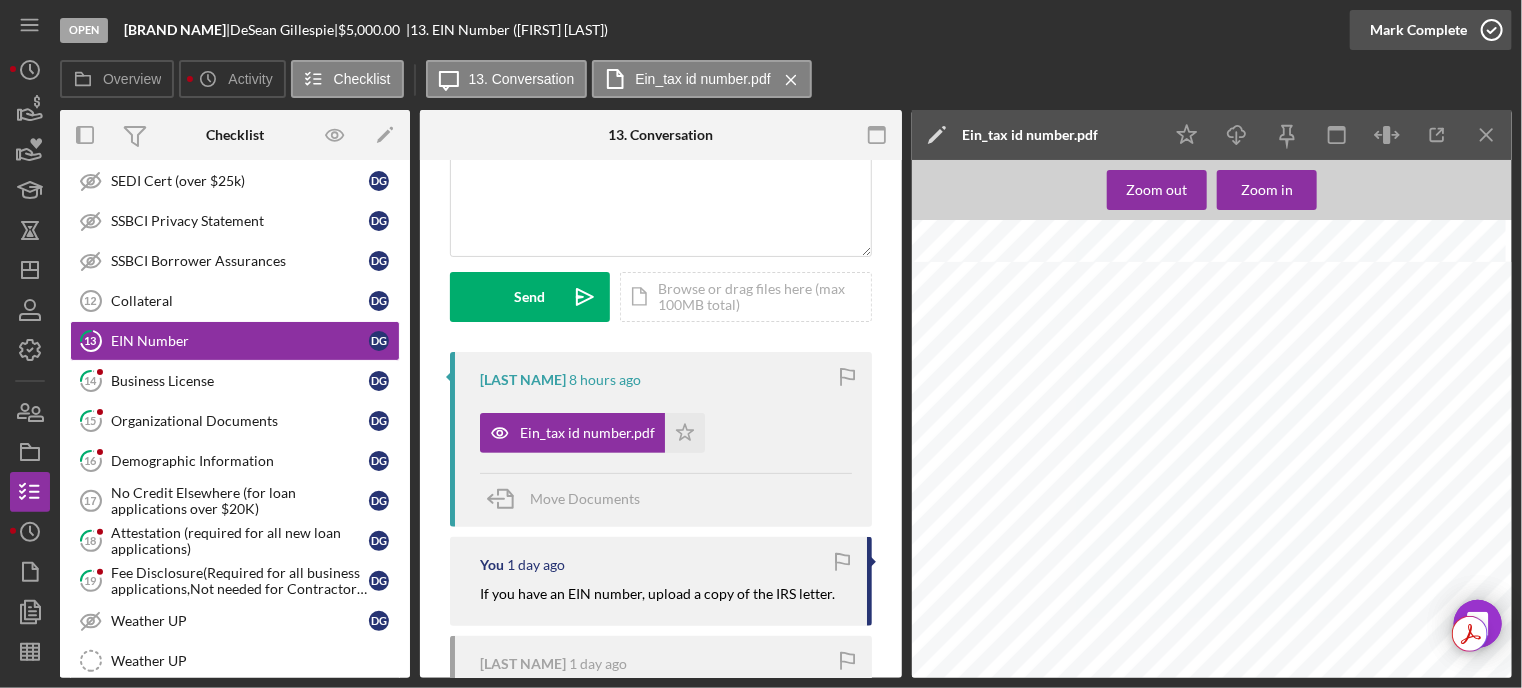 click 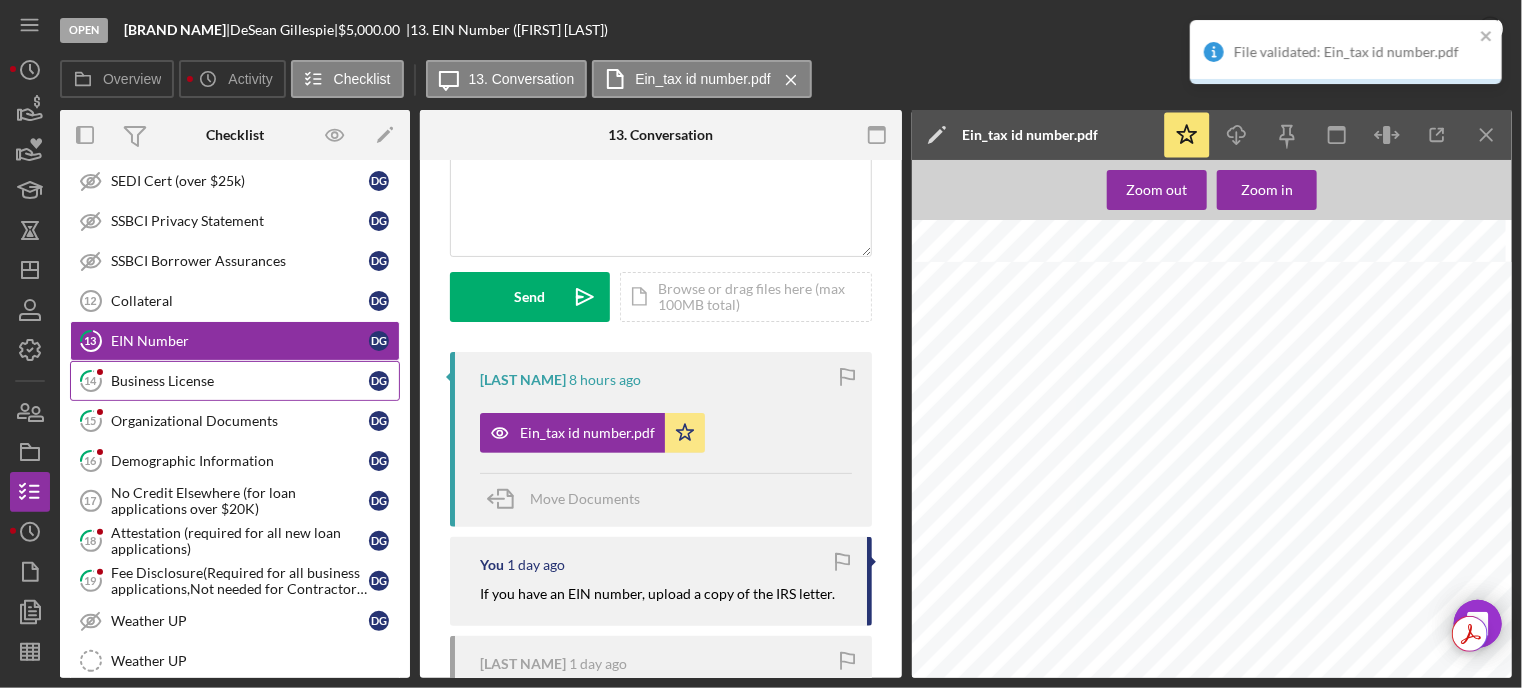 scroll, scrollTop: 497, scrollLeft: 0, axis: vertical 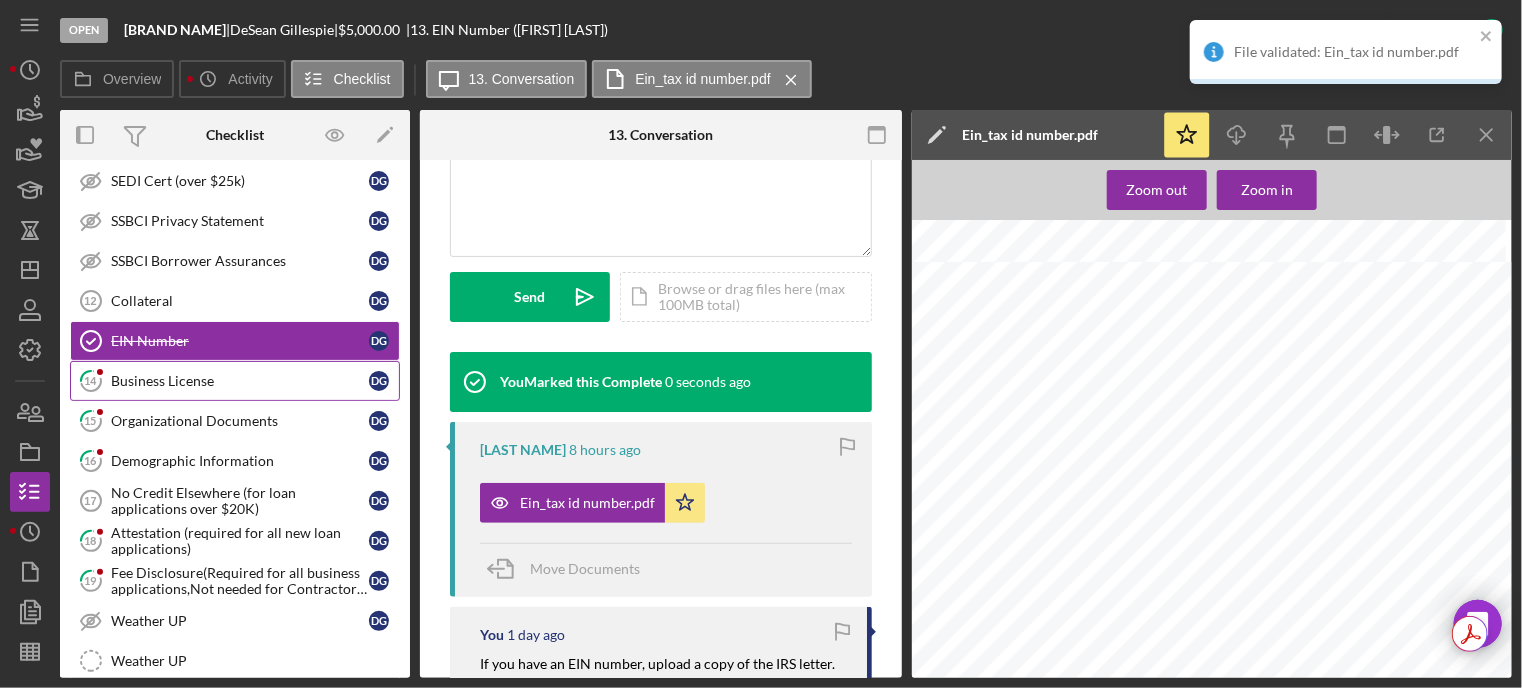 click on "Business License" at bounding box center [240, 381] 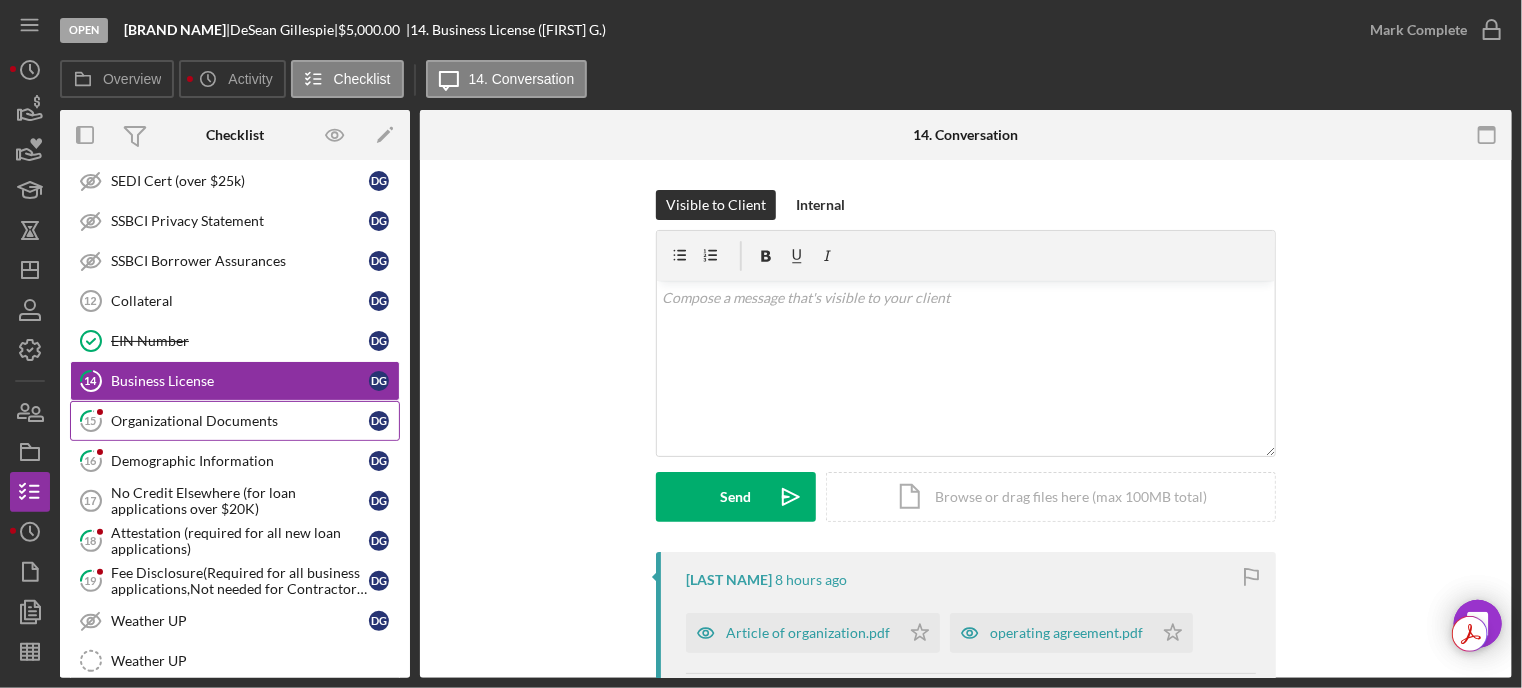 click on "Organizational Documents" at bounding box center (240, 421) 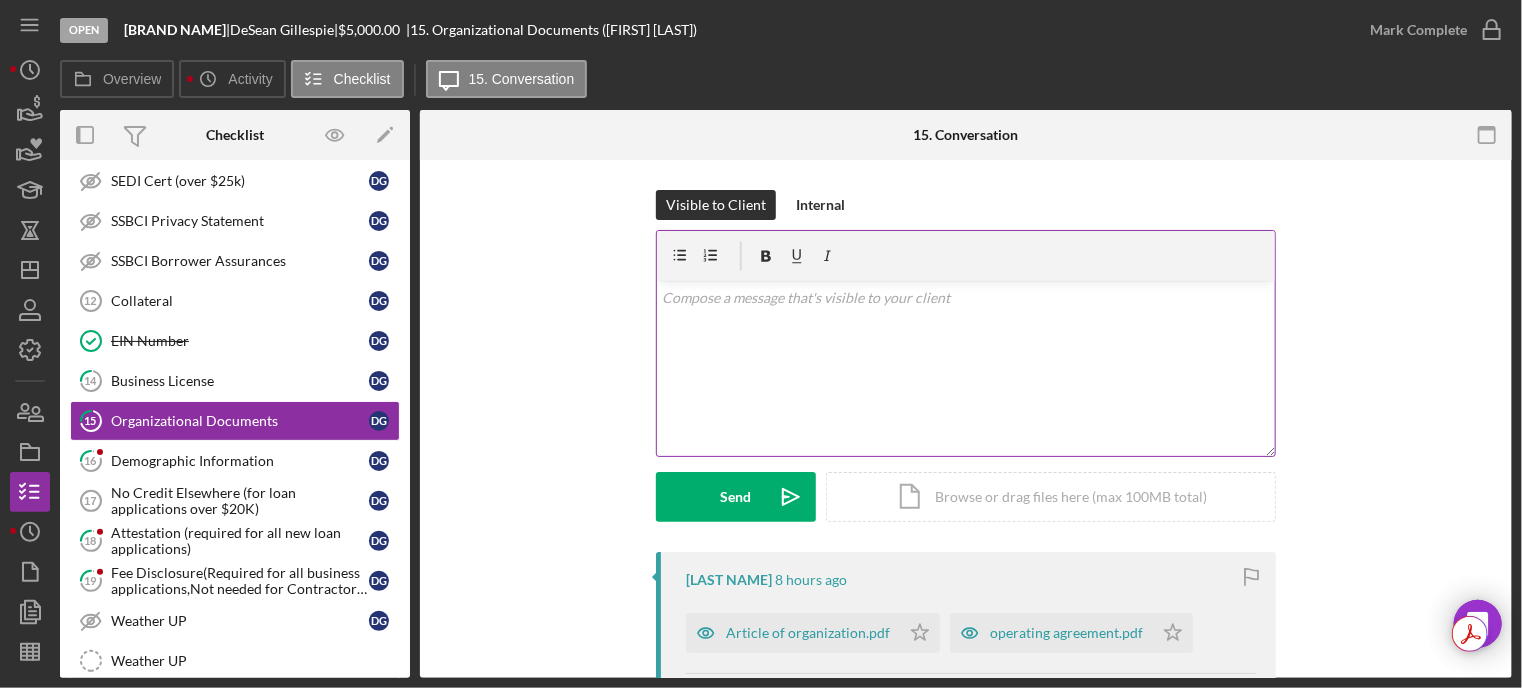 scroll, scrollTop: 100, scrollLeft: 0, axis: vertical 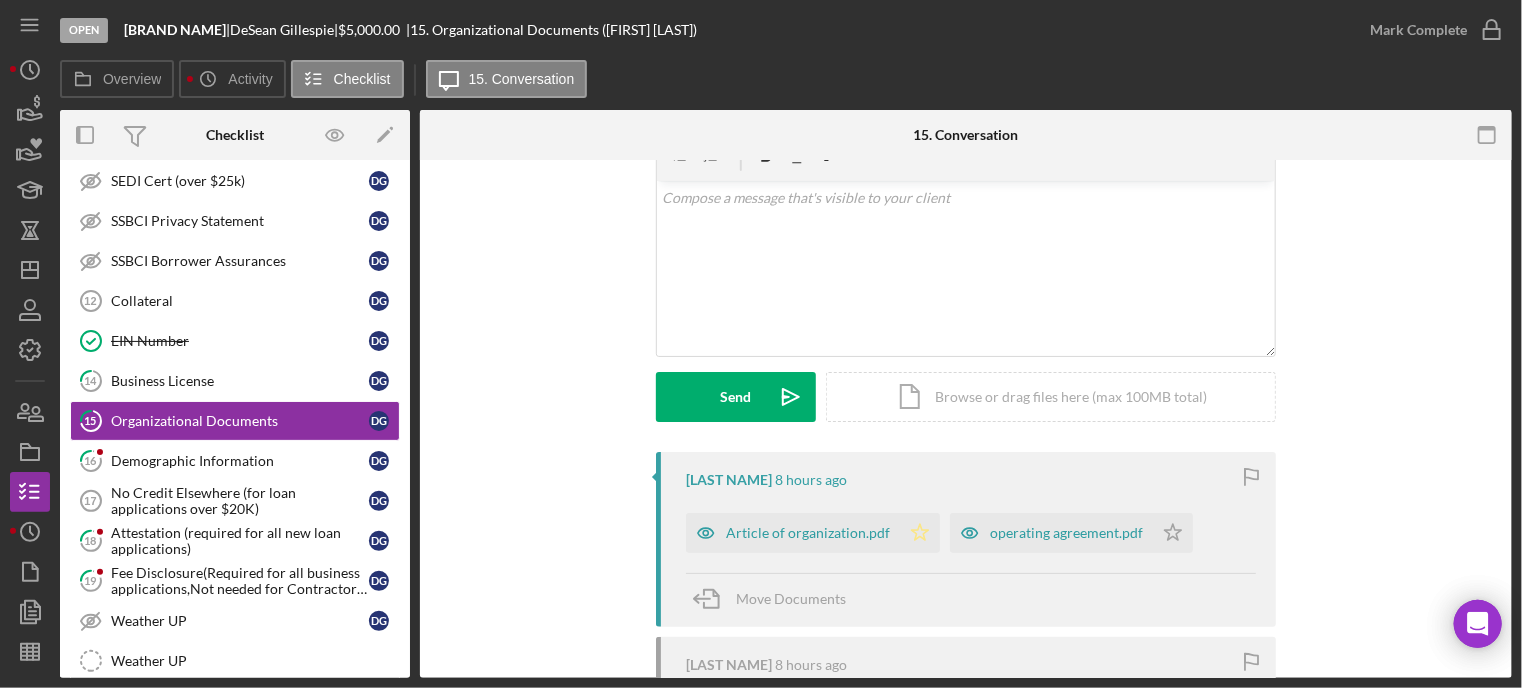 click 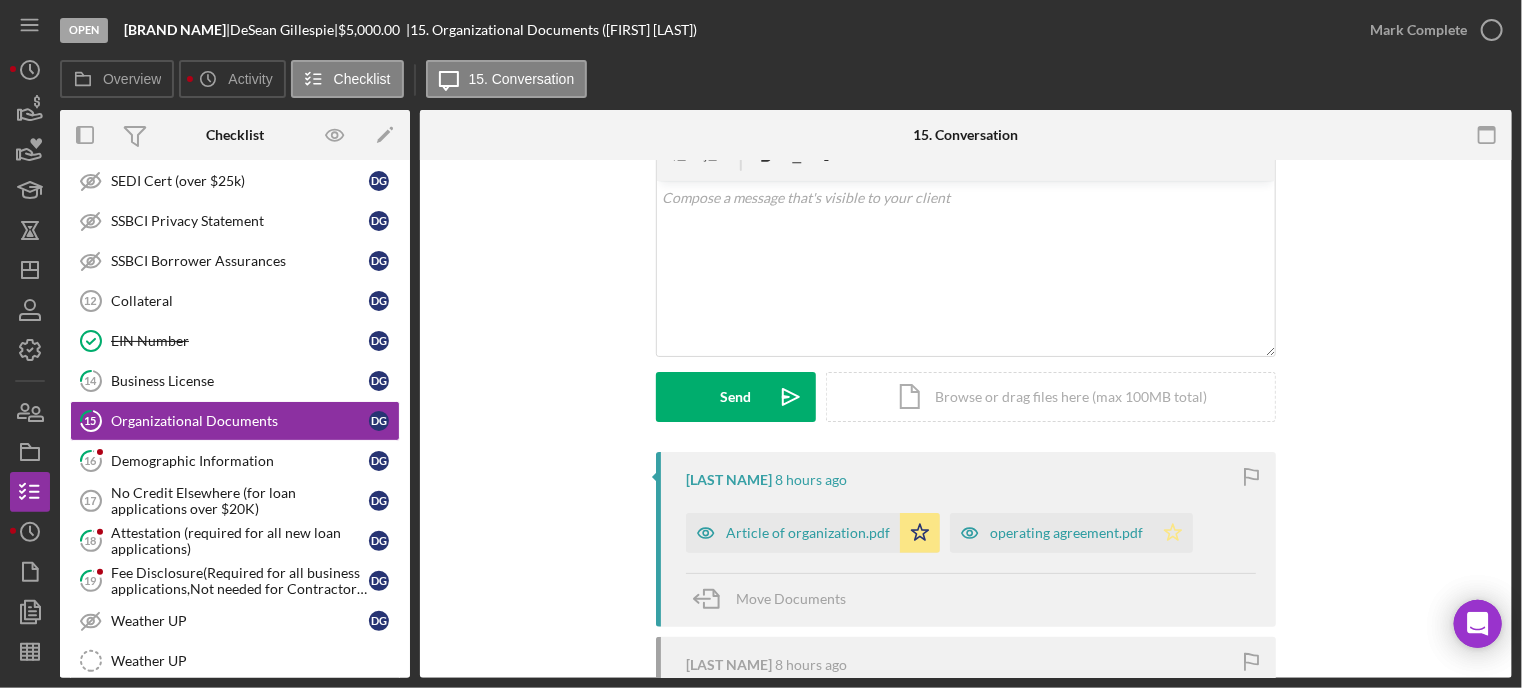 click on "Icon/Star" 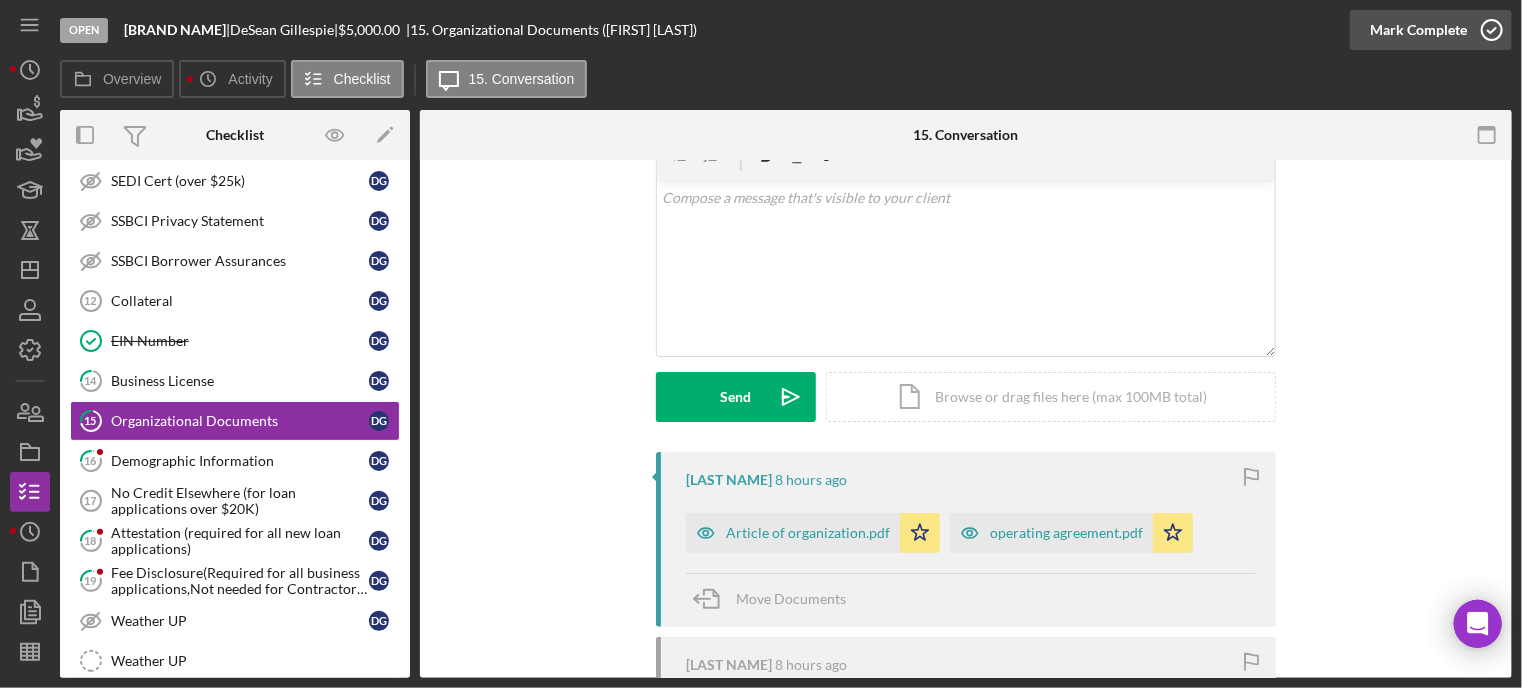 click 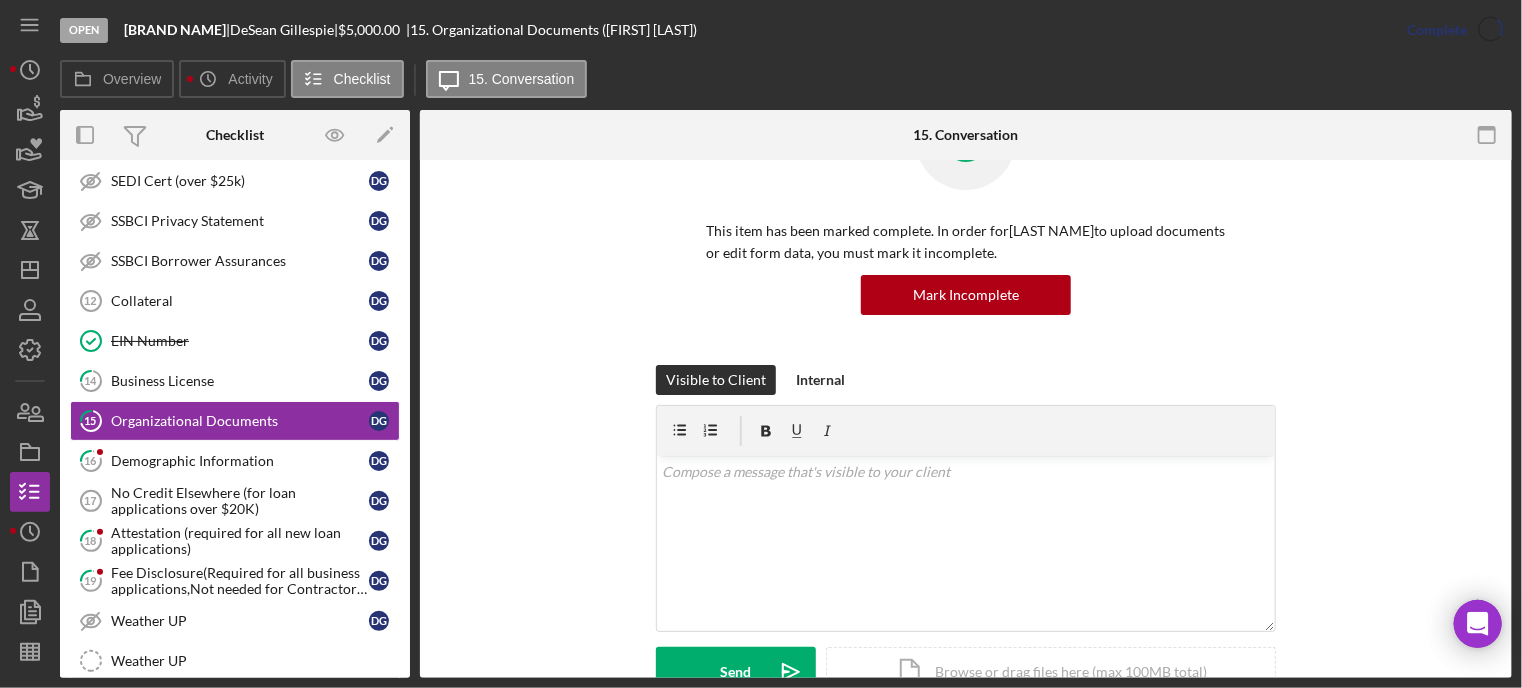 scroll, scrollTop: 374, scrollLeft: 0, axis: vertical 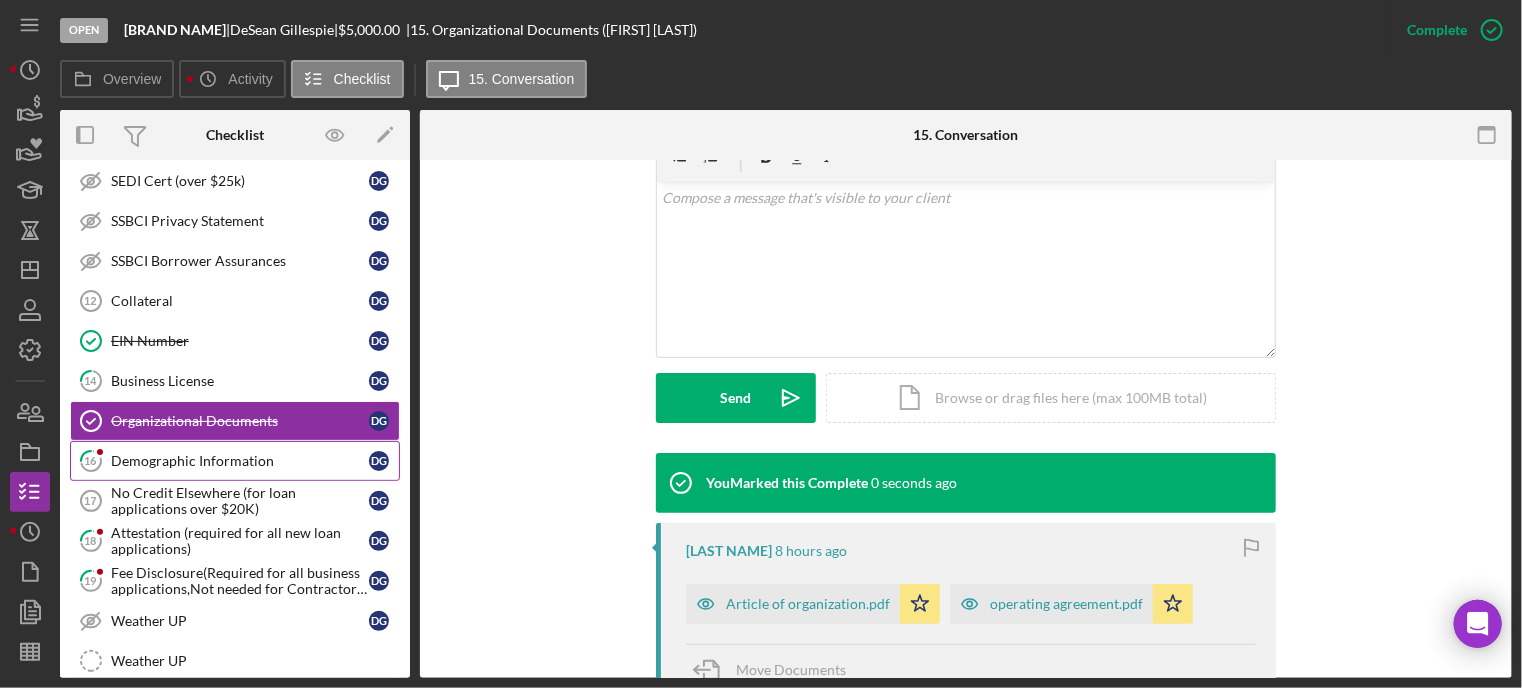 click on "Demographic Information" at bounding box center [240, 461] 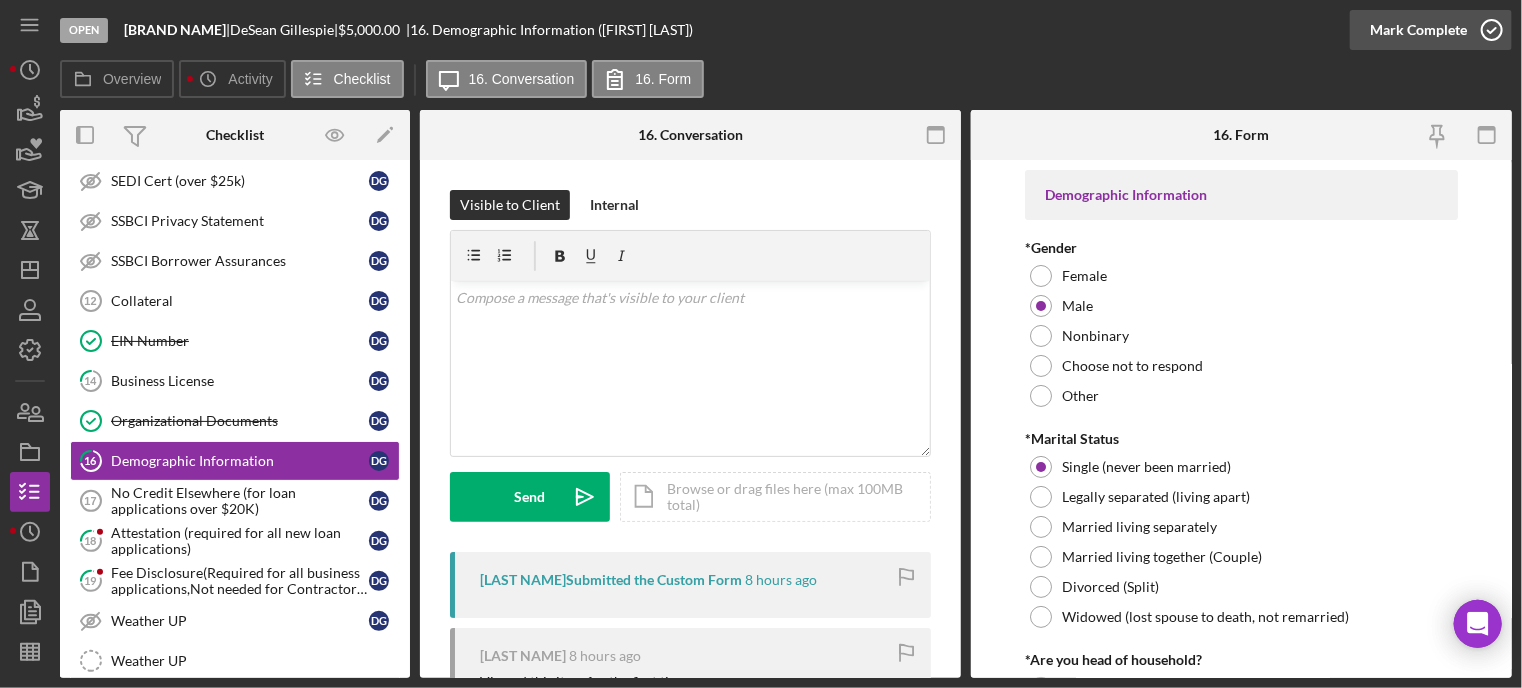 click 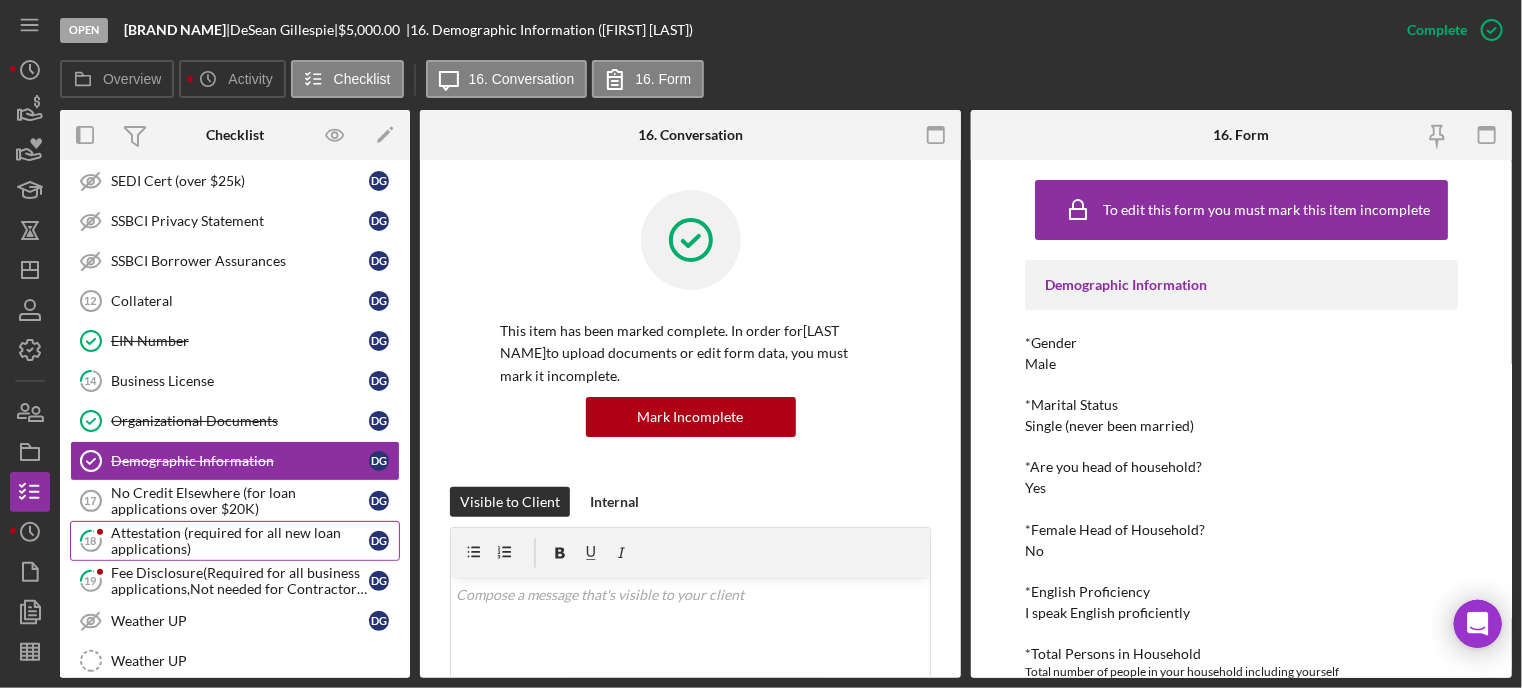 click on "Attestation (required for all new loan applications)" at bounding box center (240, 541) 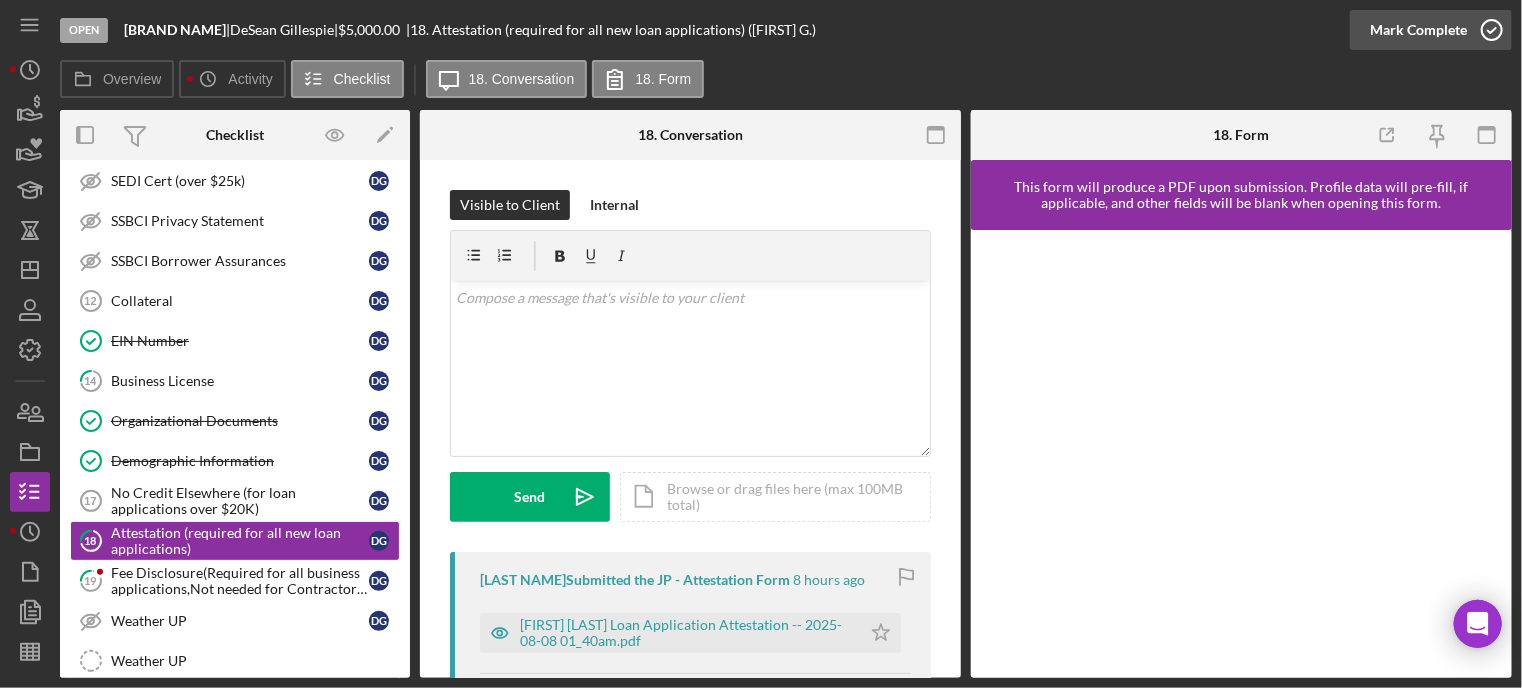 click 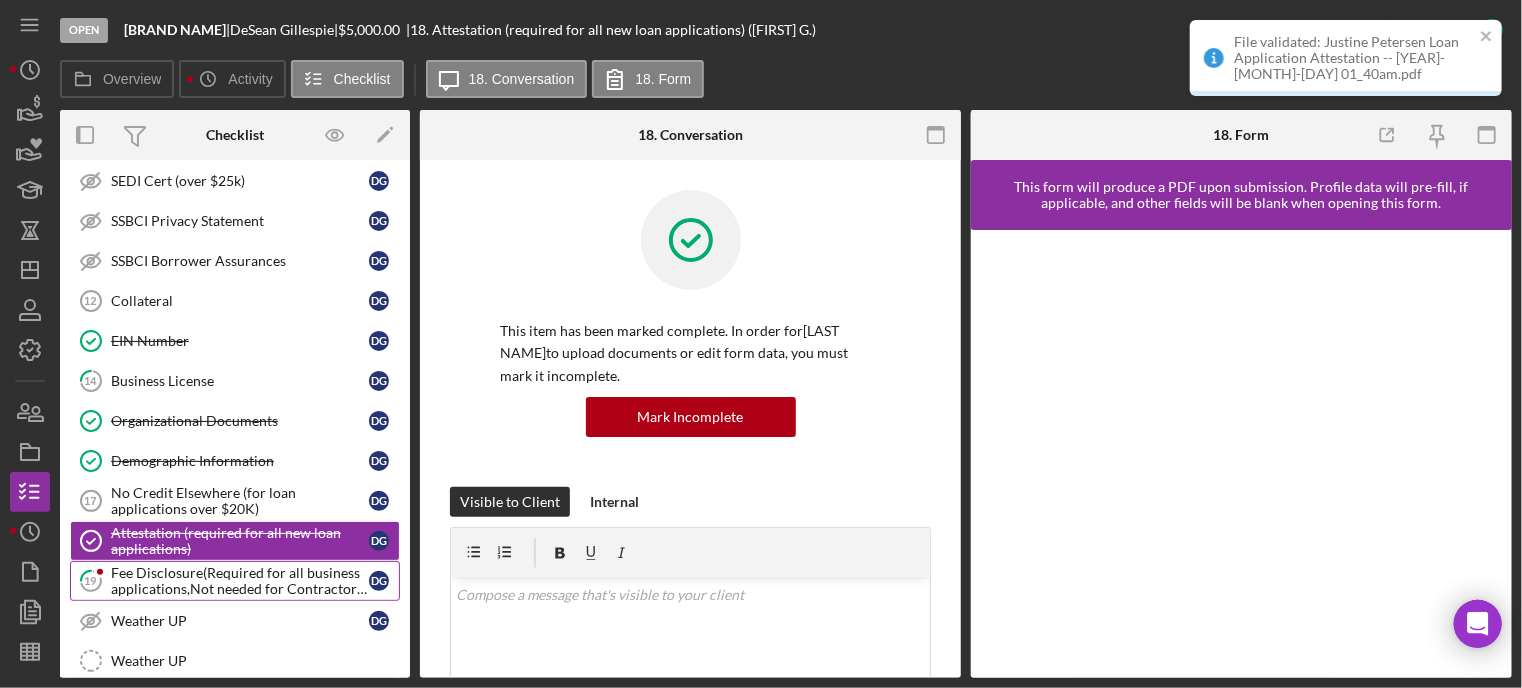 click on "Fee Disclosure(Required for all business applications,Not needed for Contractor loans)" at bounding box center (240, 581) 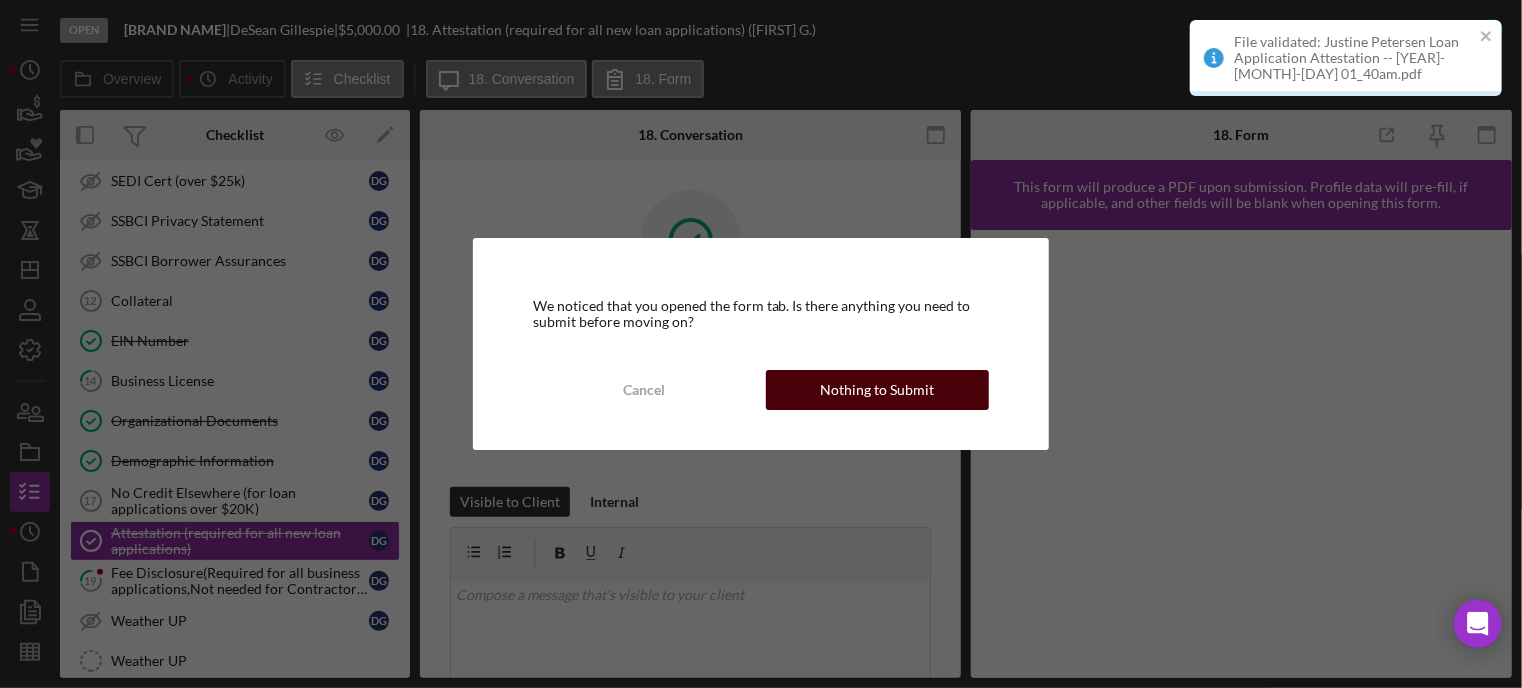 click on "Nothing to Submit" at bounding box center [878, 390] 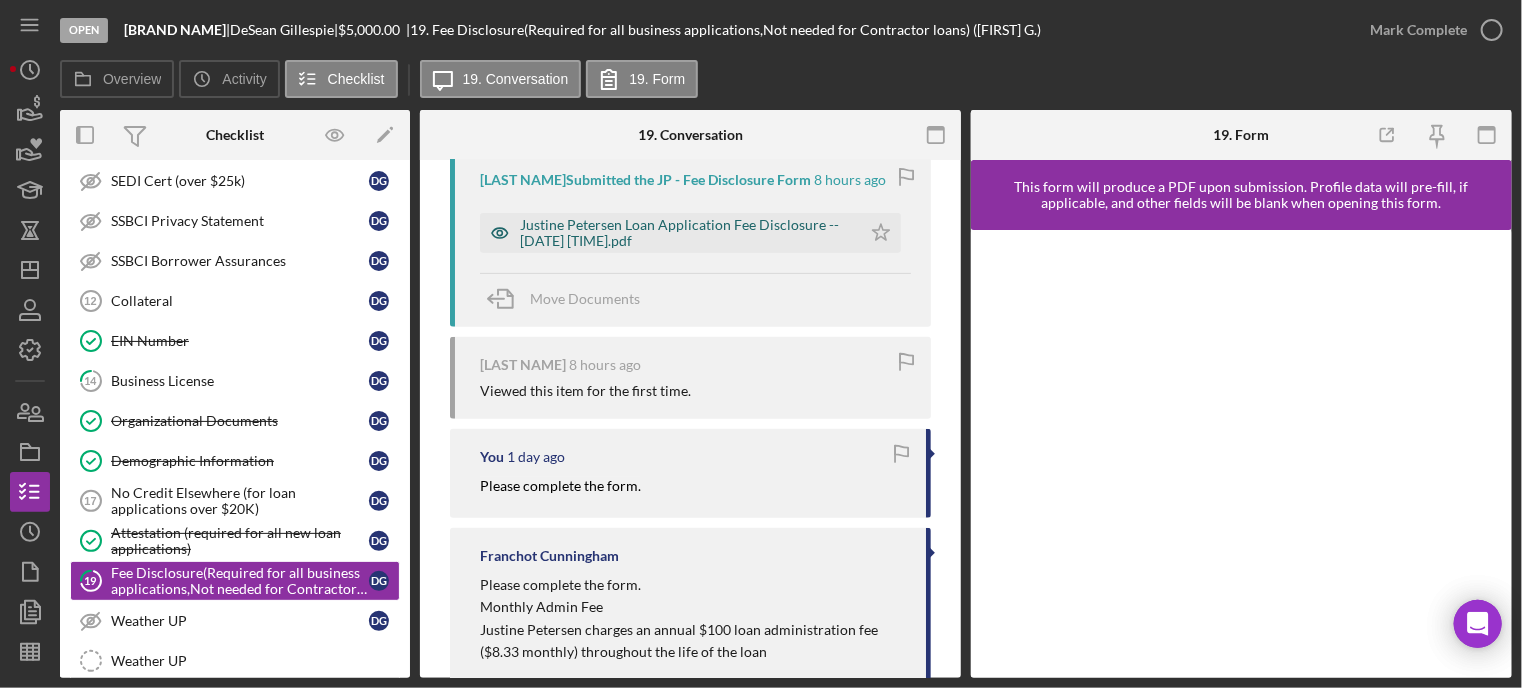 scroll, scrollTop: 200, scrollLeft: 0, axis: vertical 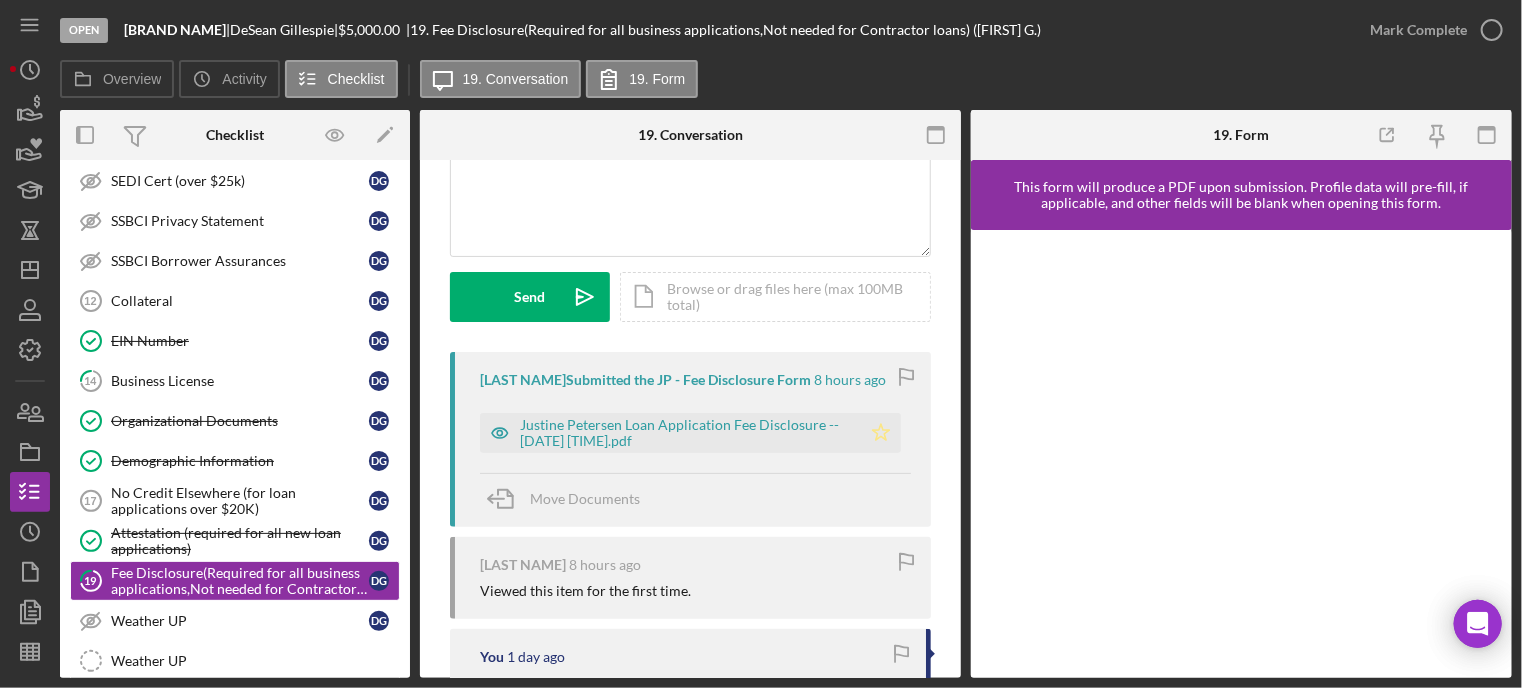click 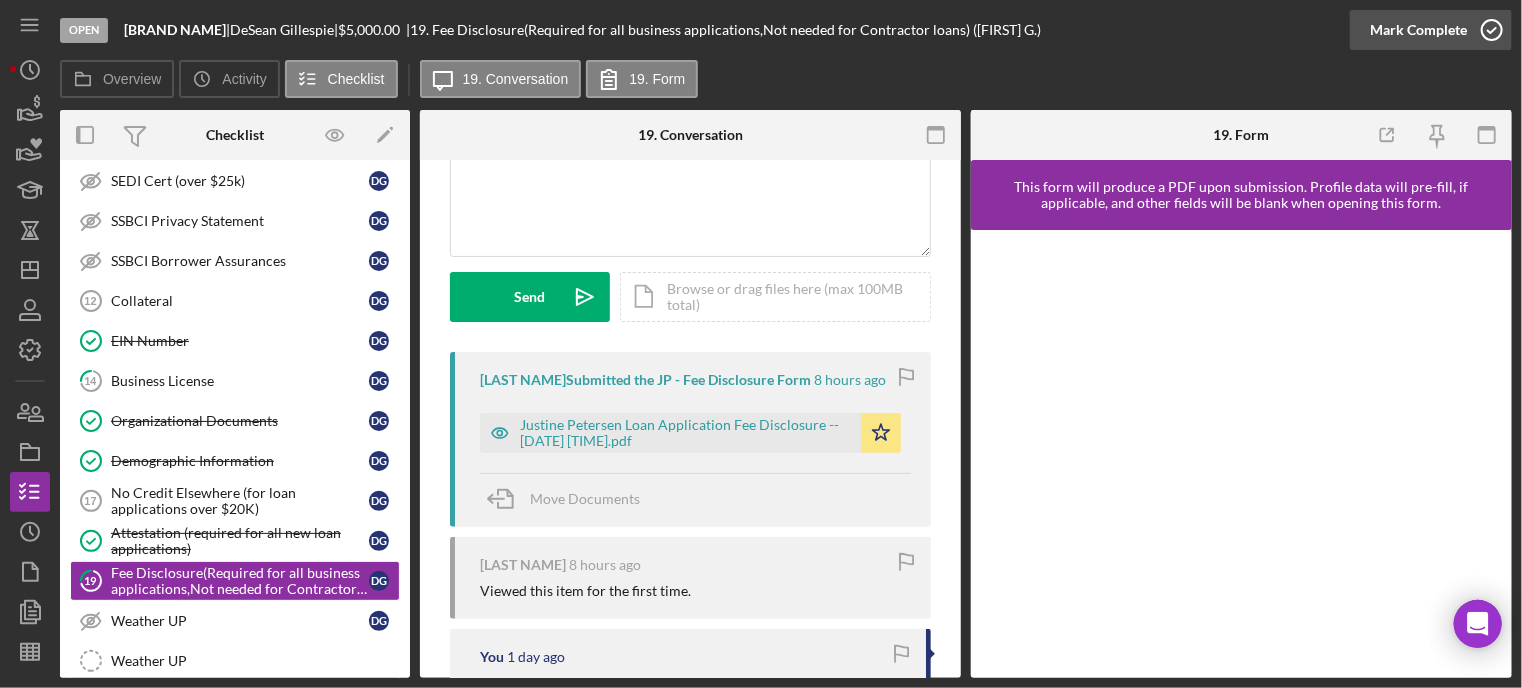 click 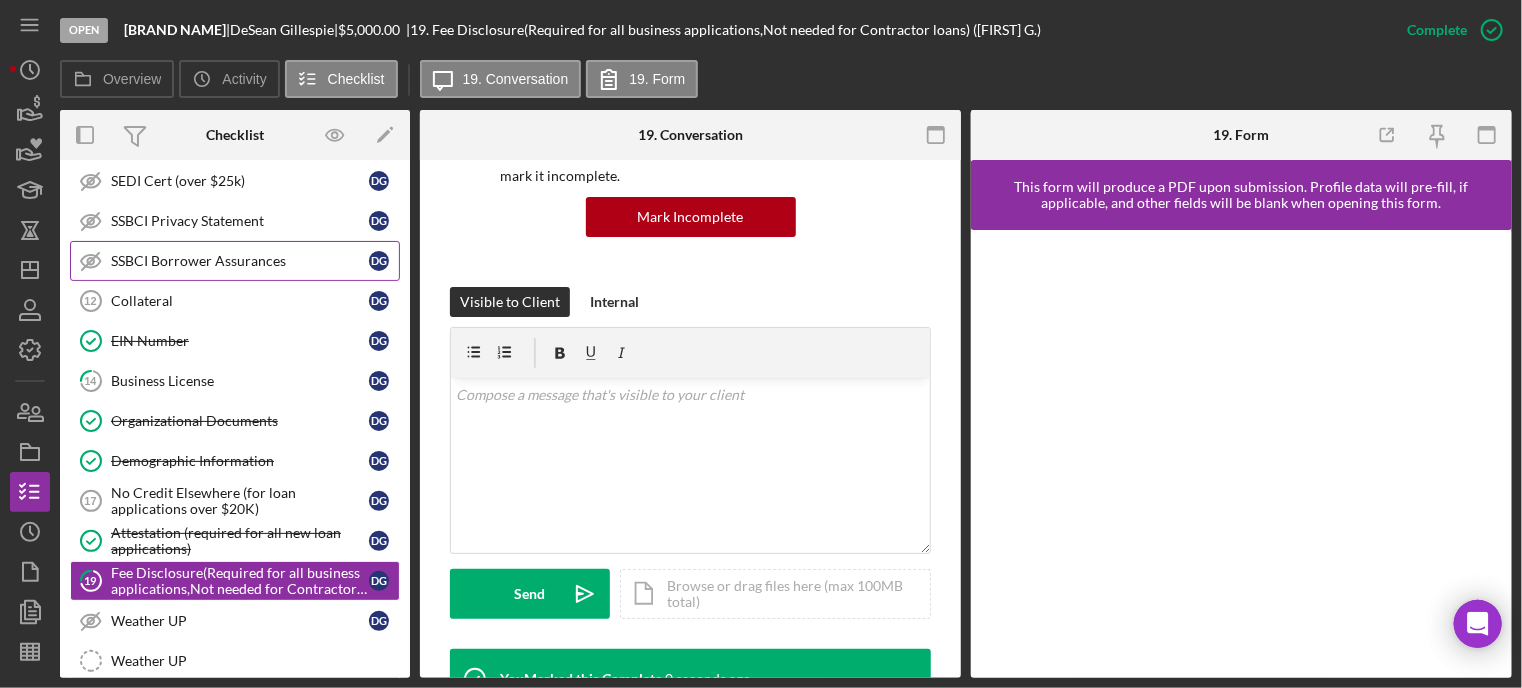 scroll, scrollTop: 497, scrollLeft: 0, axis: vertical 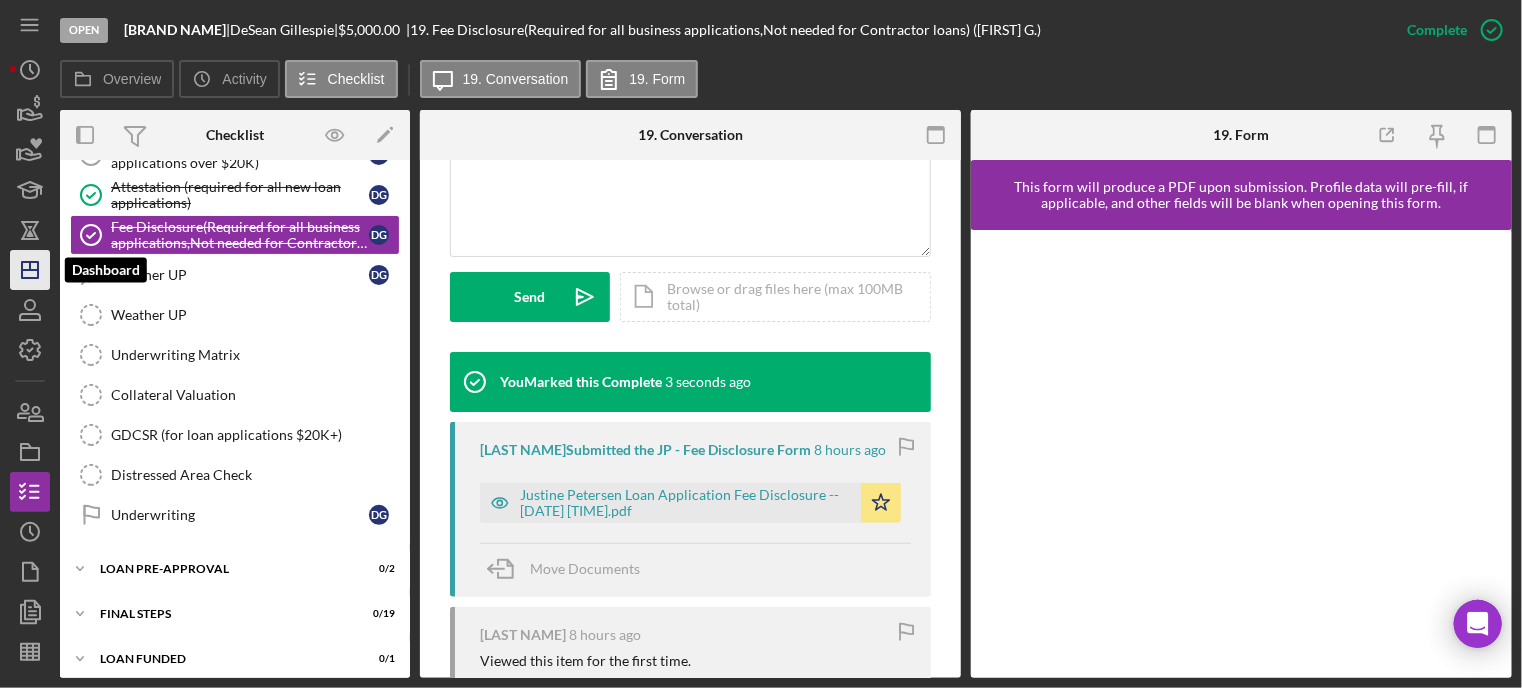 click 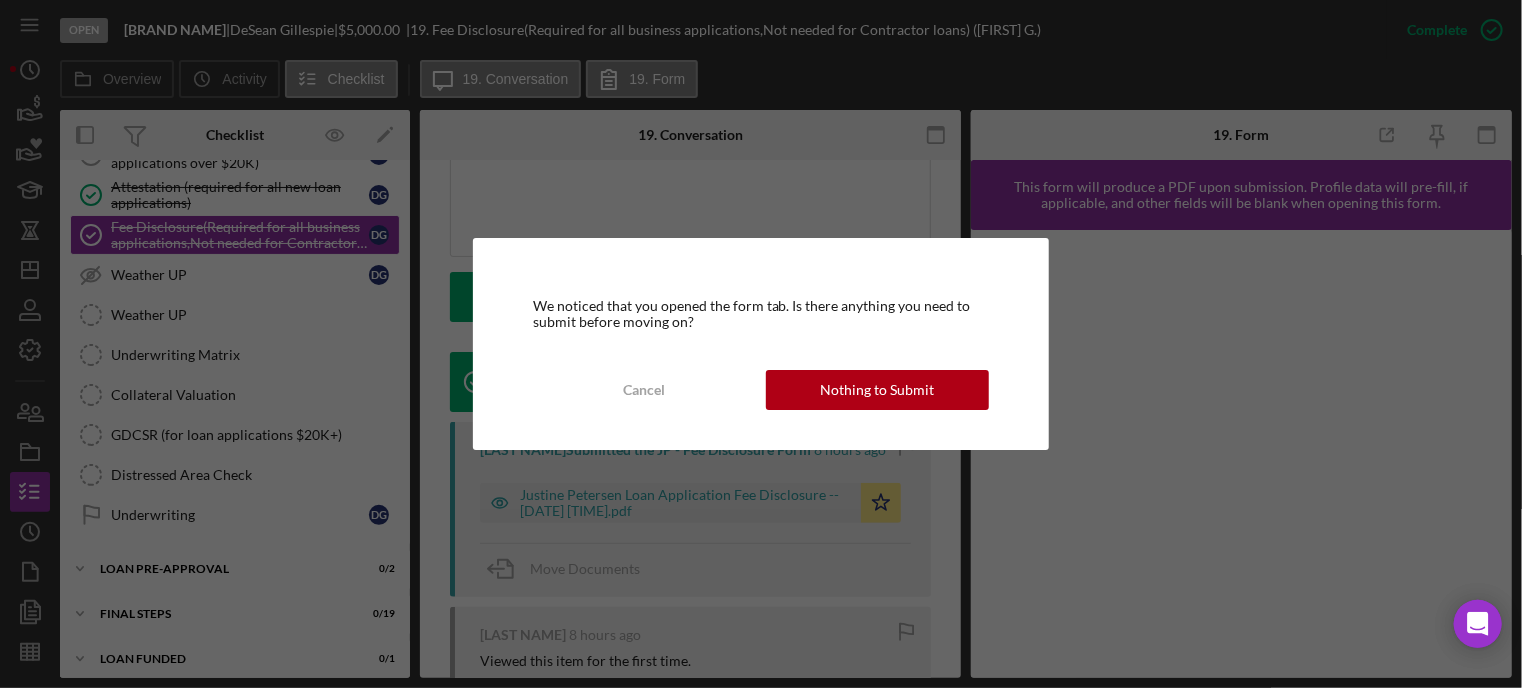 click on "Nothing to Submit" at bounding box center [878, 390] 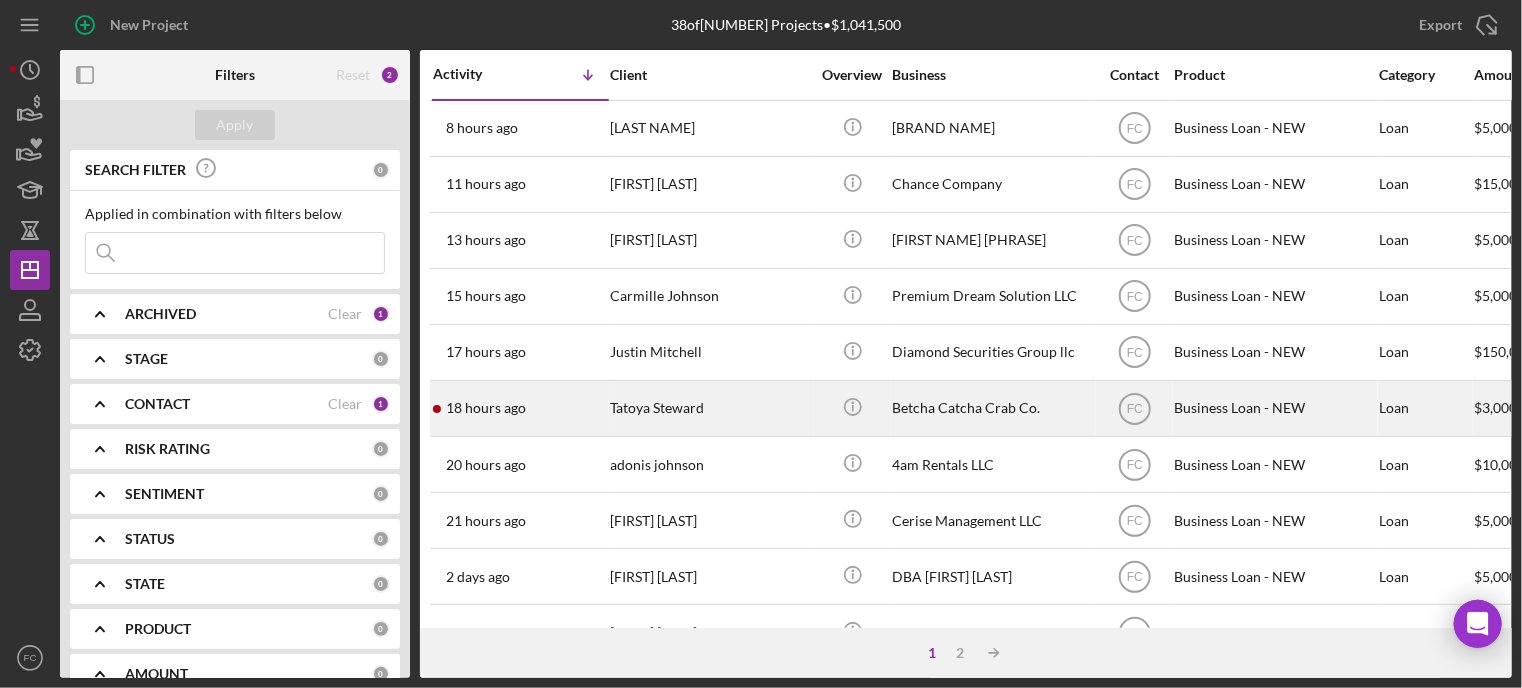 click on "[TIME] [FIRST] [LAST]" at bounding box center (520, 408) 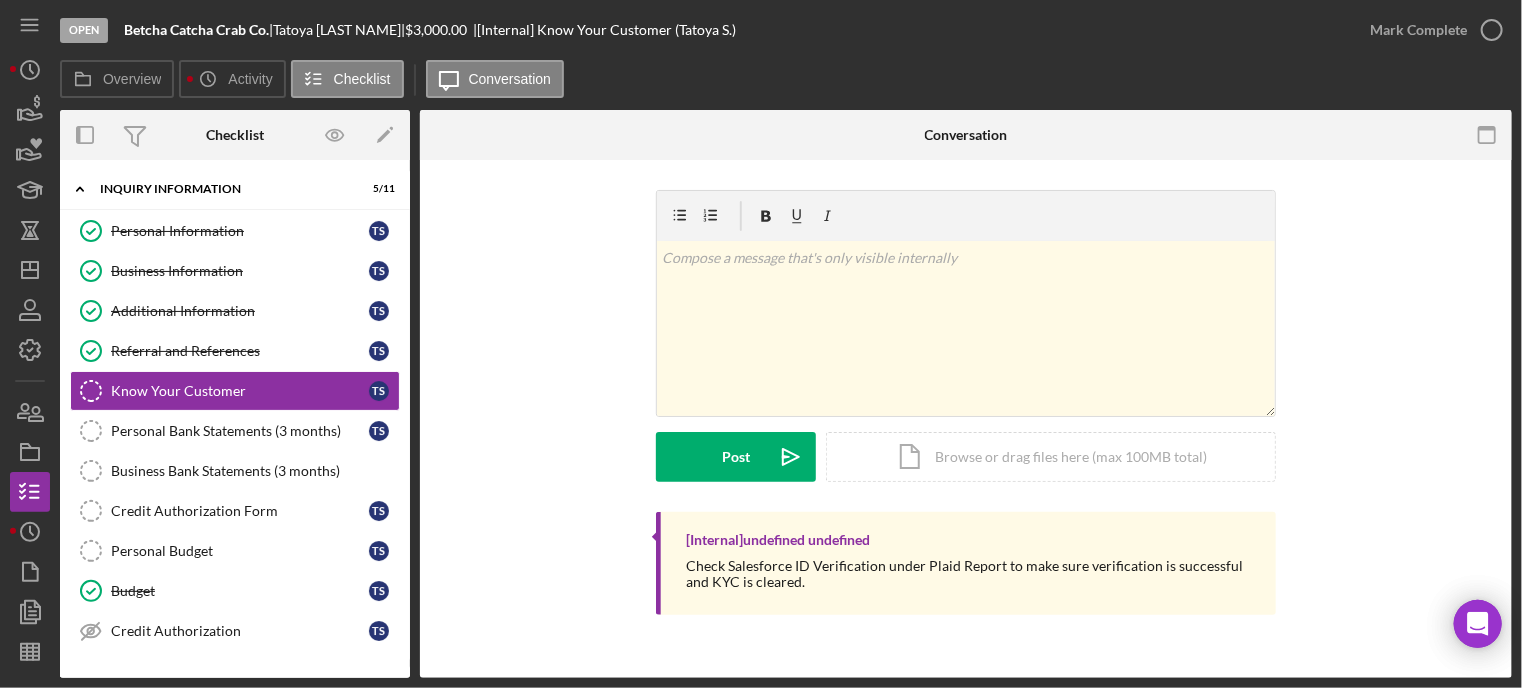 scroll, scrollTop: 200, scrollLeft: 0, axis: vertical 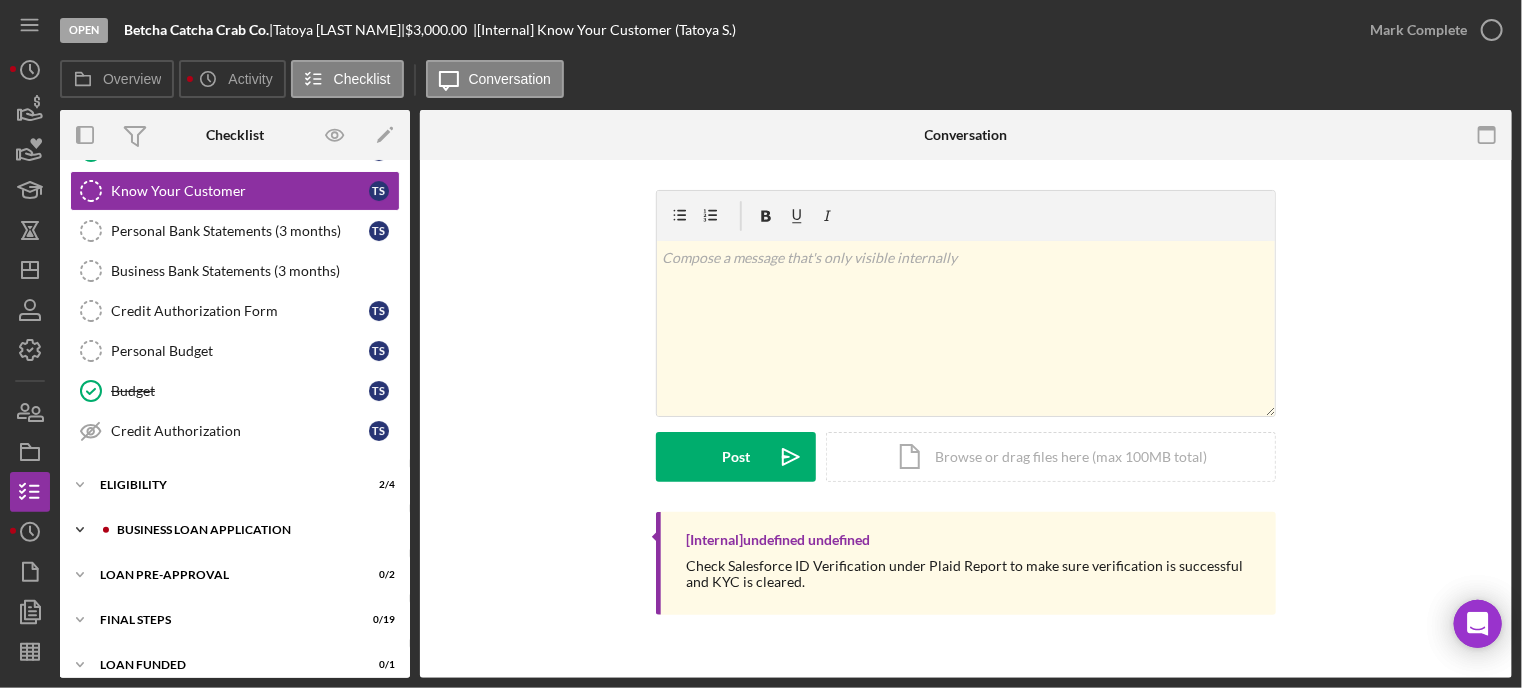click on "BUSINESS LOAN APPLICATION" at bounding box center (251, 530) 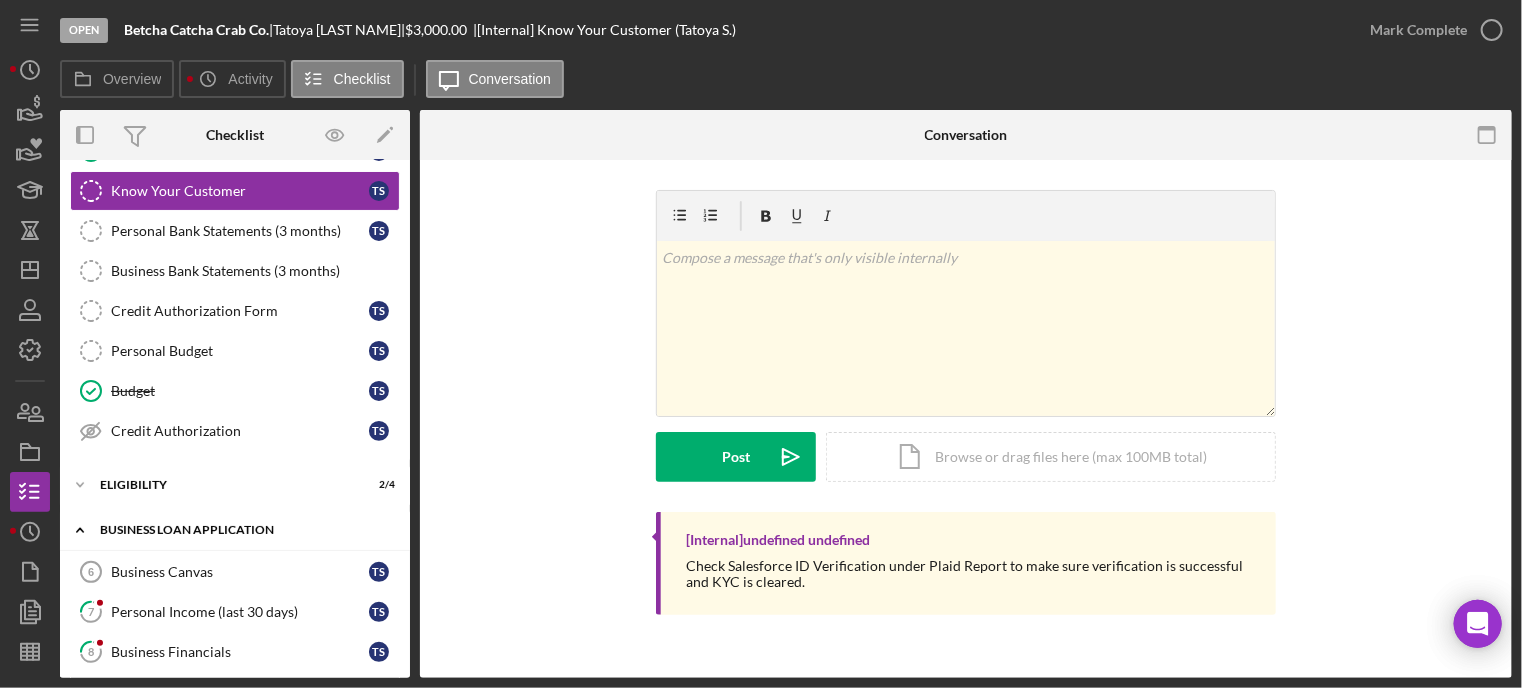 scroll, scrollTop: 300, scrollLeft: 0, axis: vertical 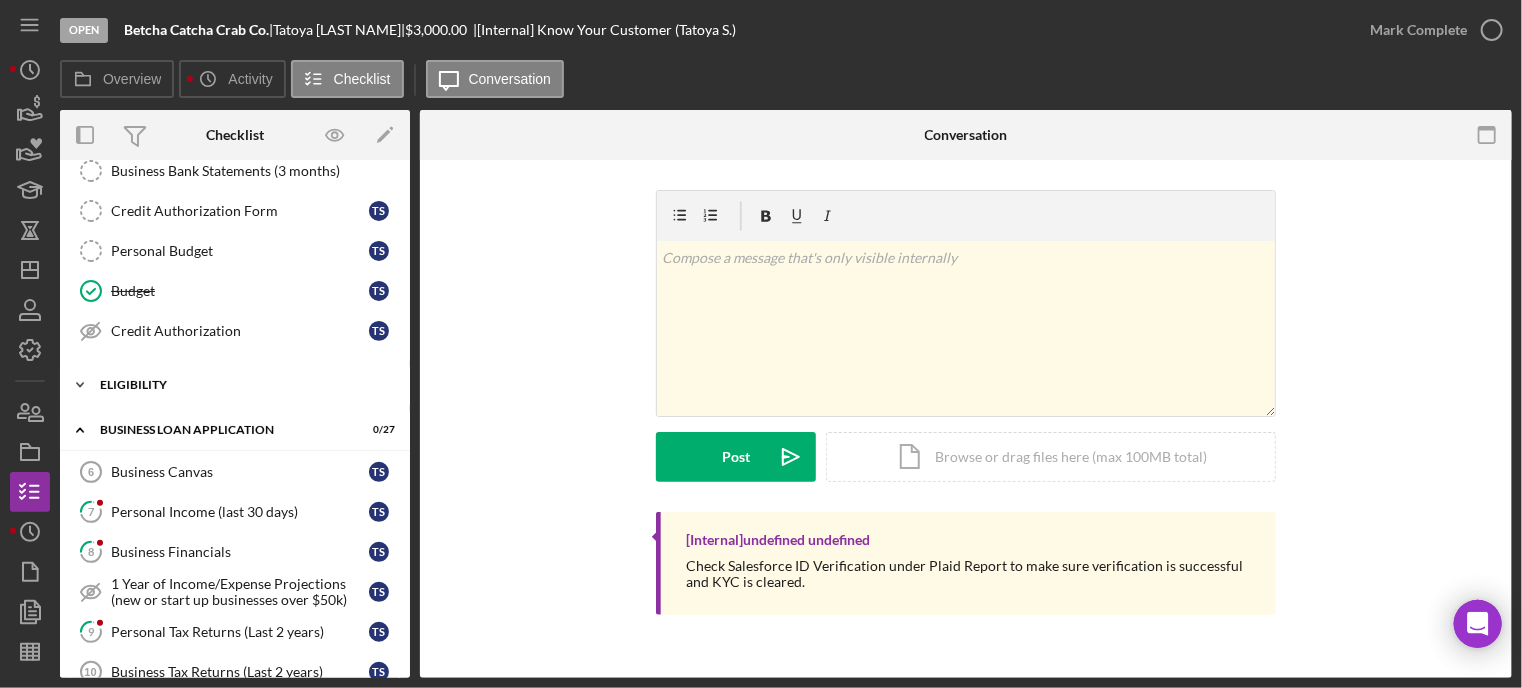 click on "ELIGIBILITY" at bounding box center [242, 385] 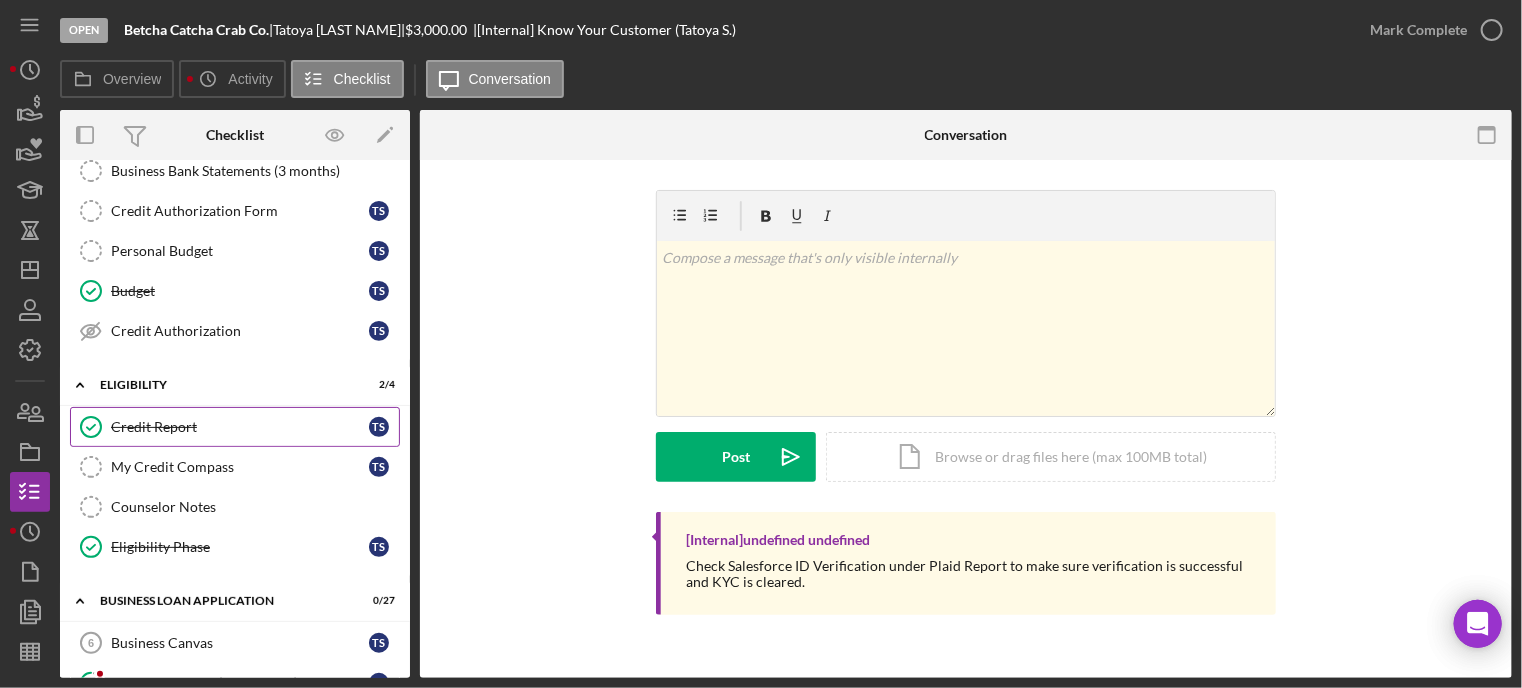 click on "Credit Report" at bounding box center [240, 427] 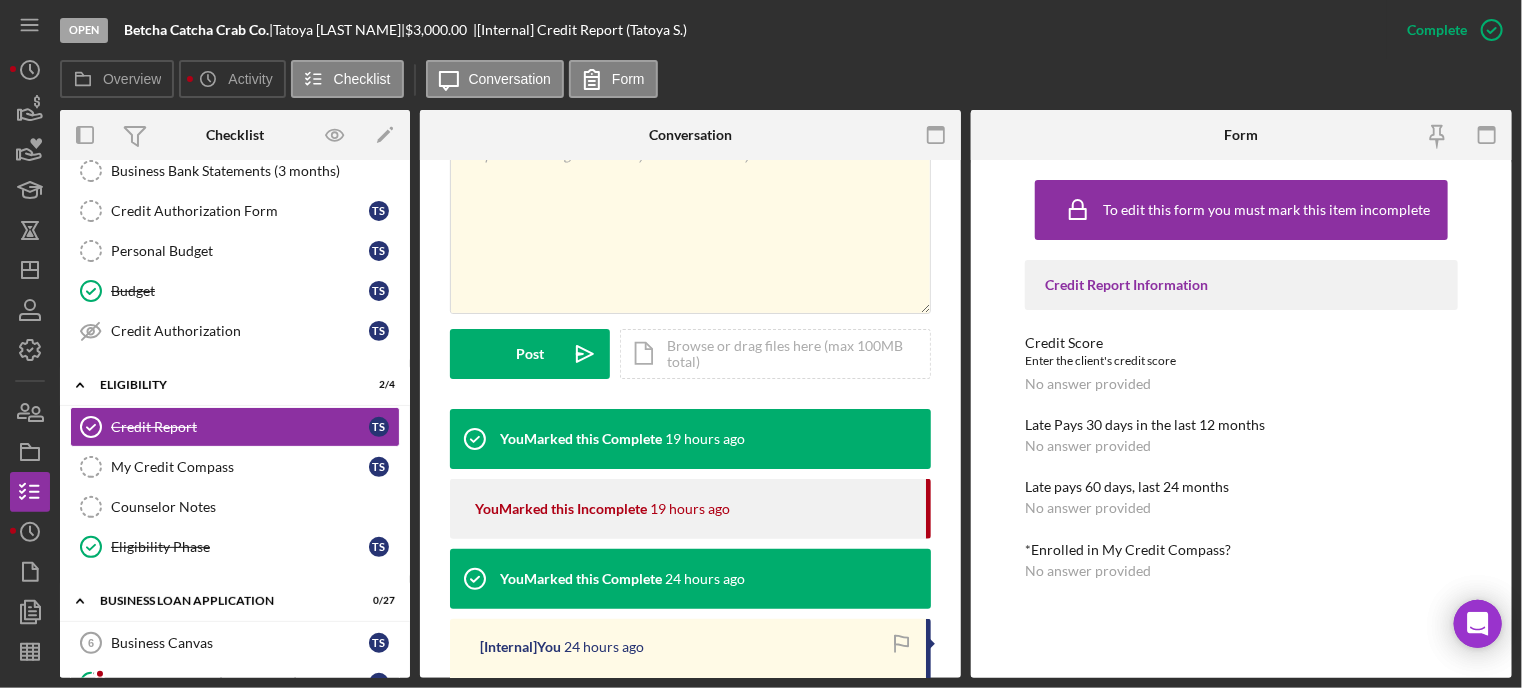 scroll, scrollTop: 600, scrollLeft: 0, axis: vertical 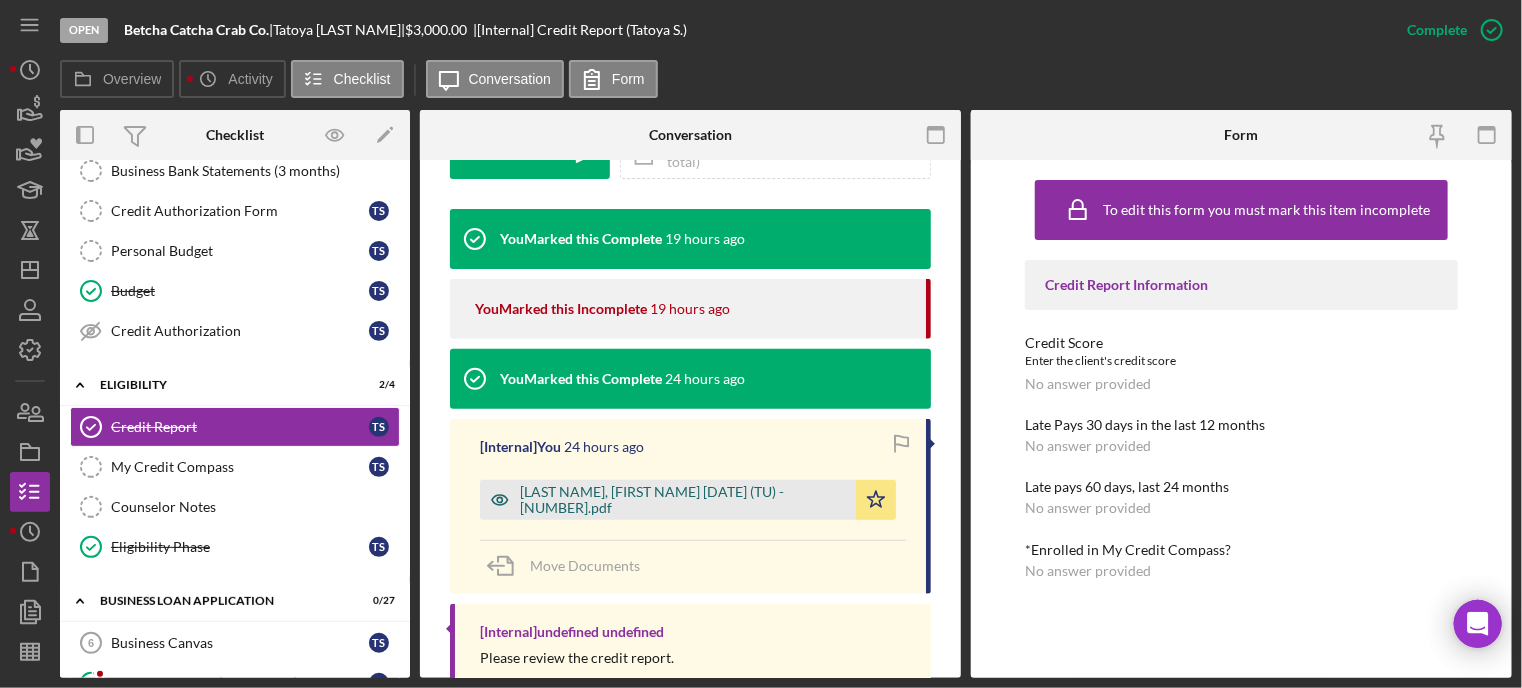 click on "[LAST NAME], [FIRST NAME] [DATE] (TU) - [NUMBER].pdf" at bounding box center (683, 500) 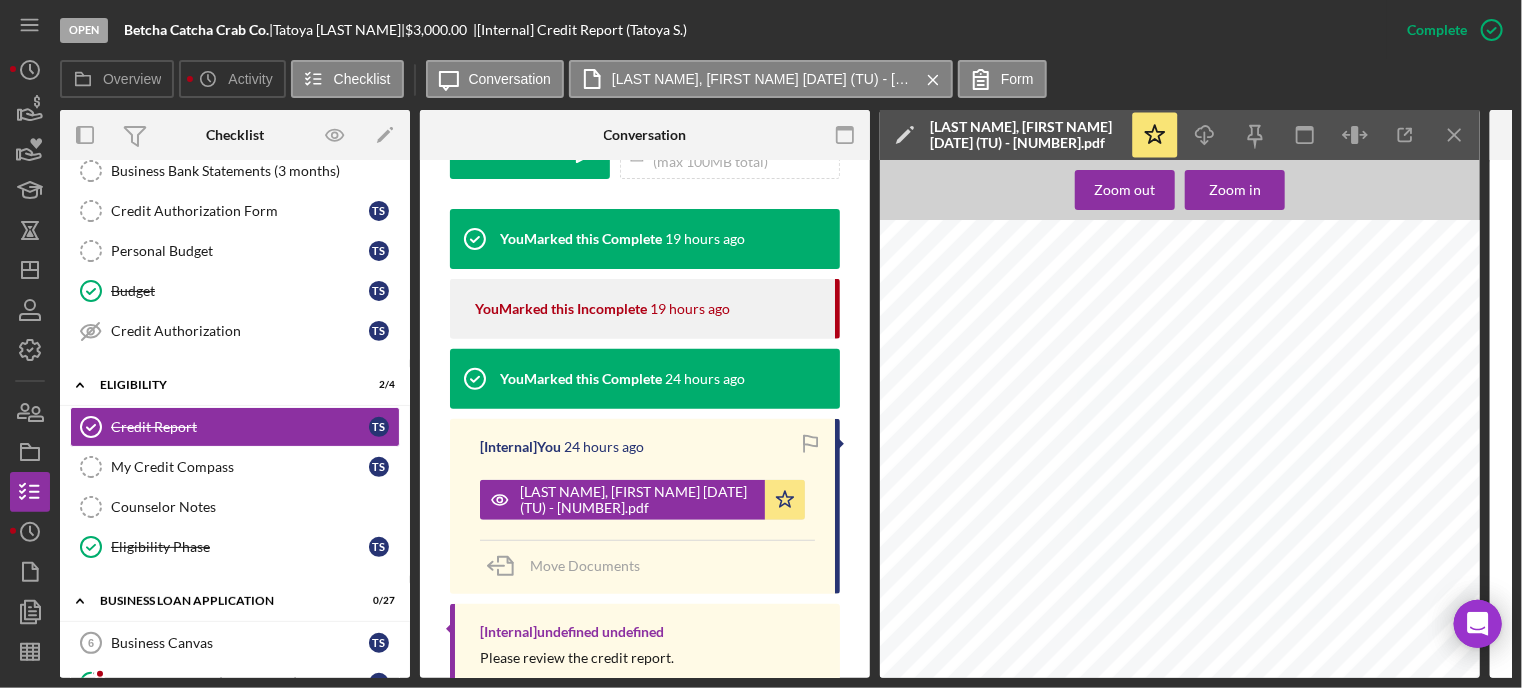 scroll, scrollTop: 400, scrollLeft: 0, axis: vertical 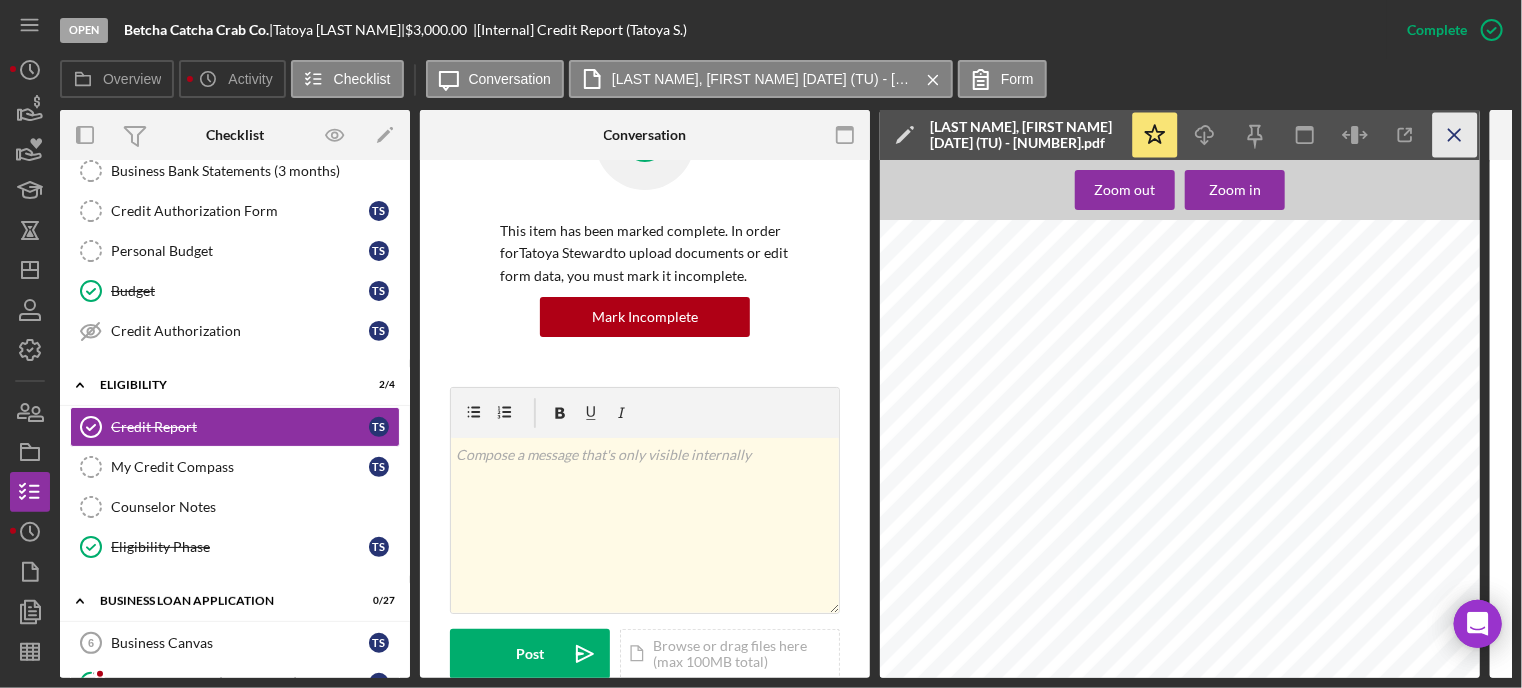 click 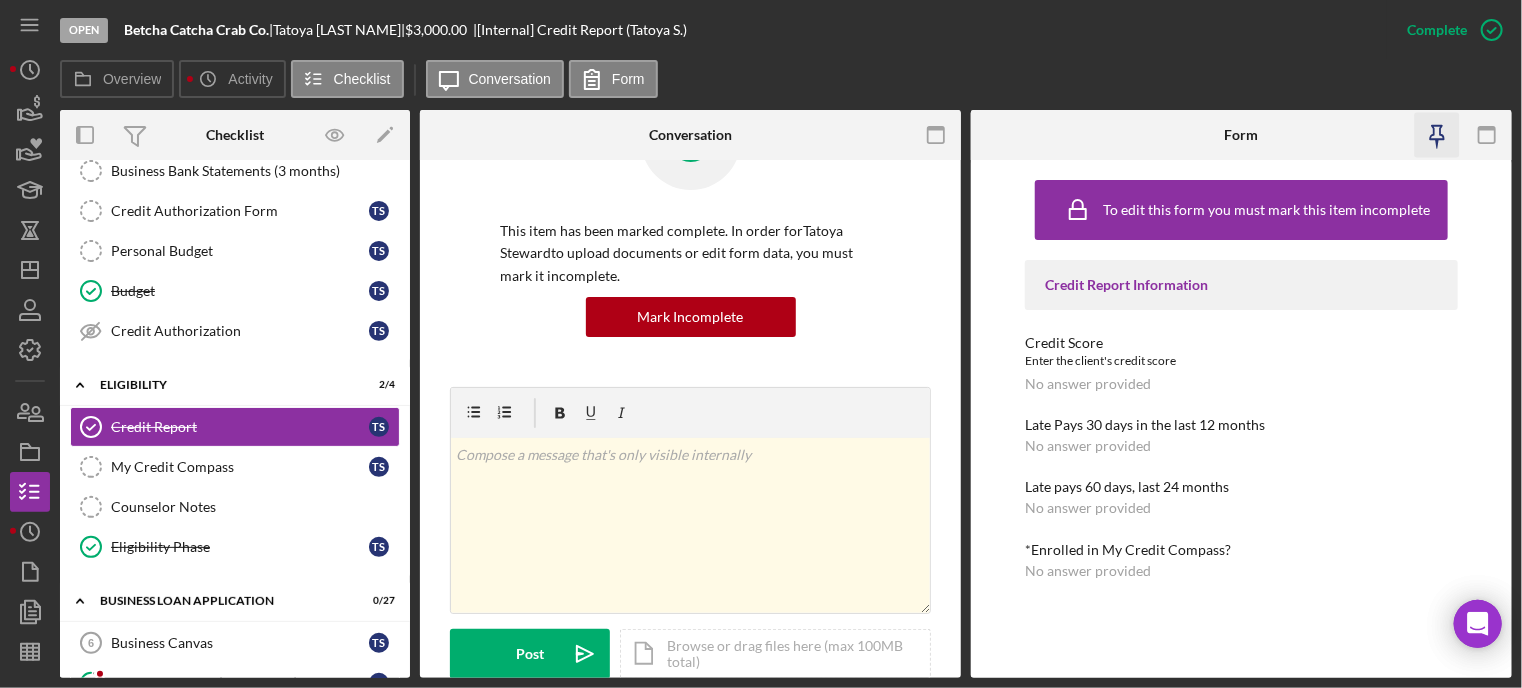 click 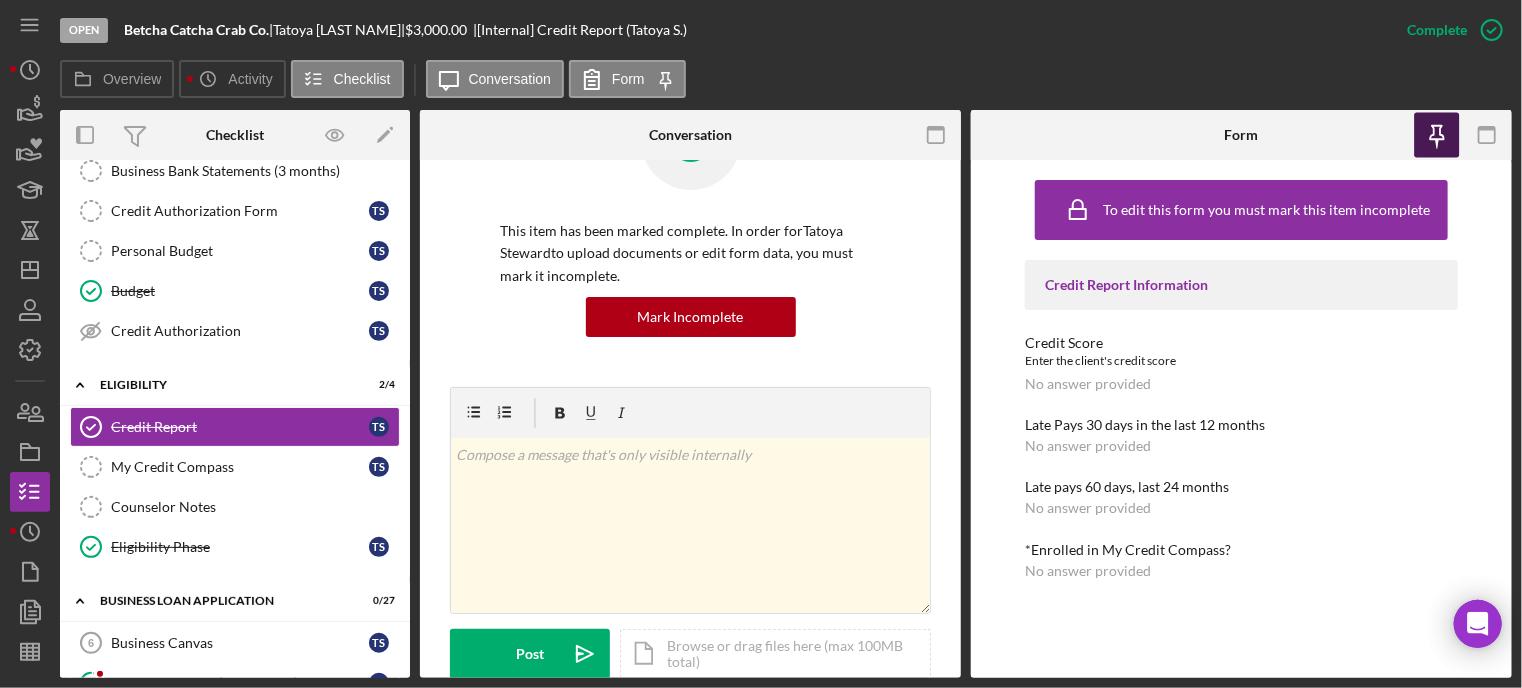 click 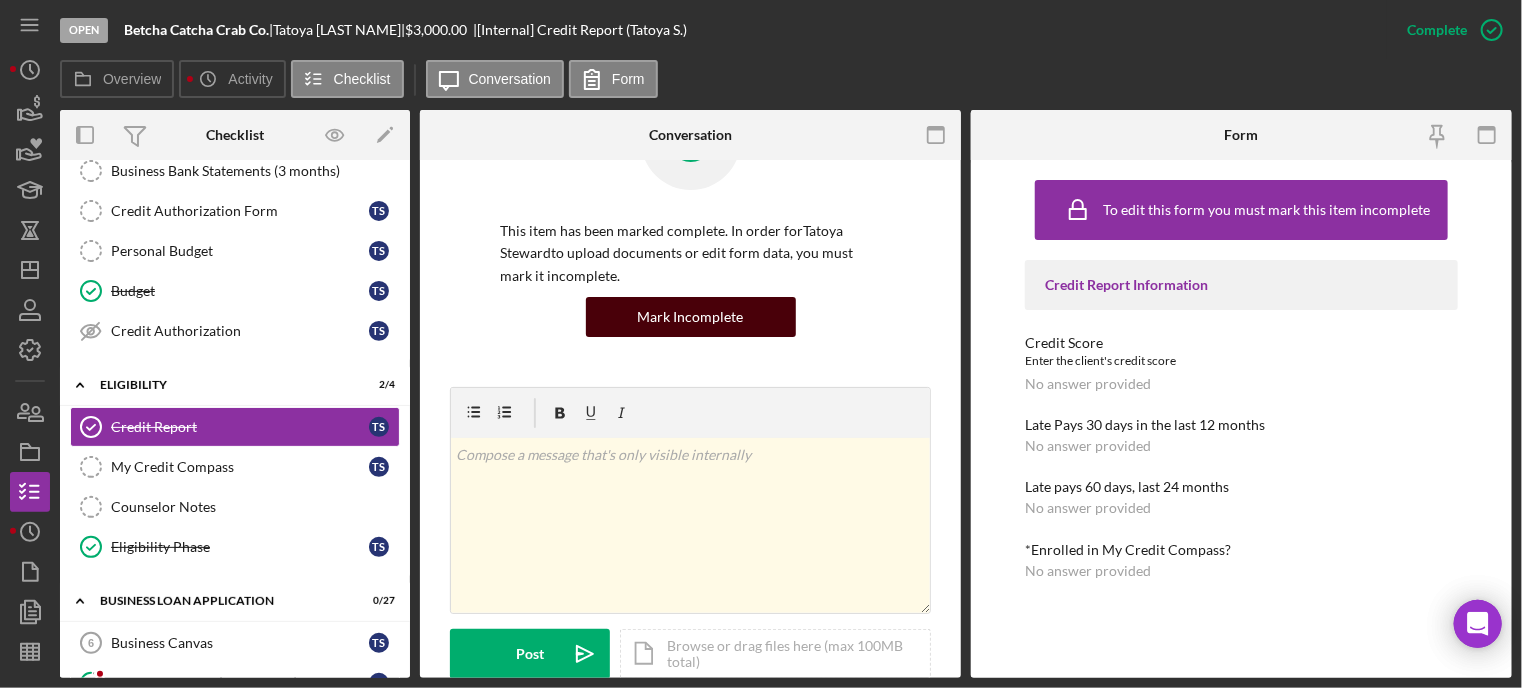 click on "Mark Incomplete" at bounding box center (691, 317) 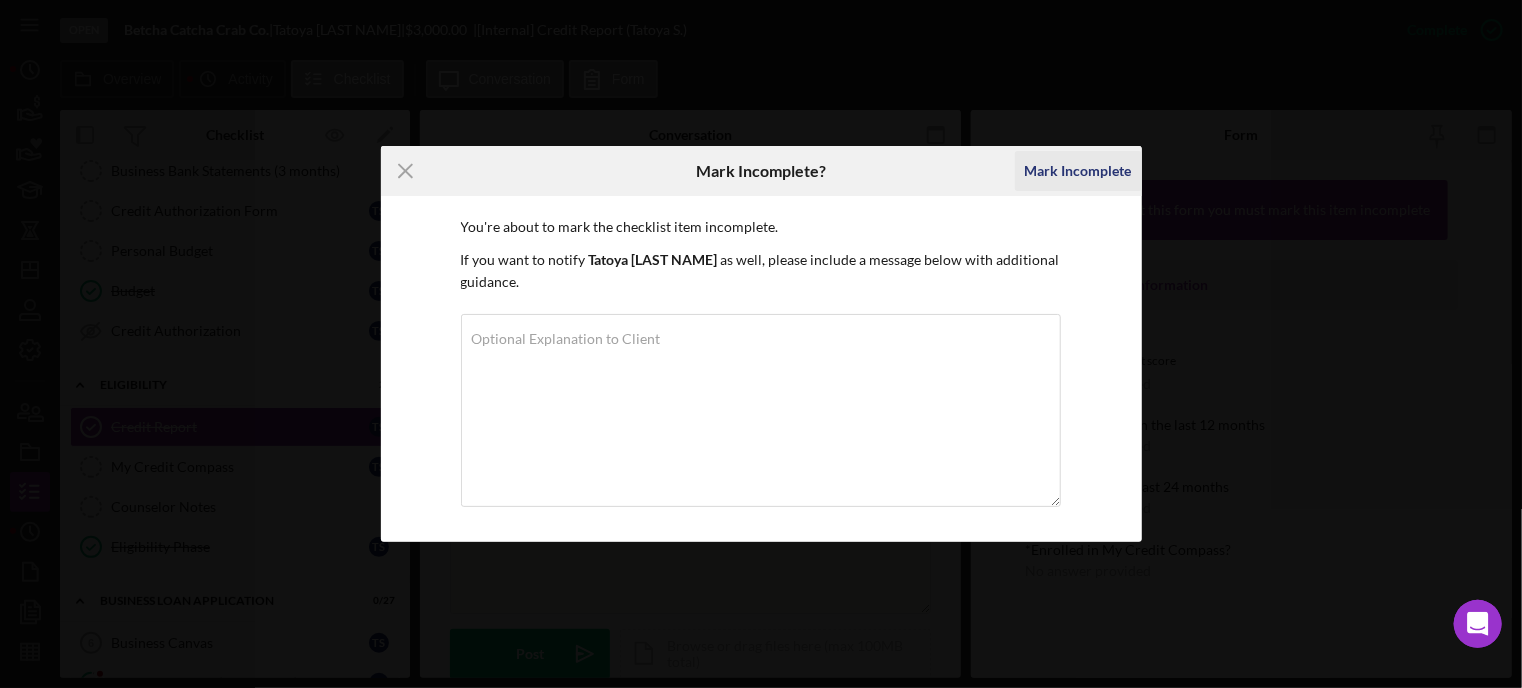 click on "Mark Incomplete" at bounding box center [1078, 171] 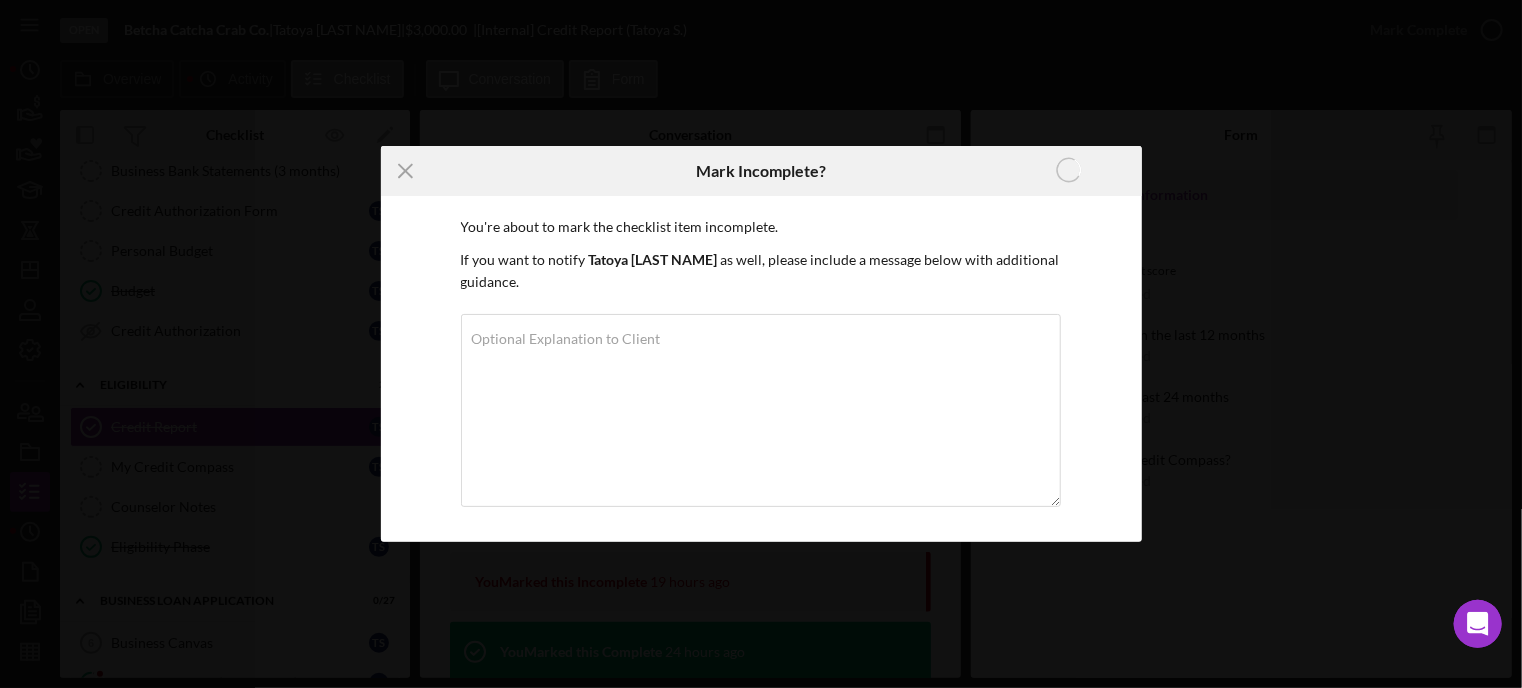 scroll, scrollTop: 0, scrollLeft: 0, axis: both 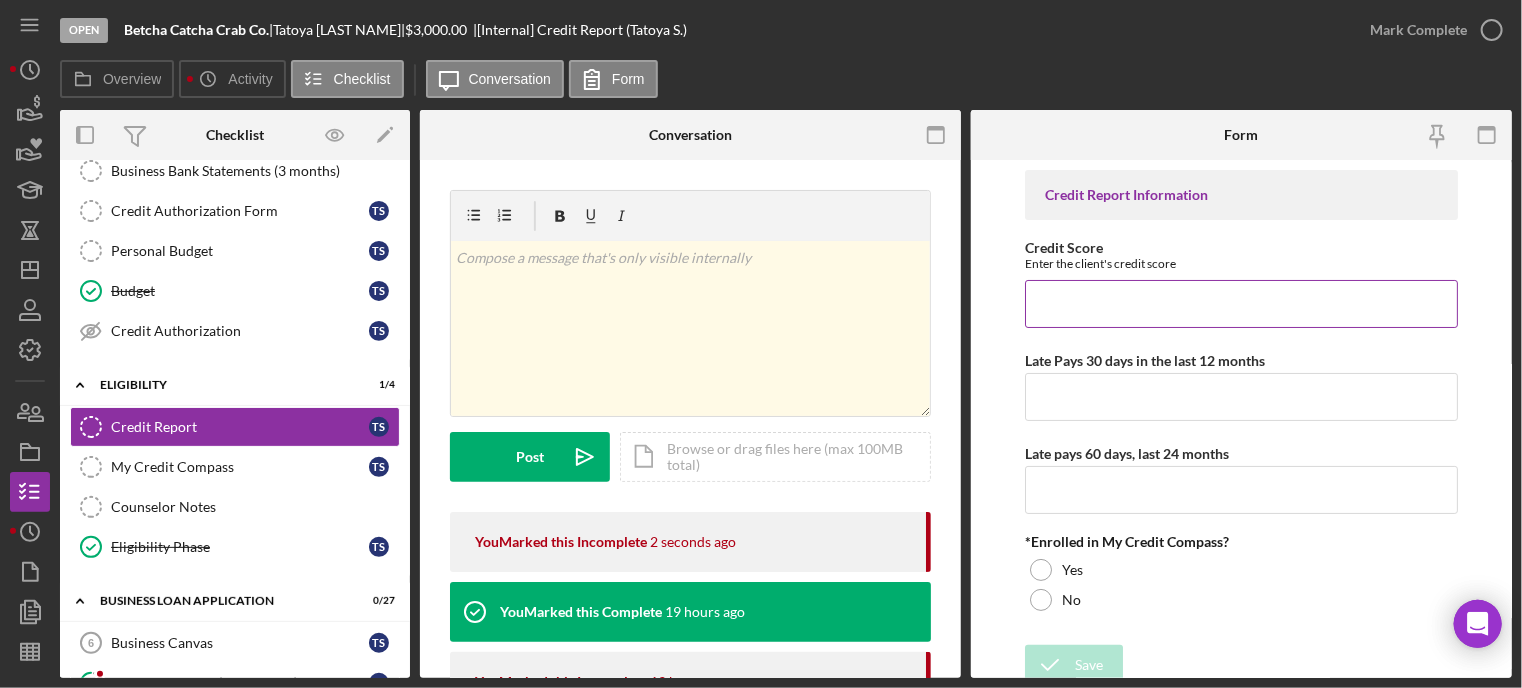 click on "Credit Score" at bounding box center [1241, 304] 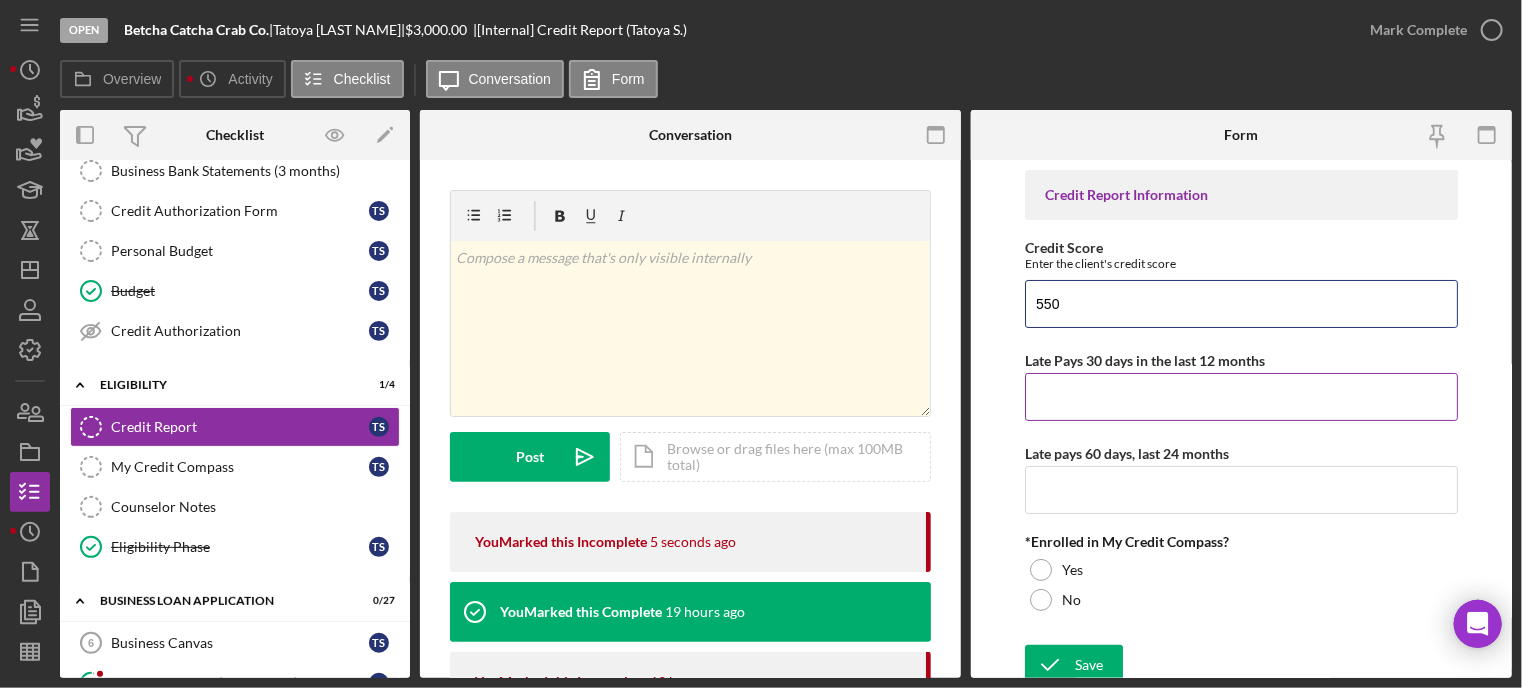 type on "550" 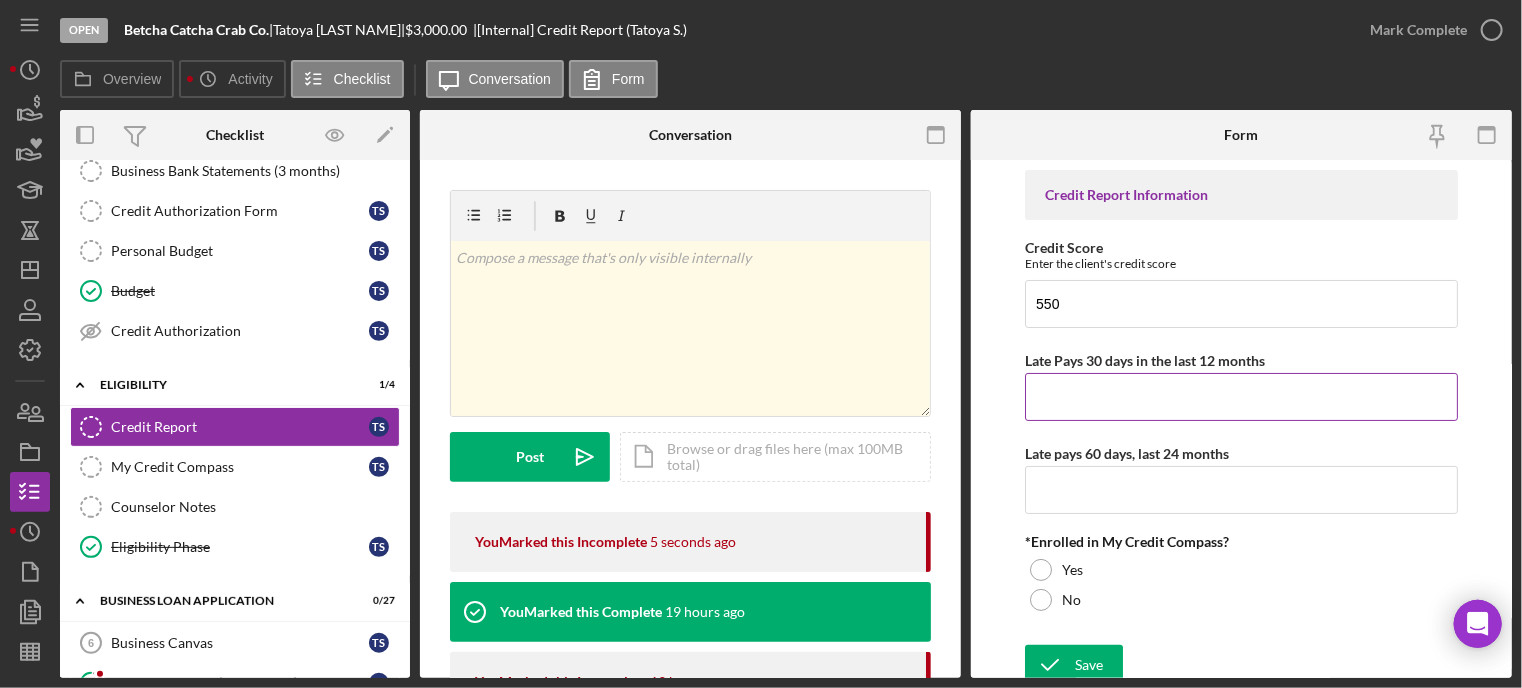 click on "Late Pays 30 days in the last 12 months" at bounding box center (1241, 397) 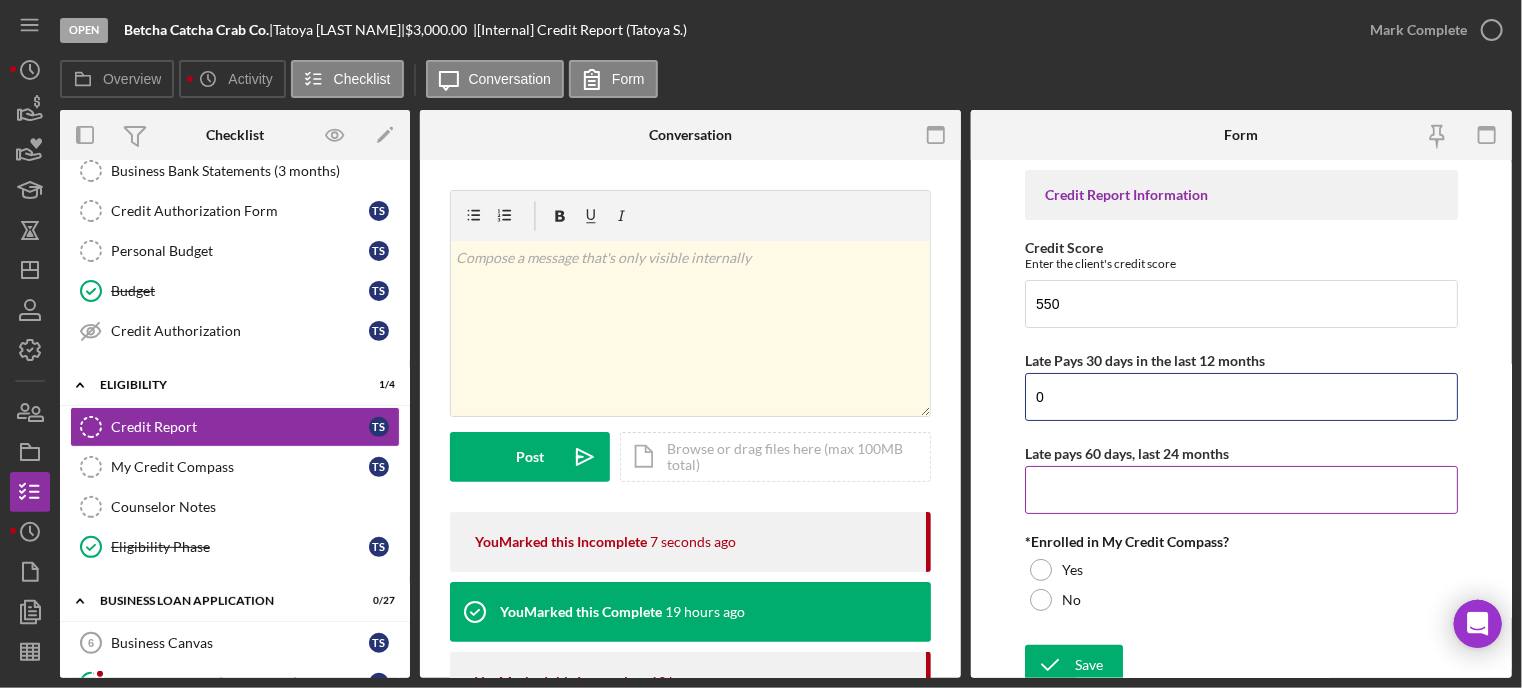 type on "0" 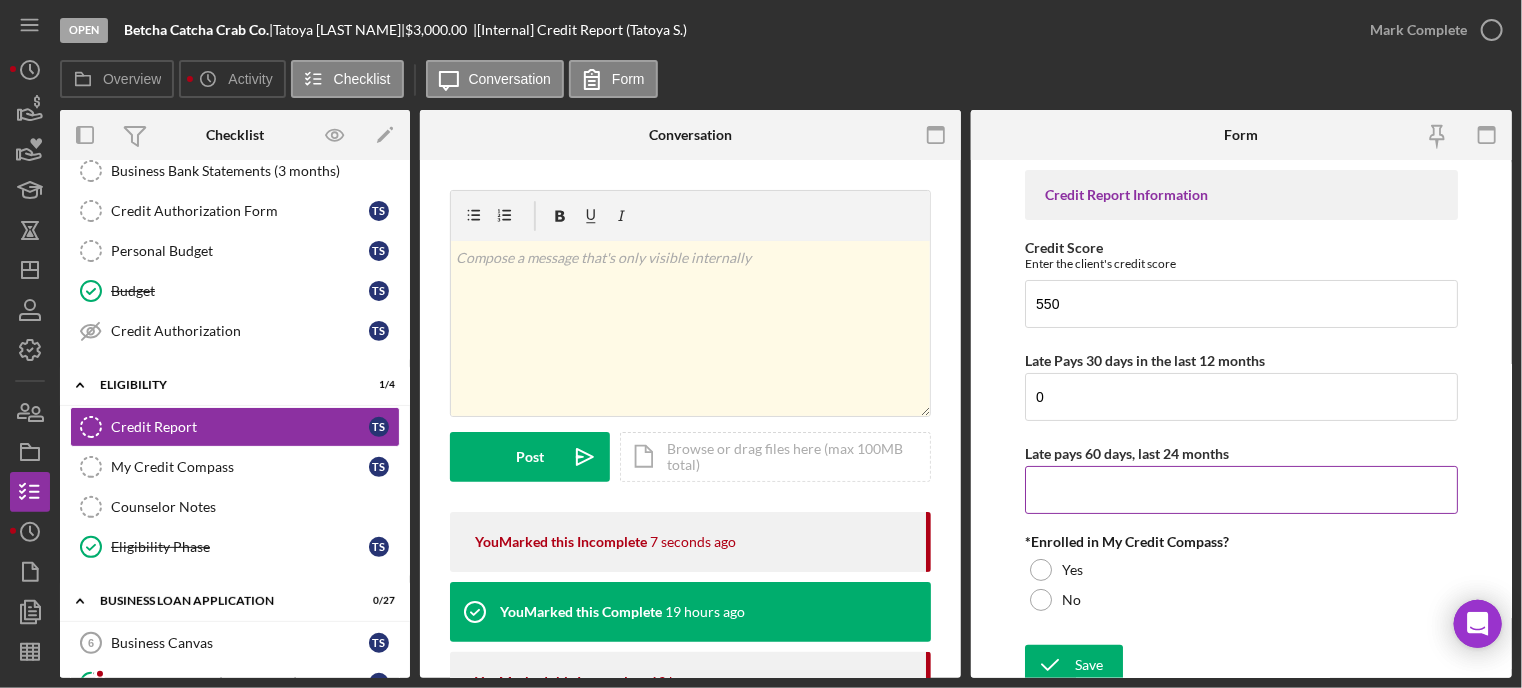 click on "Late pays 60 days, last 24 months" at bounding box center (1241, 490) 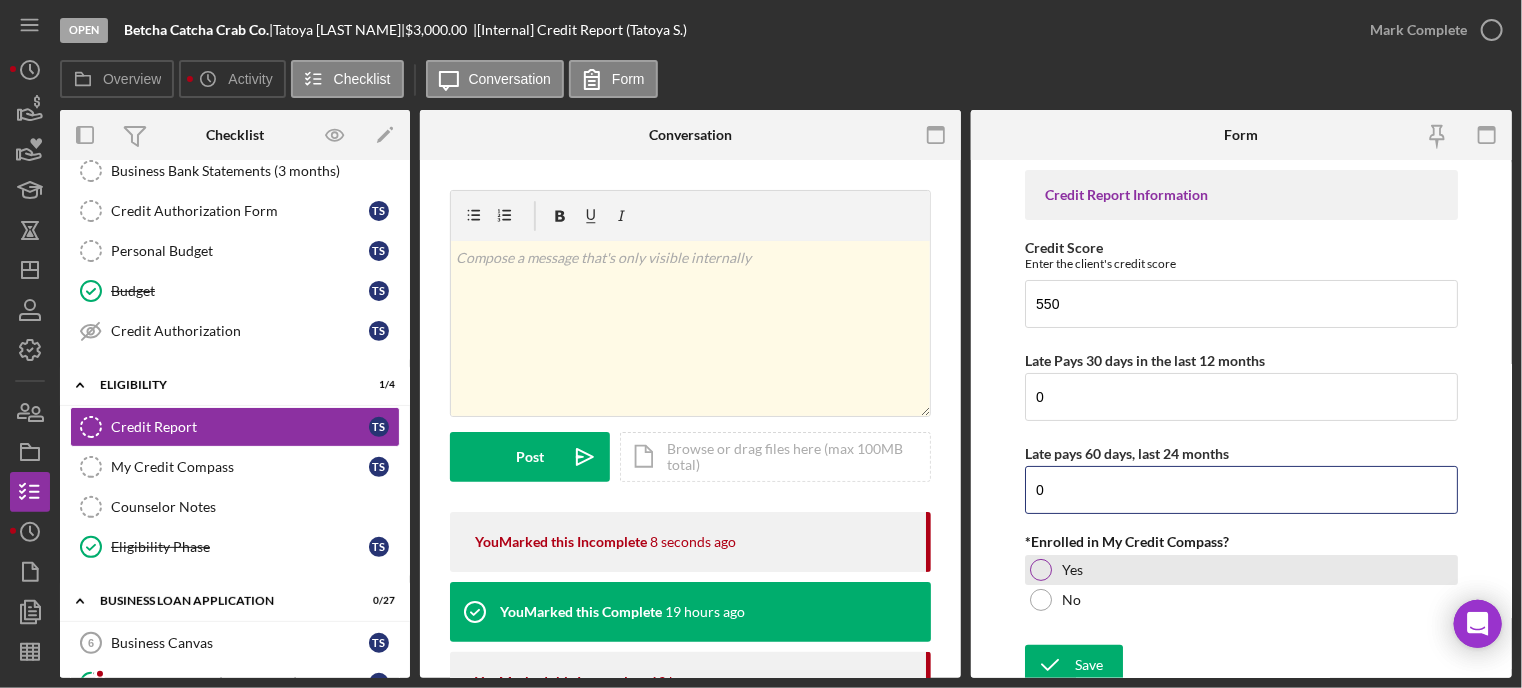 type on "0" 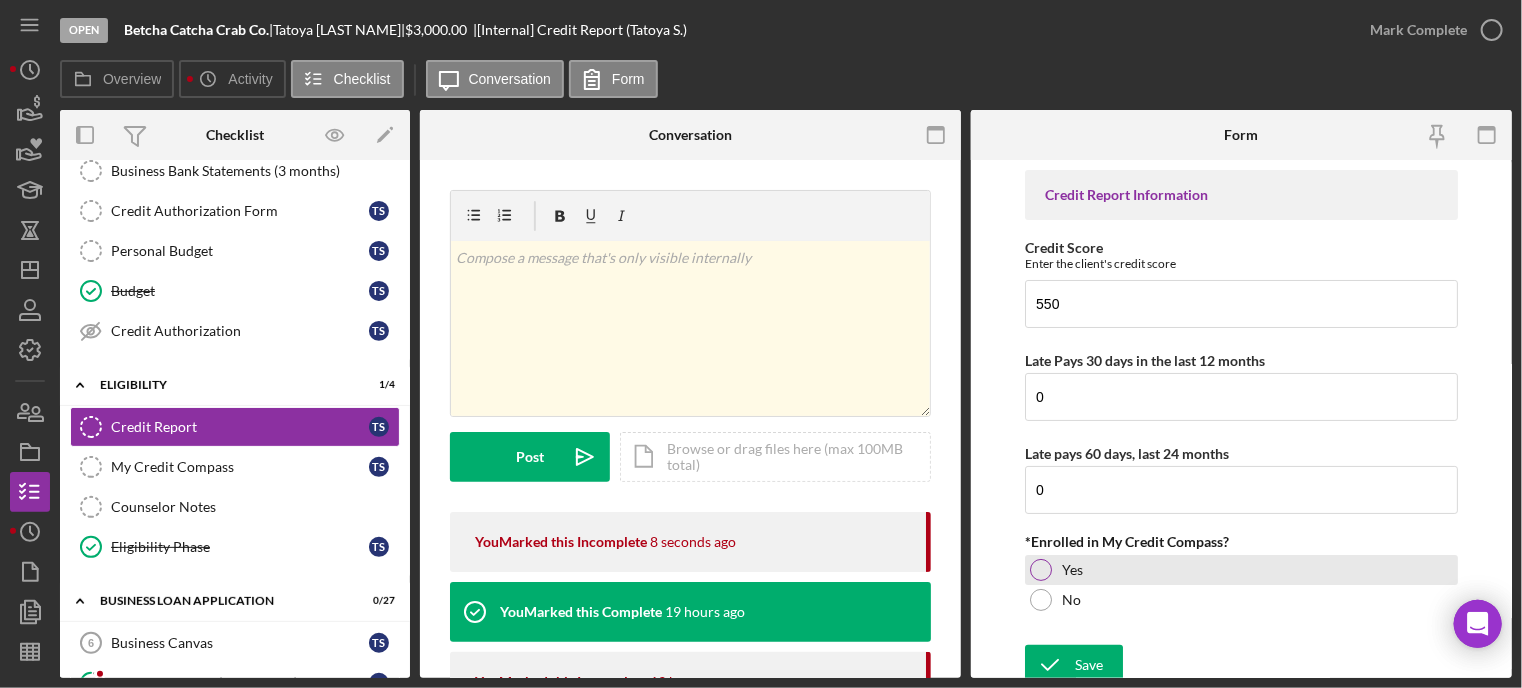 click at bounding box center (1041, 570) 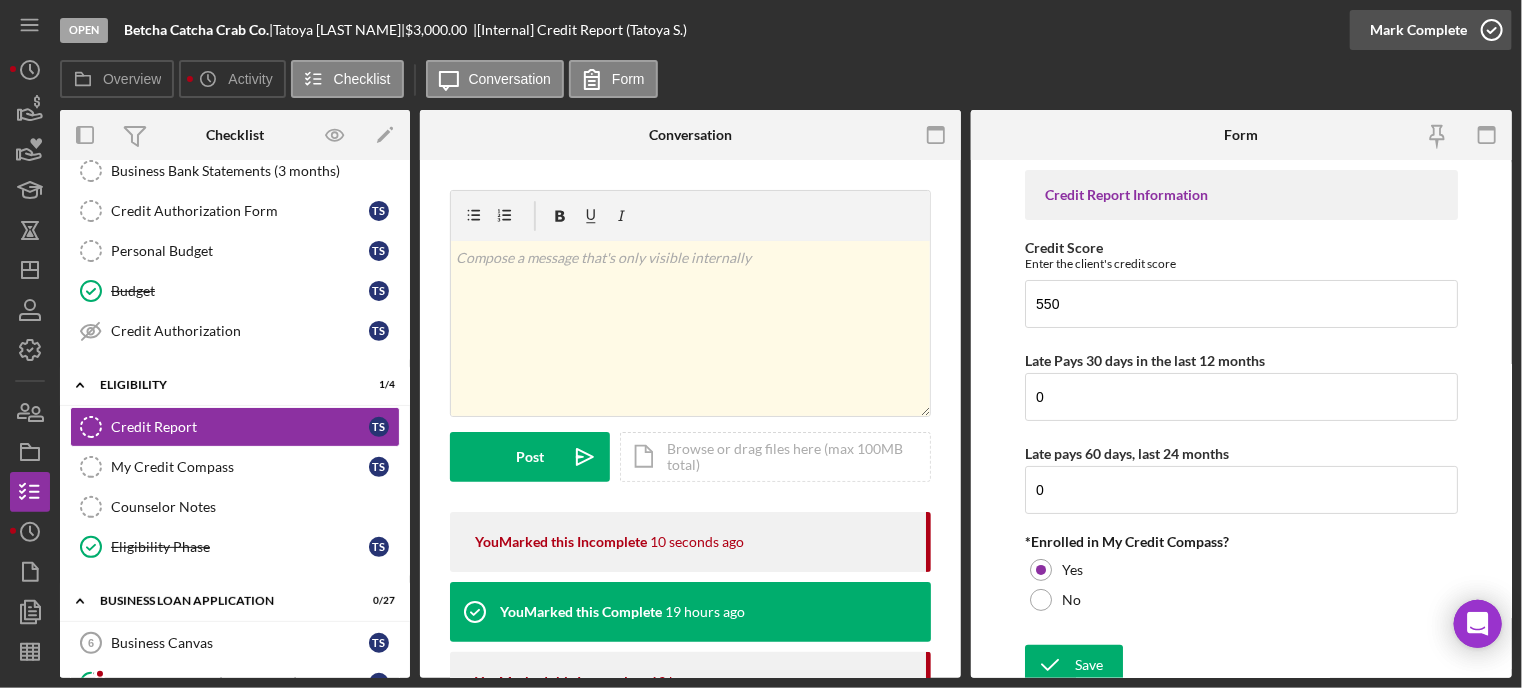 click 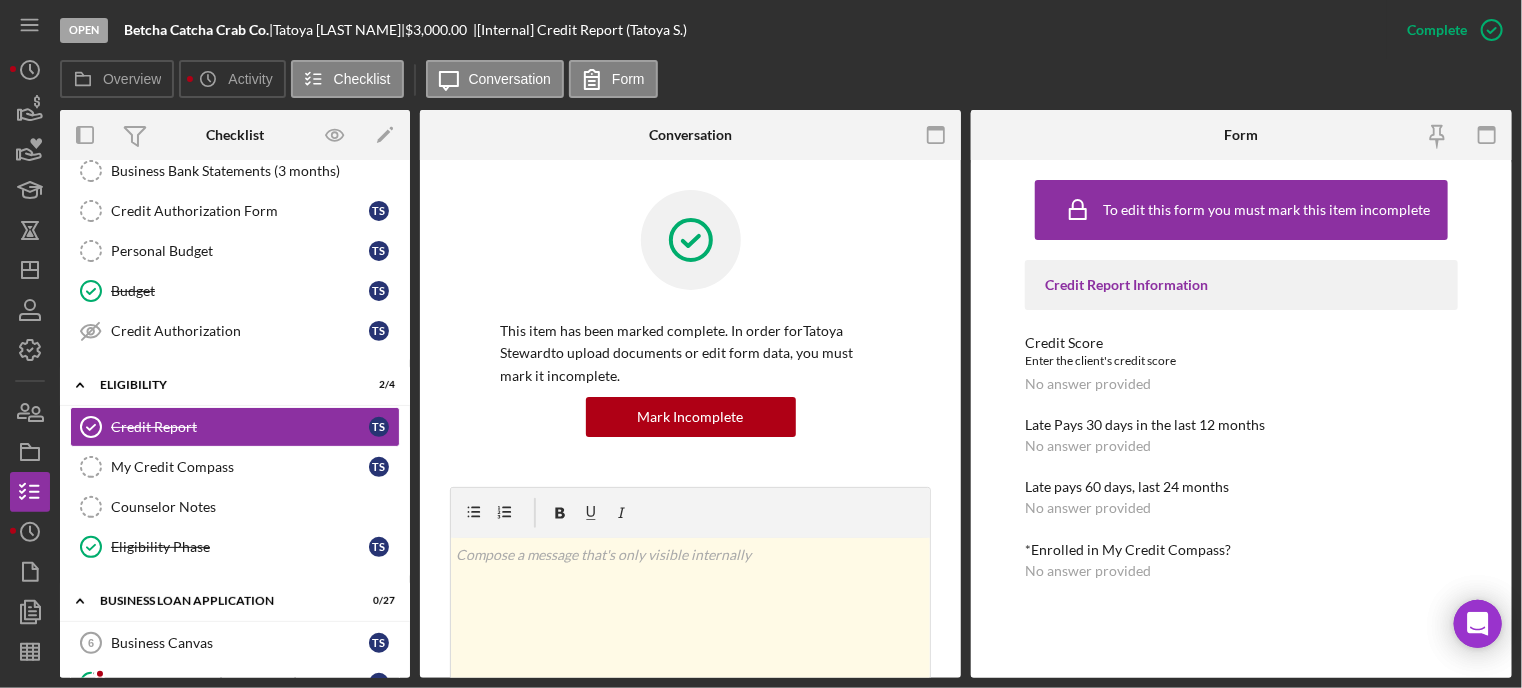 scroll, scrollTop: 600, scrollLeft: 0, axis: vertical 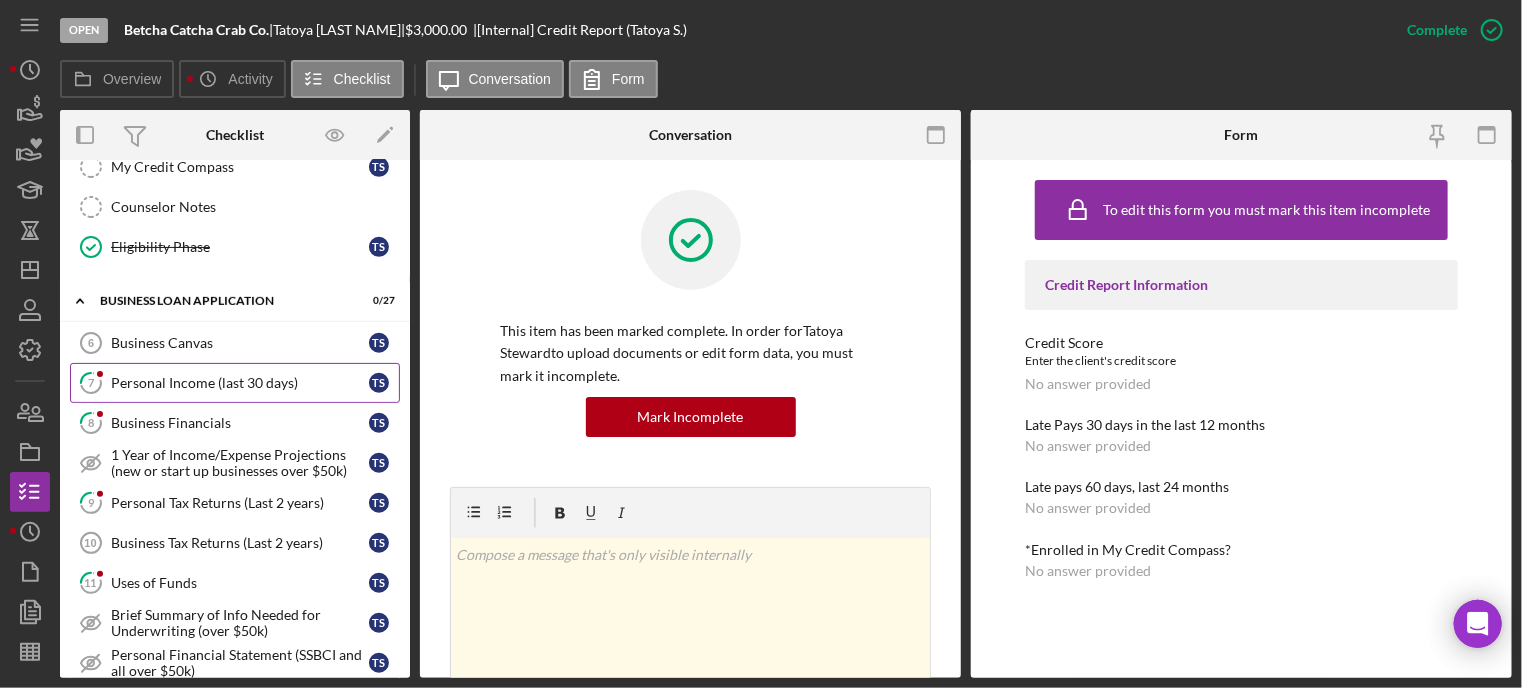 click on "Personal Income (last 30 days)" at bounding box center (240, 383) 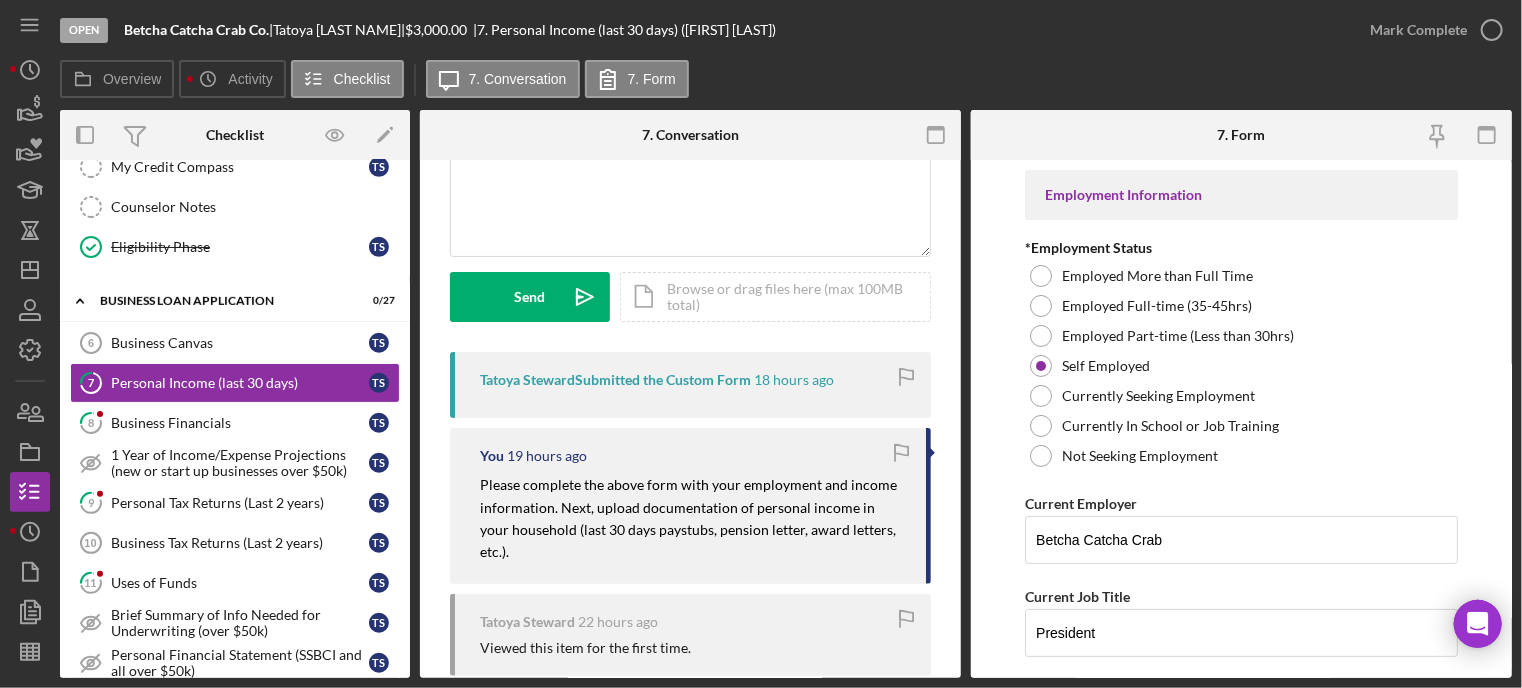 scroll, scrollTop: 300, scrollLeft: 0, axis: vertical 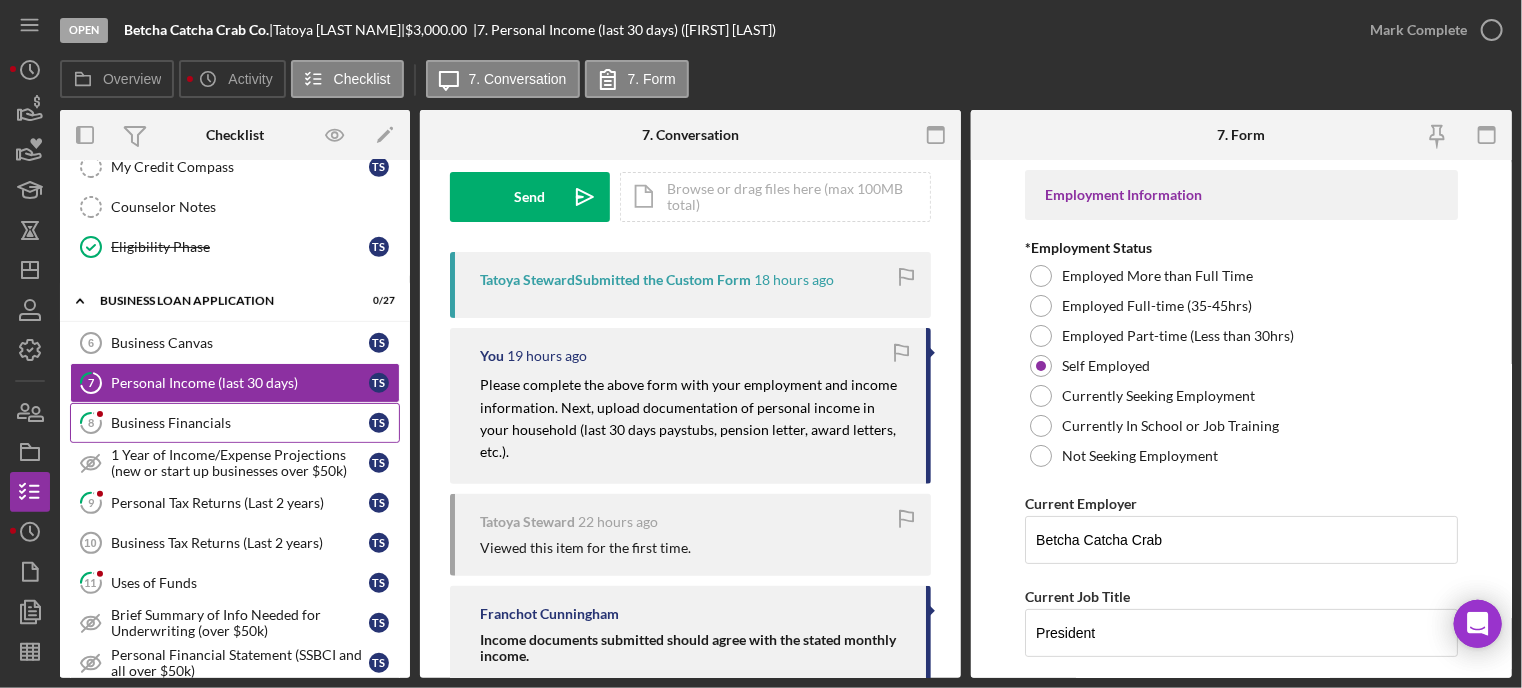 click on "Business Financials" at bounding box center (240, 423) 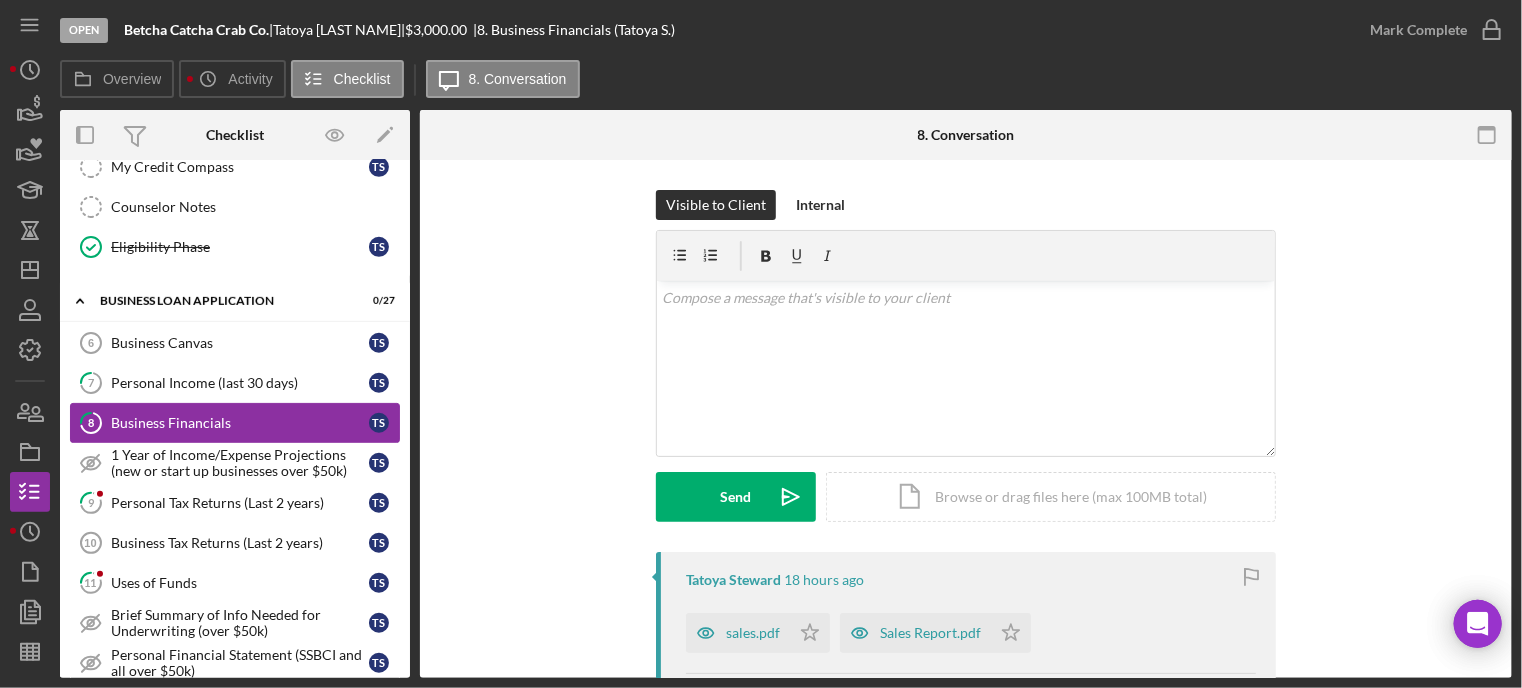 click on "Business Financials" at bounding box center [240, 423] 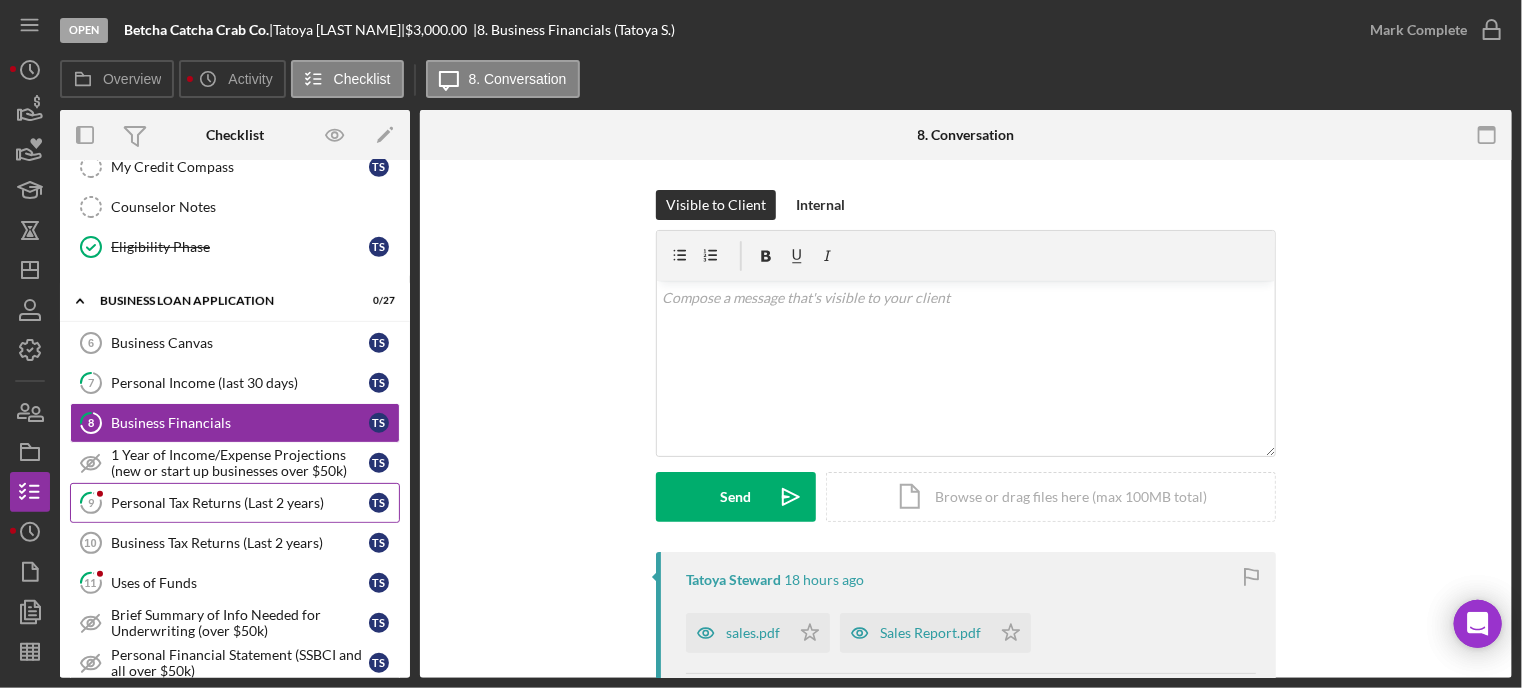 click on "9 Personal Tax Returns (Last 2 years) T S" at bounding box center (235, 503) 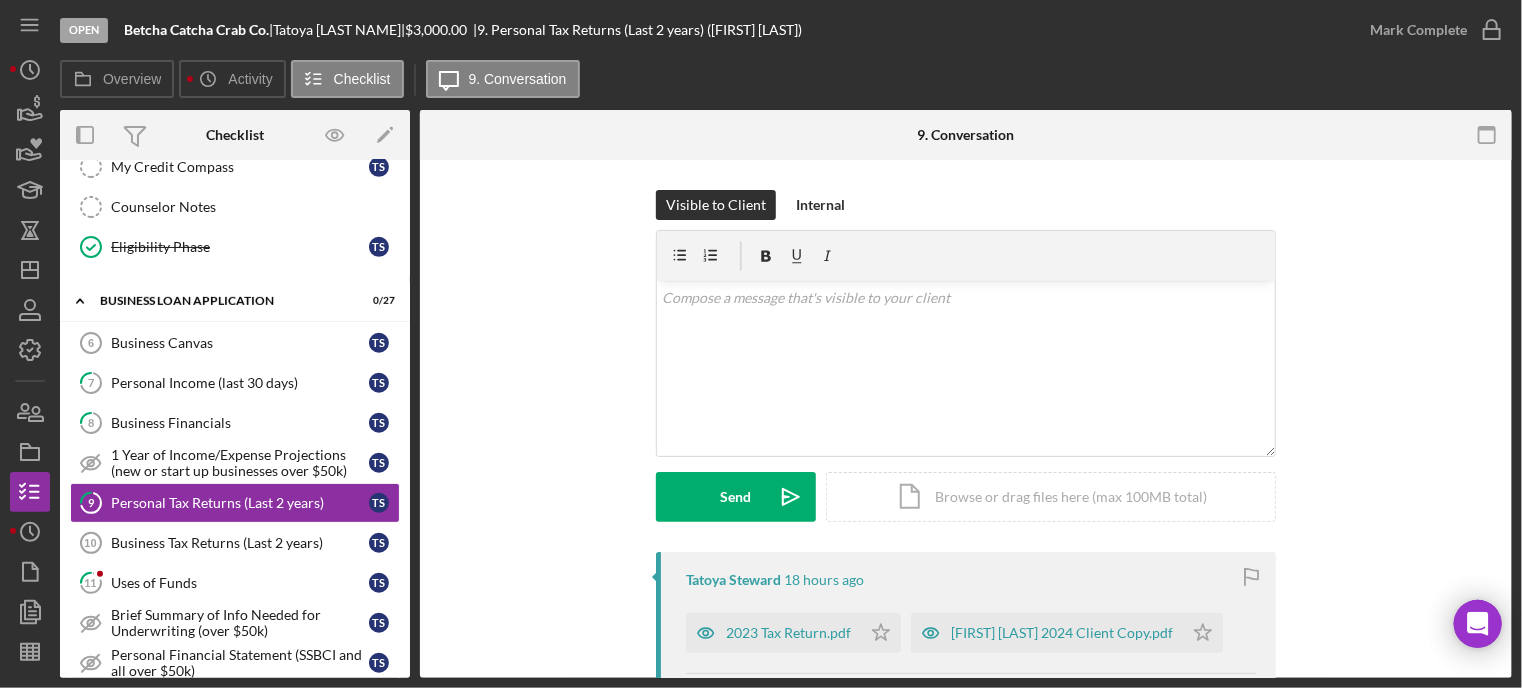 scroll, scrollTop: 200, scrollLeft: 0, axis: vertical 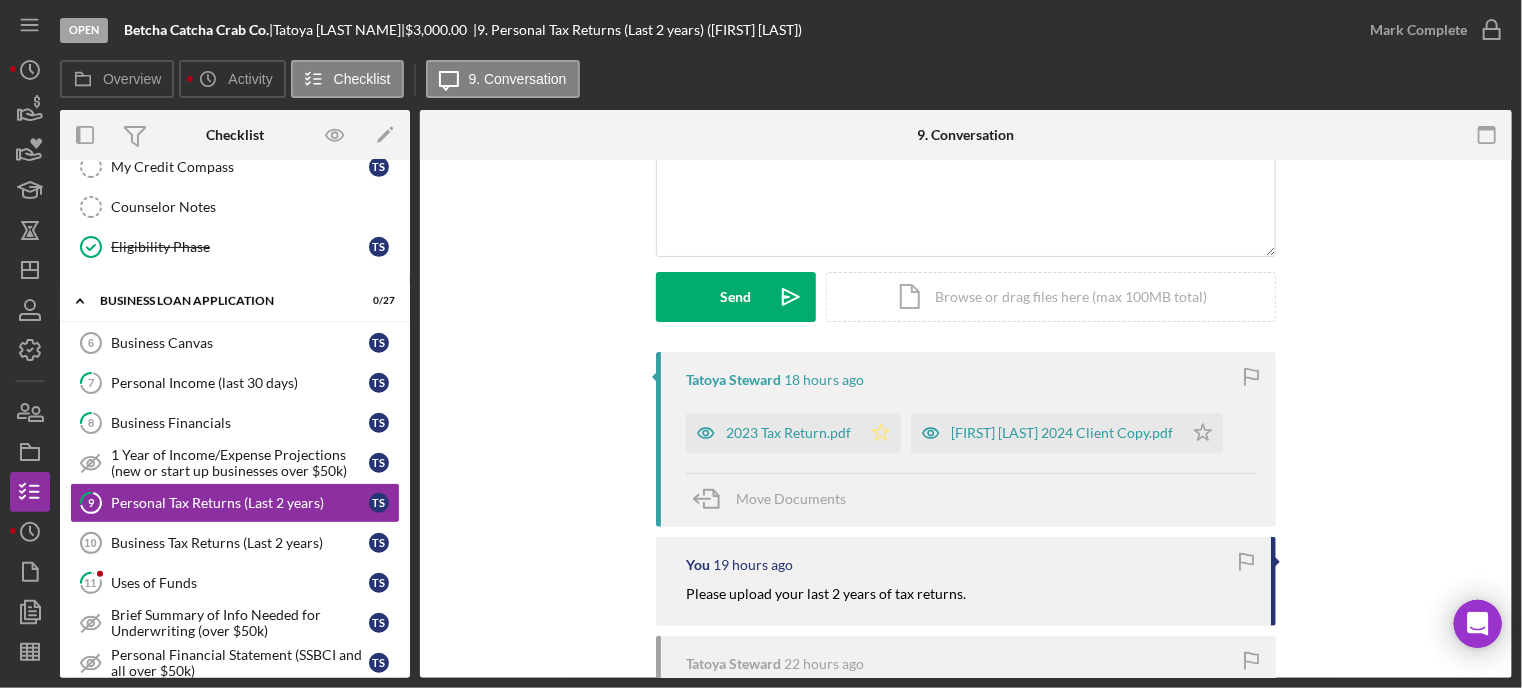 click on "Icon/Star" 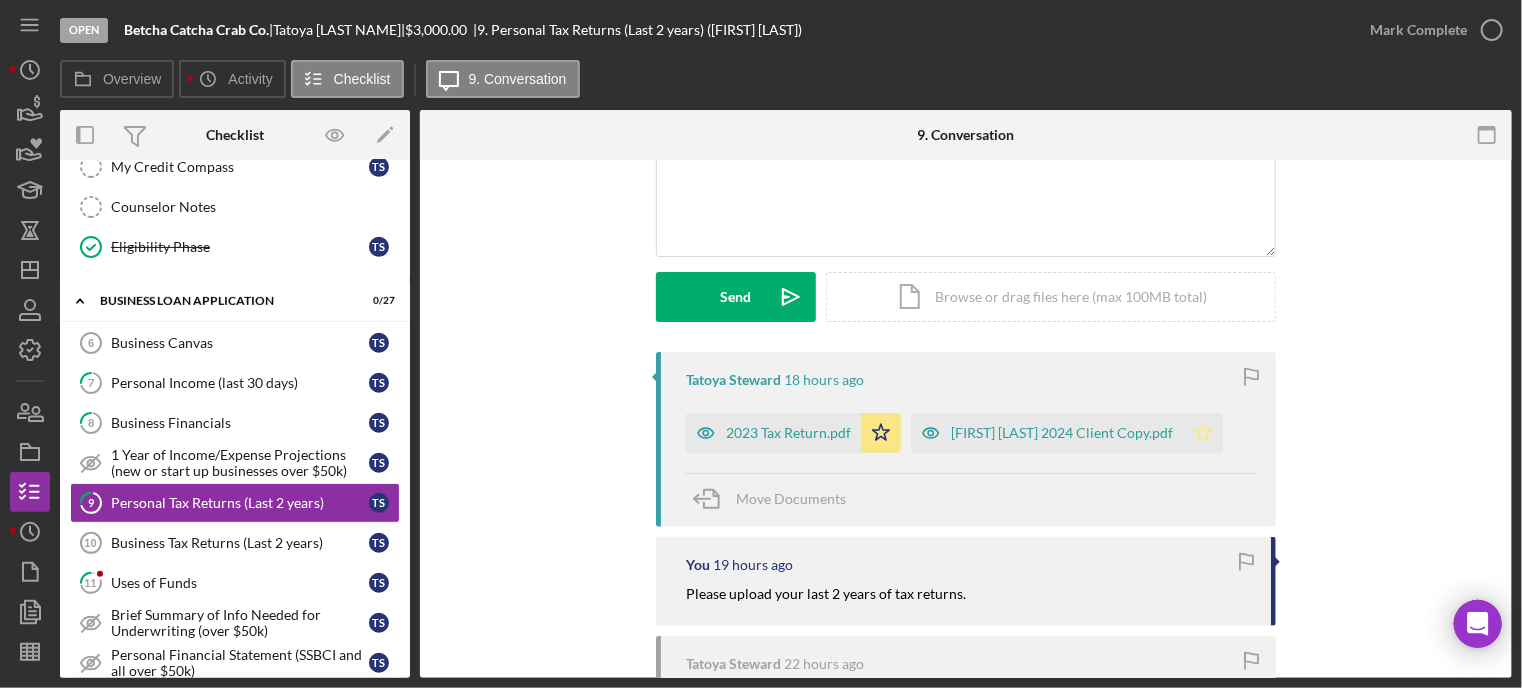 click on "Icon/Star" 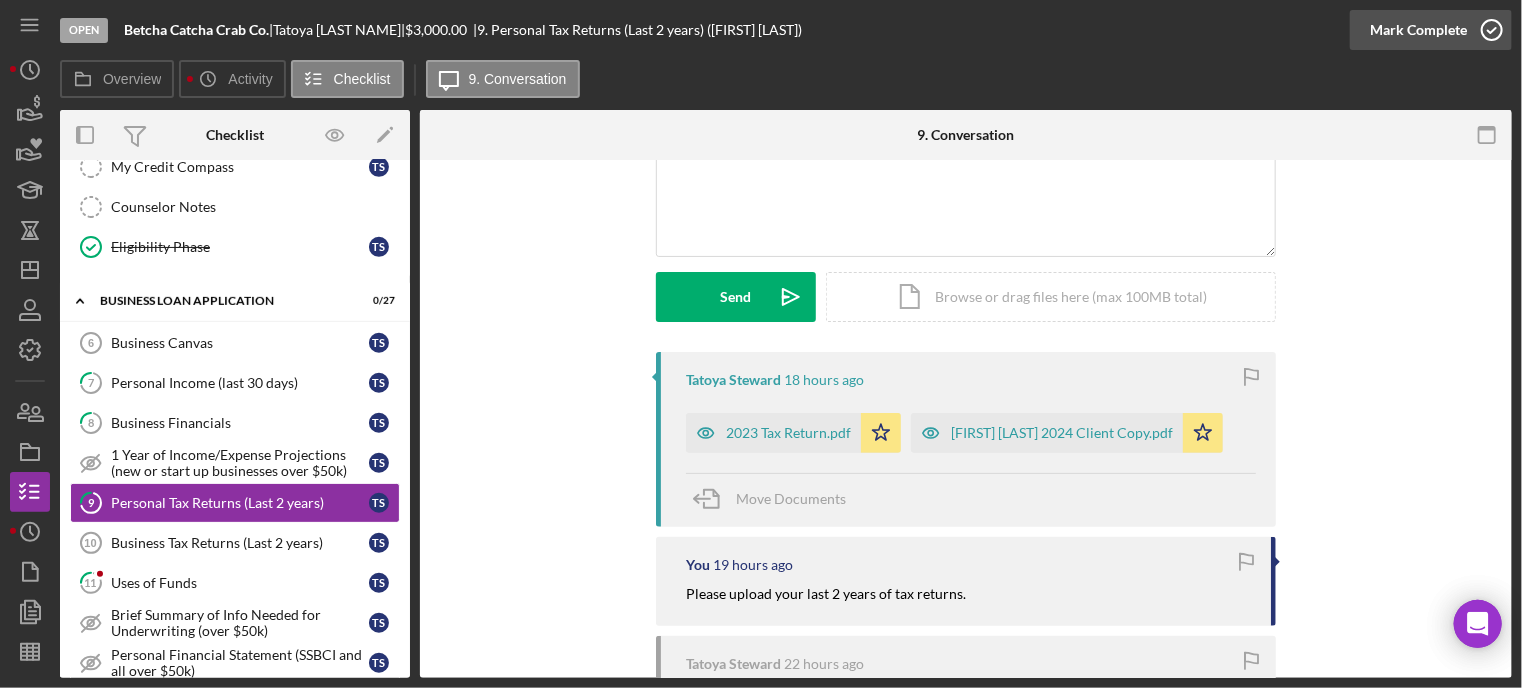 click 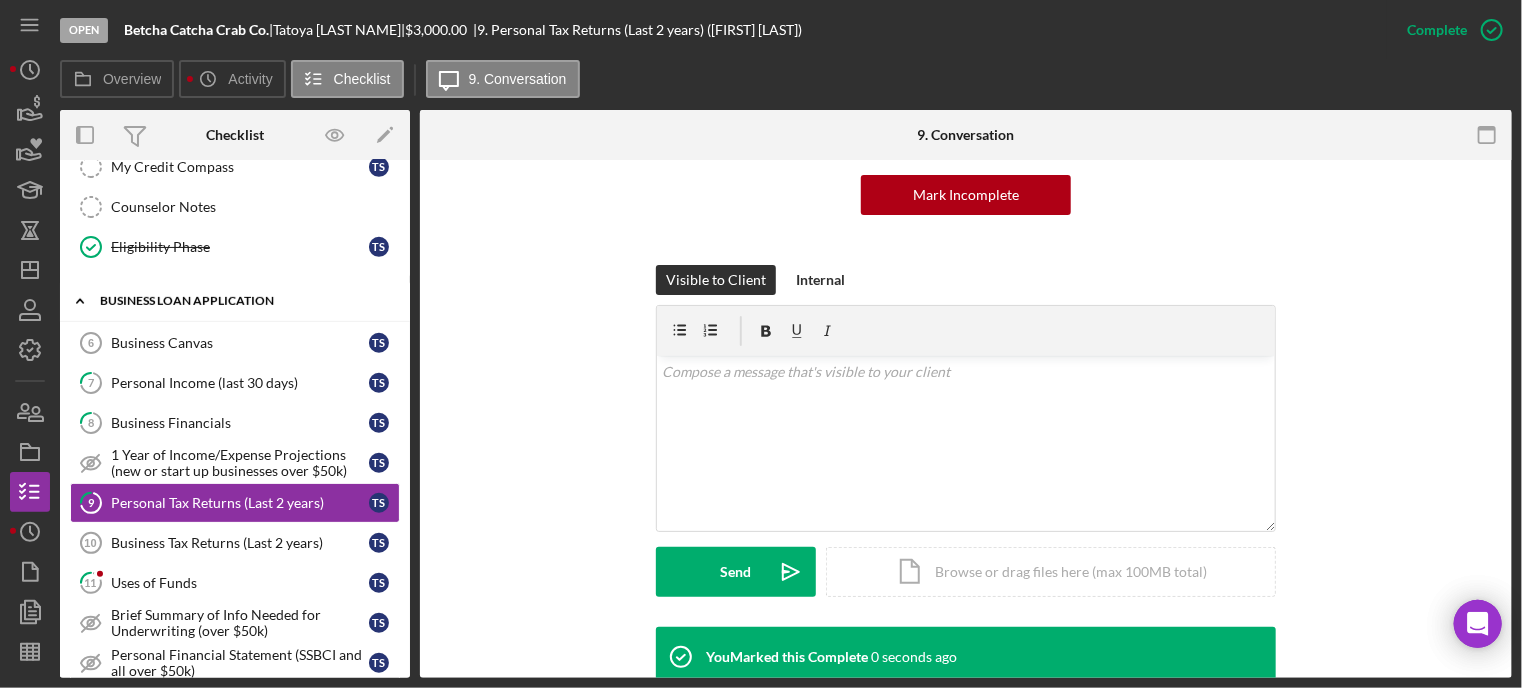 scroll, scrollTop: 475, scrollLeft: 0, axis: vertical 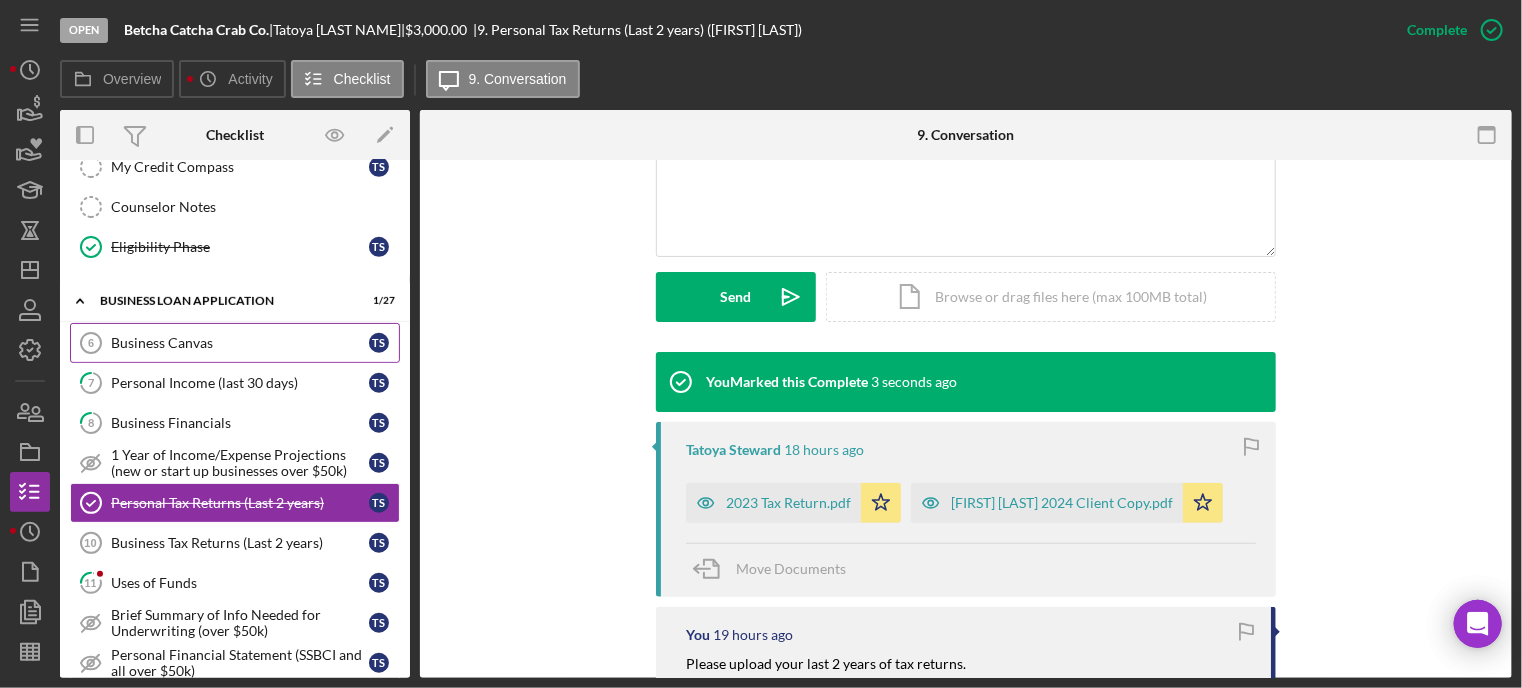 click on "Business Canvas" at bounding box center (240, 343) 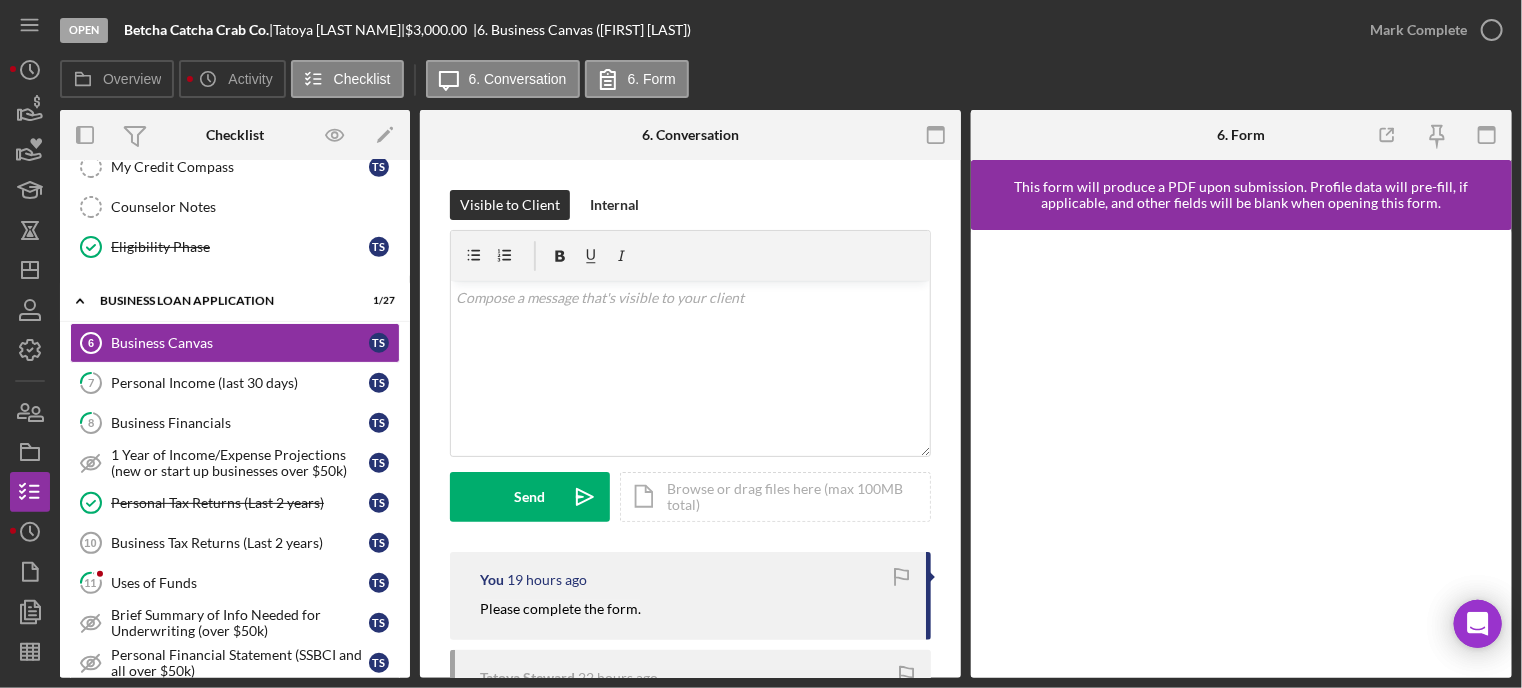 scroll, scrollTop: 200, scrollLeft: 0, axis: vertical 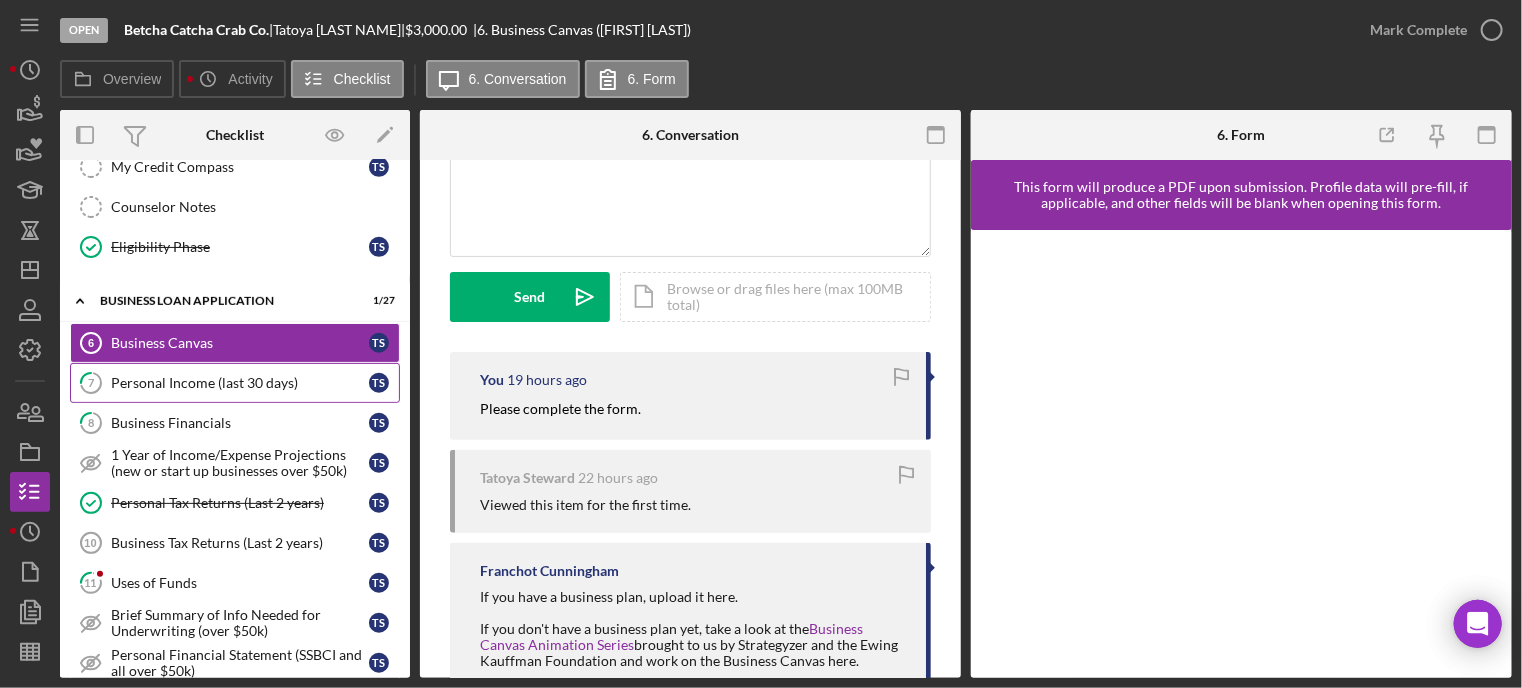 click on "Personal Income (last 30 days)" at bounding box center (240, 383) 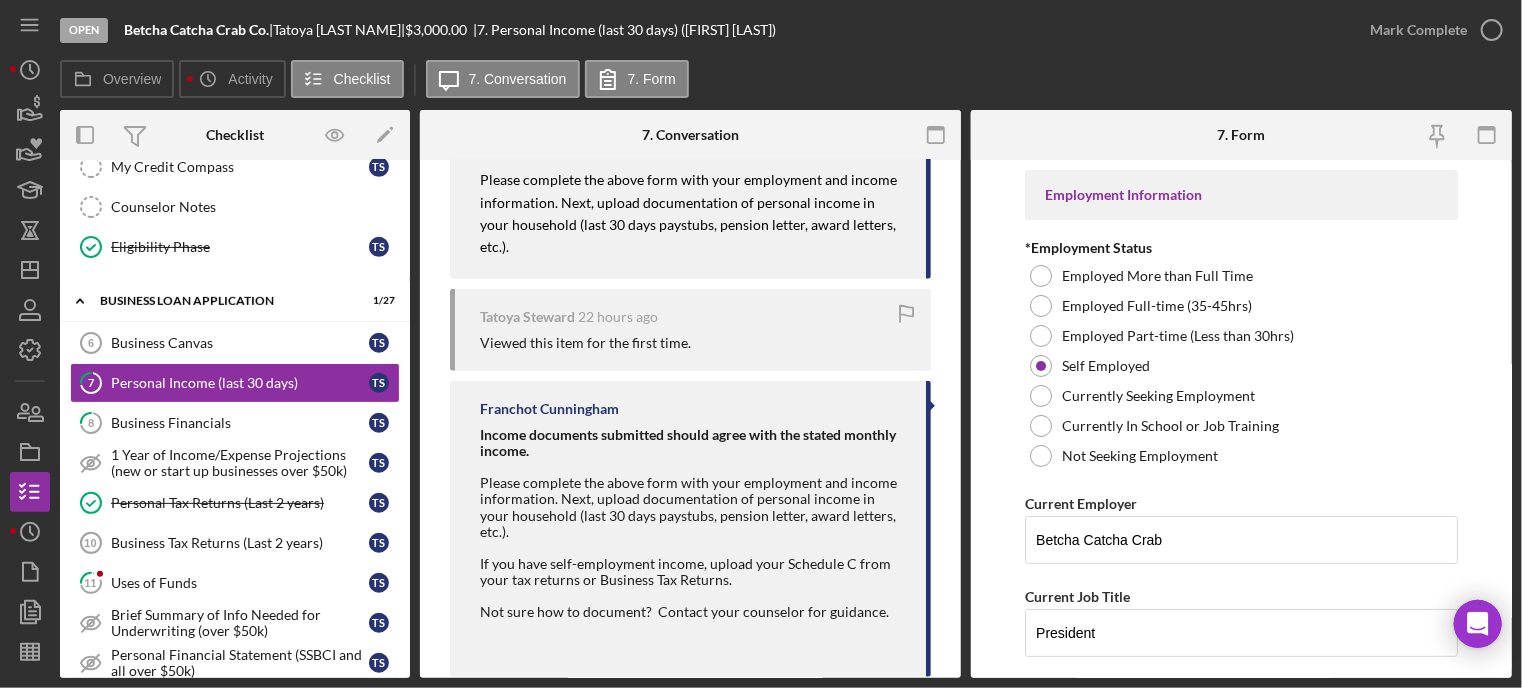 scroll, scrollTop: 205, scrollLeft: 0, axis: vertical 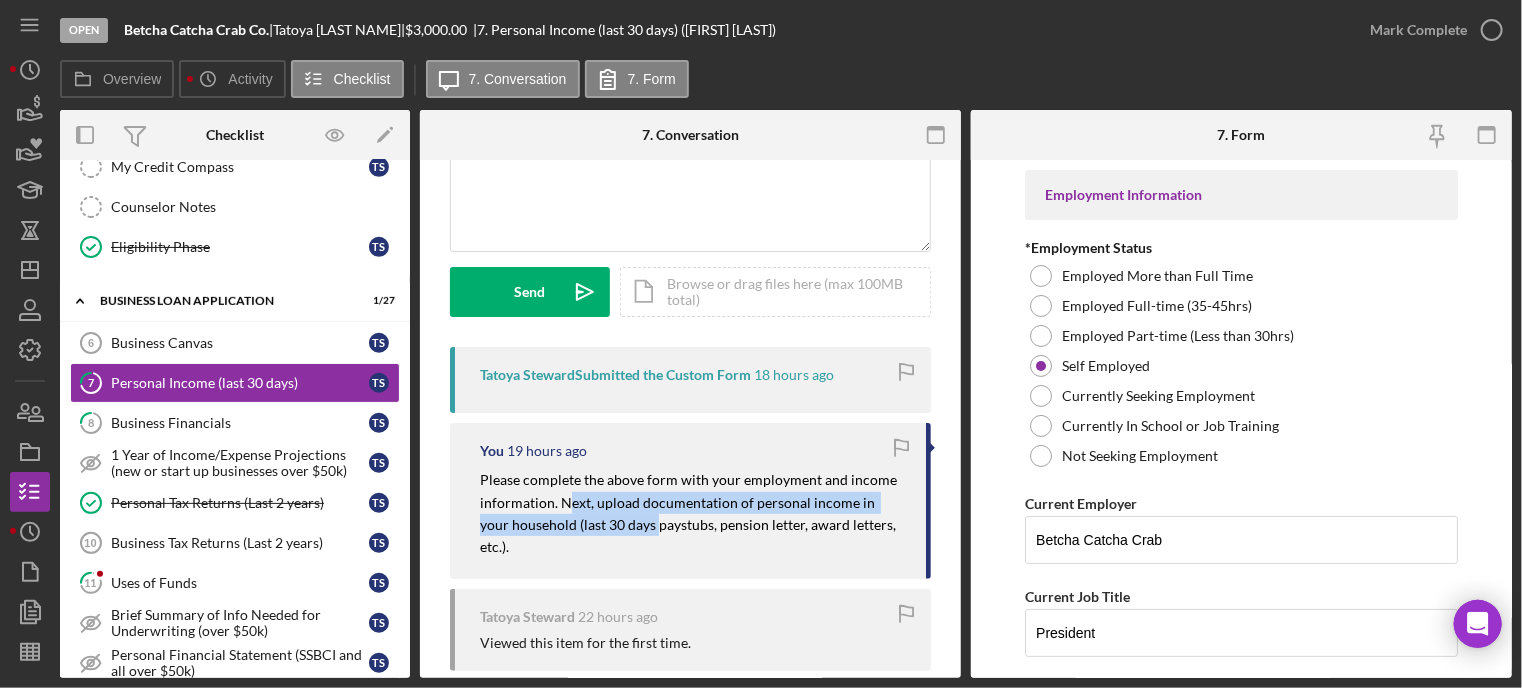 drag, startPoint x: 564, startPoint y: 507, endPoint x: 608, endPoint y: 537, distance: 53.25411 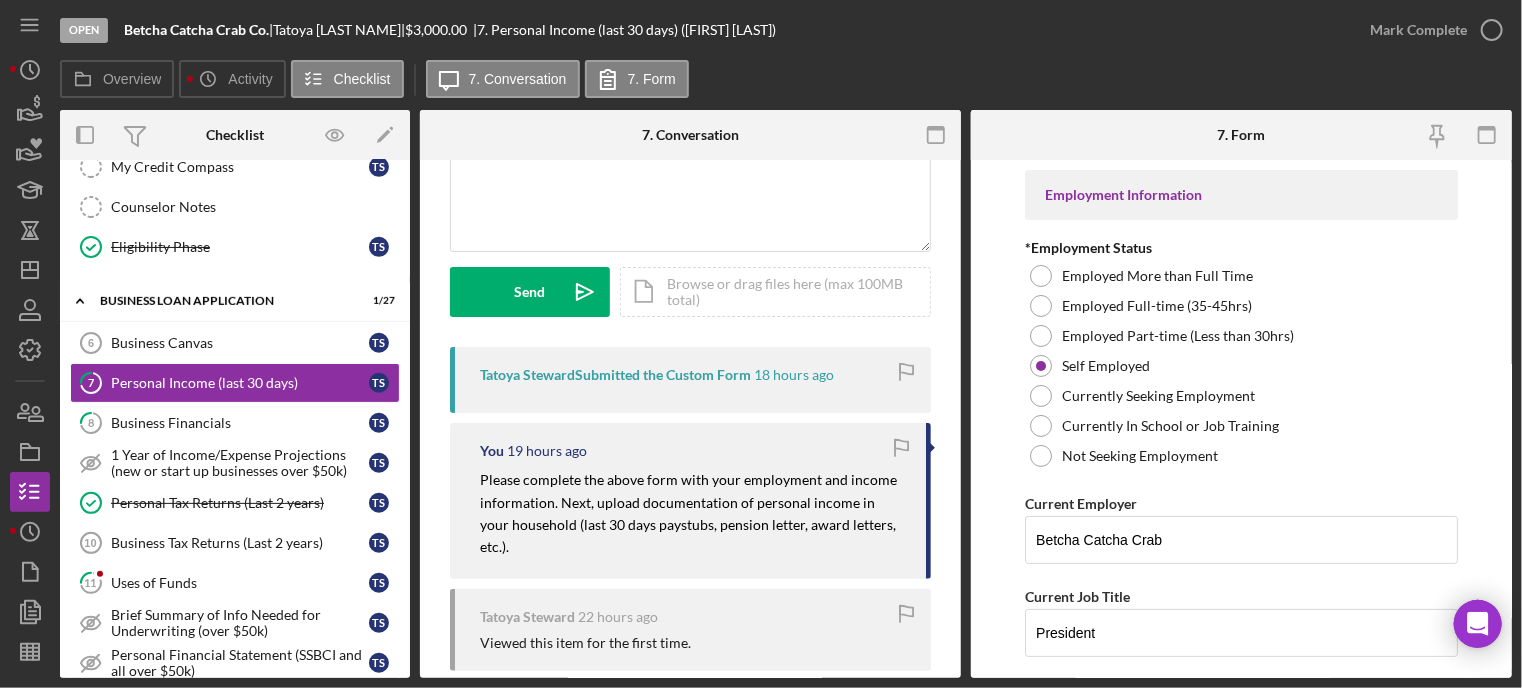 drag, startPoint x: 604, startPoint y: 565, endPoint x: 582, endPoint y: 566, distance: 22.022715 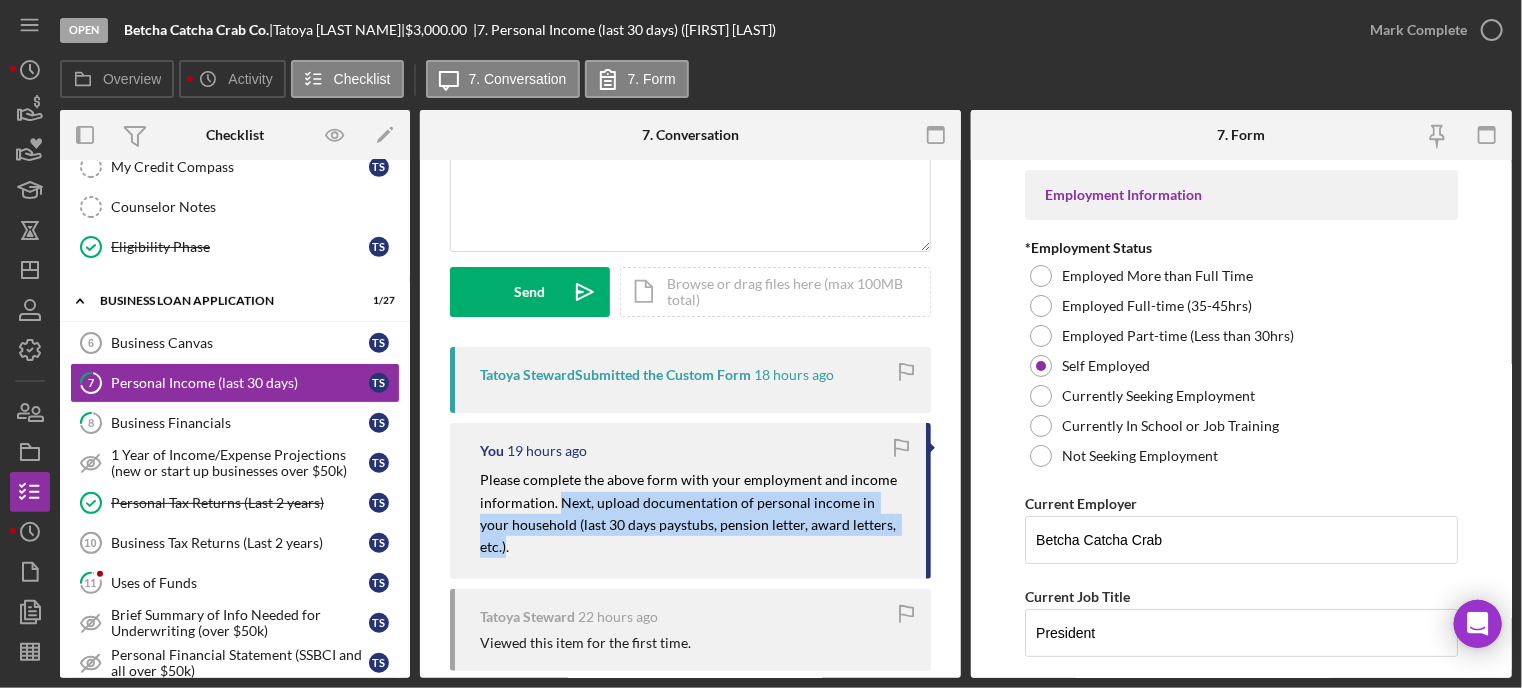 drag, startPoint x: 559, startPoint y: 501, endPoint x: 888, endPoint y: 535, distance: 330.75217 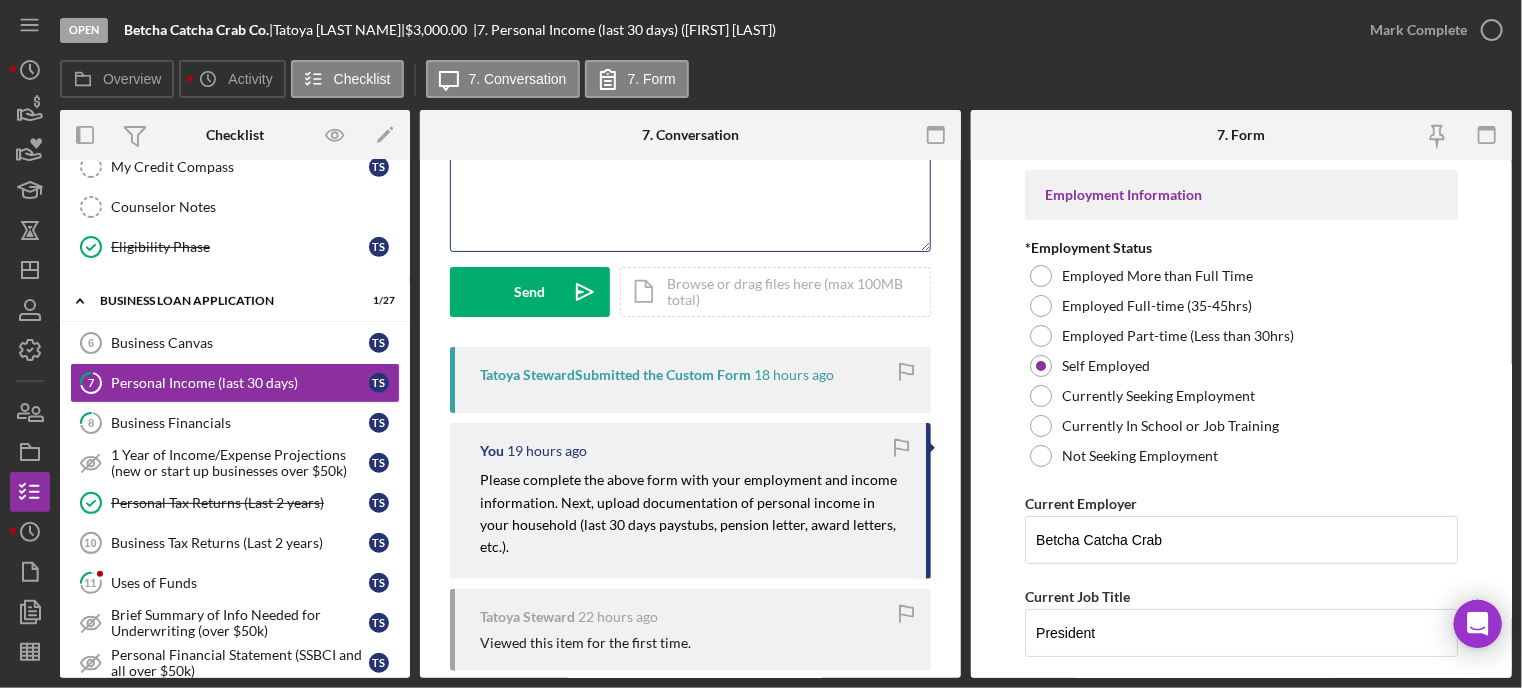 scroll, scrollTop: 146, scrollLeft: 0, axis: vertical 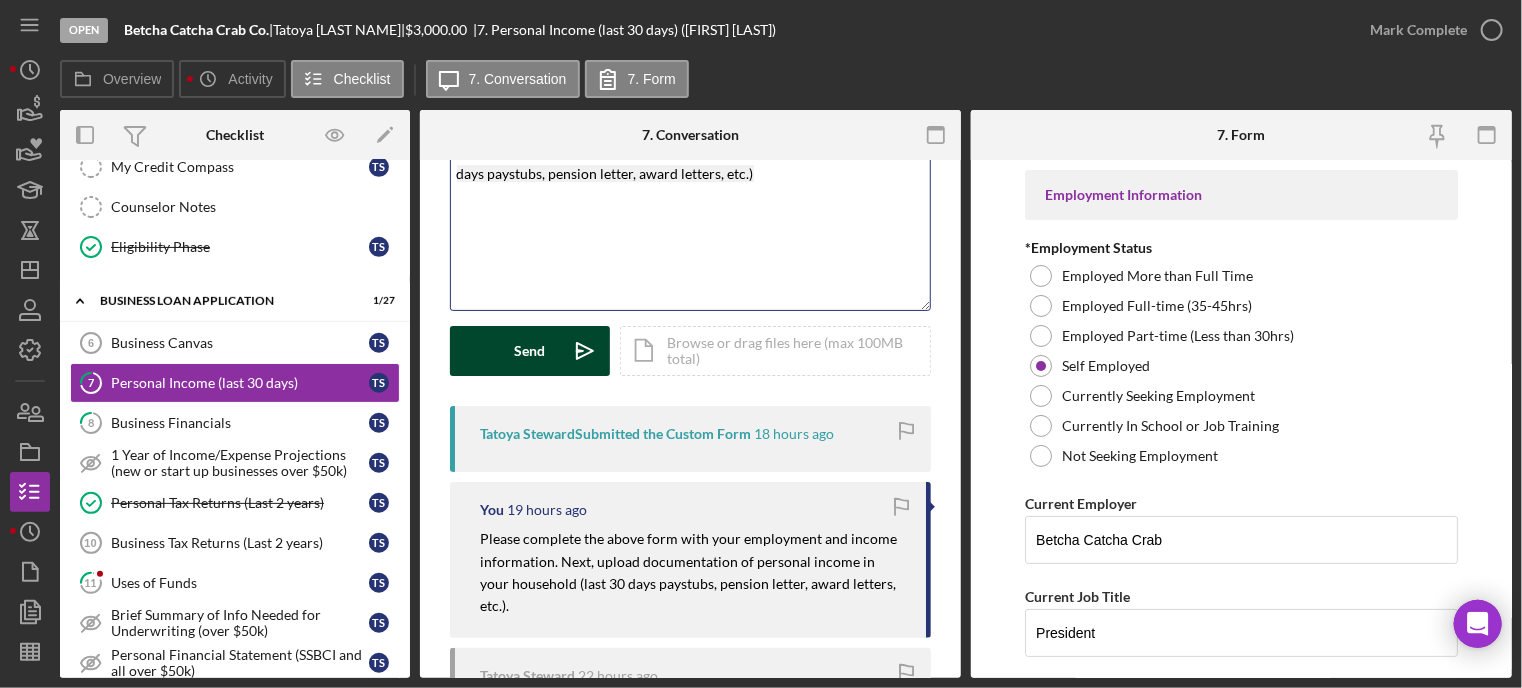 click on "Send" at bounding box center [530, 351] 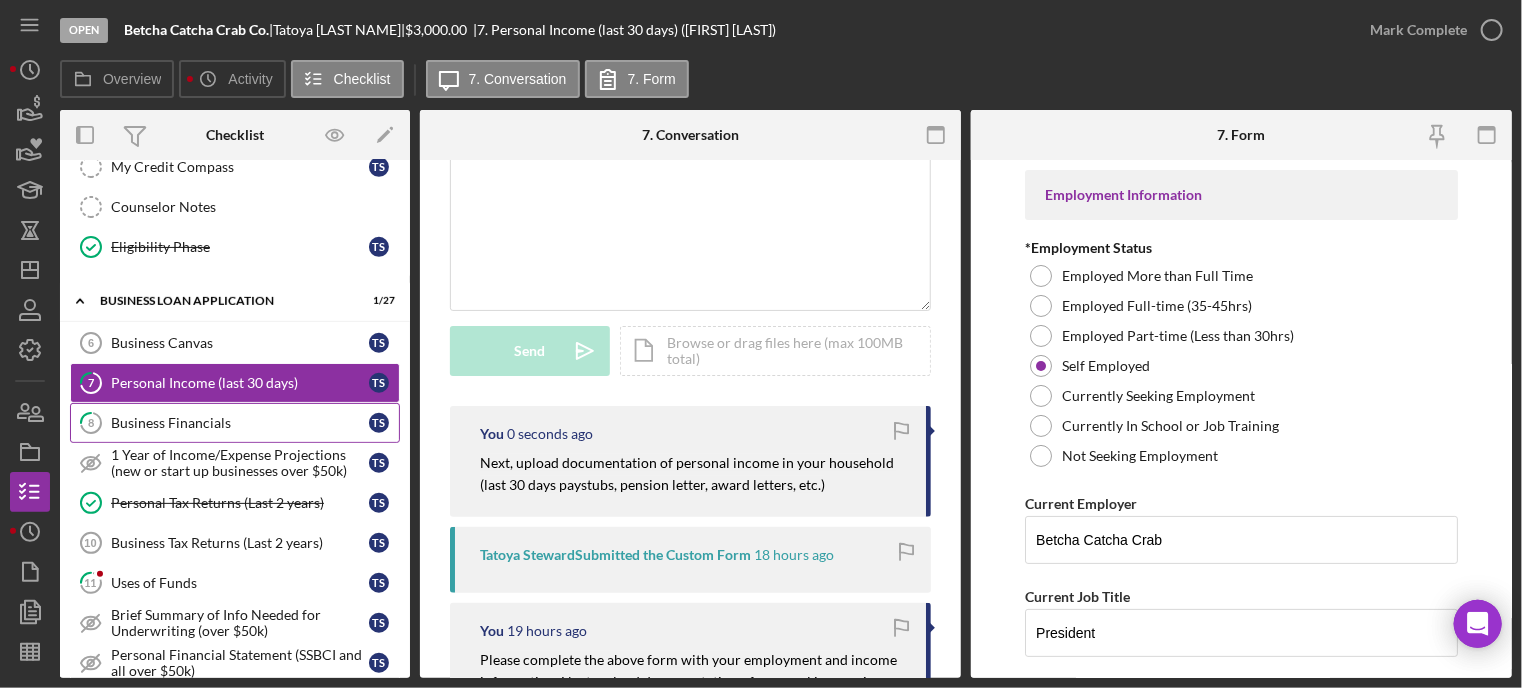 click on "Business Financials" at bounding box center [240, 423] 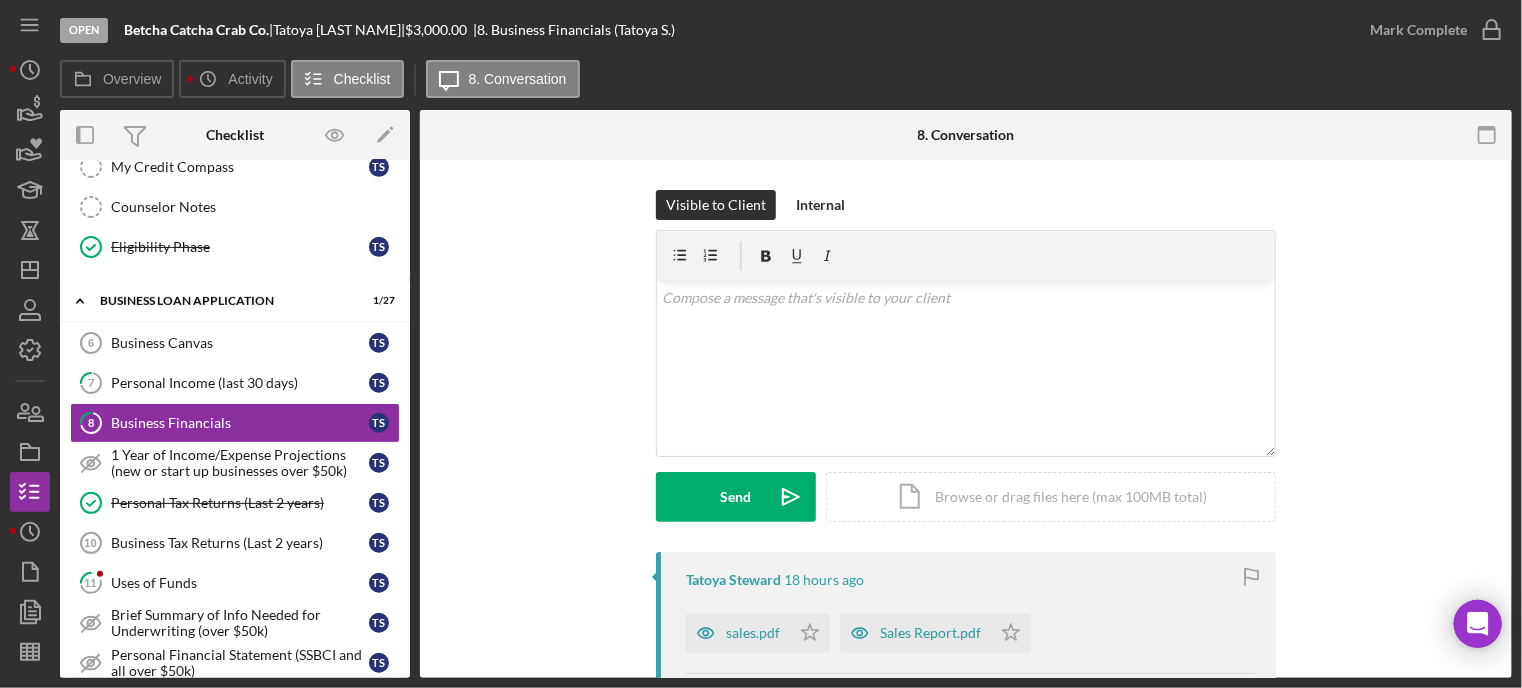 scroll, scrollTop: 400, scrollLeft: 0, axis: vertical 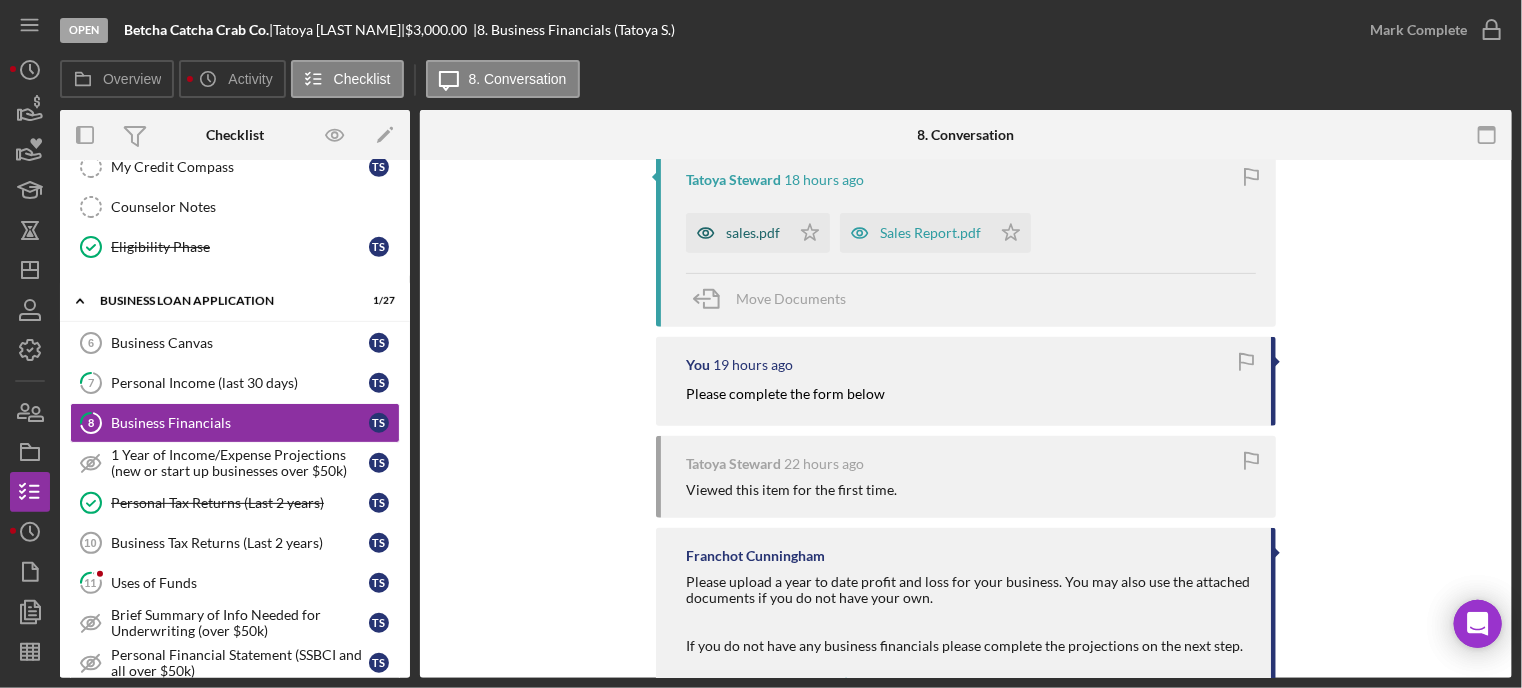 click on "sales.pdf" at bounding box center [753, 233] 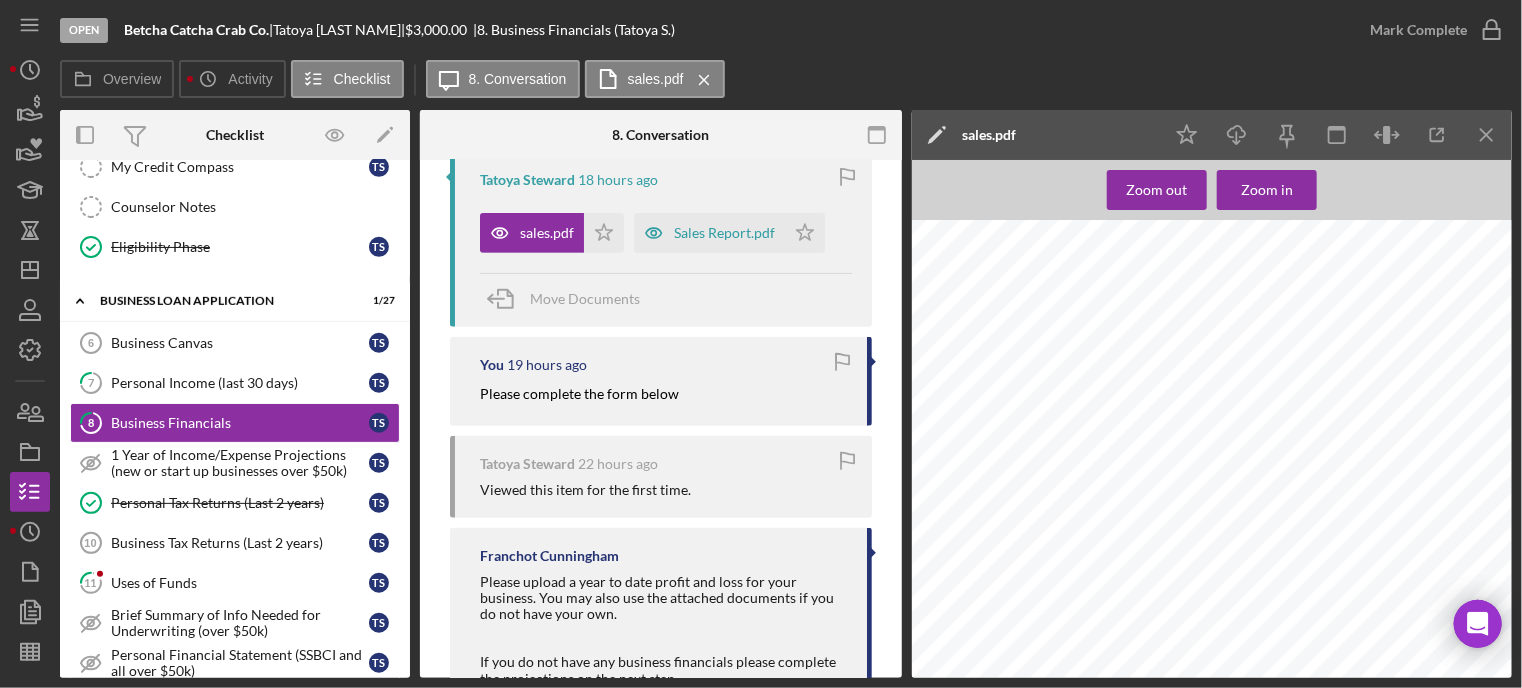 scroll, scrollTop: 500, scrollLeft: 0, axis: vertical 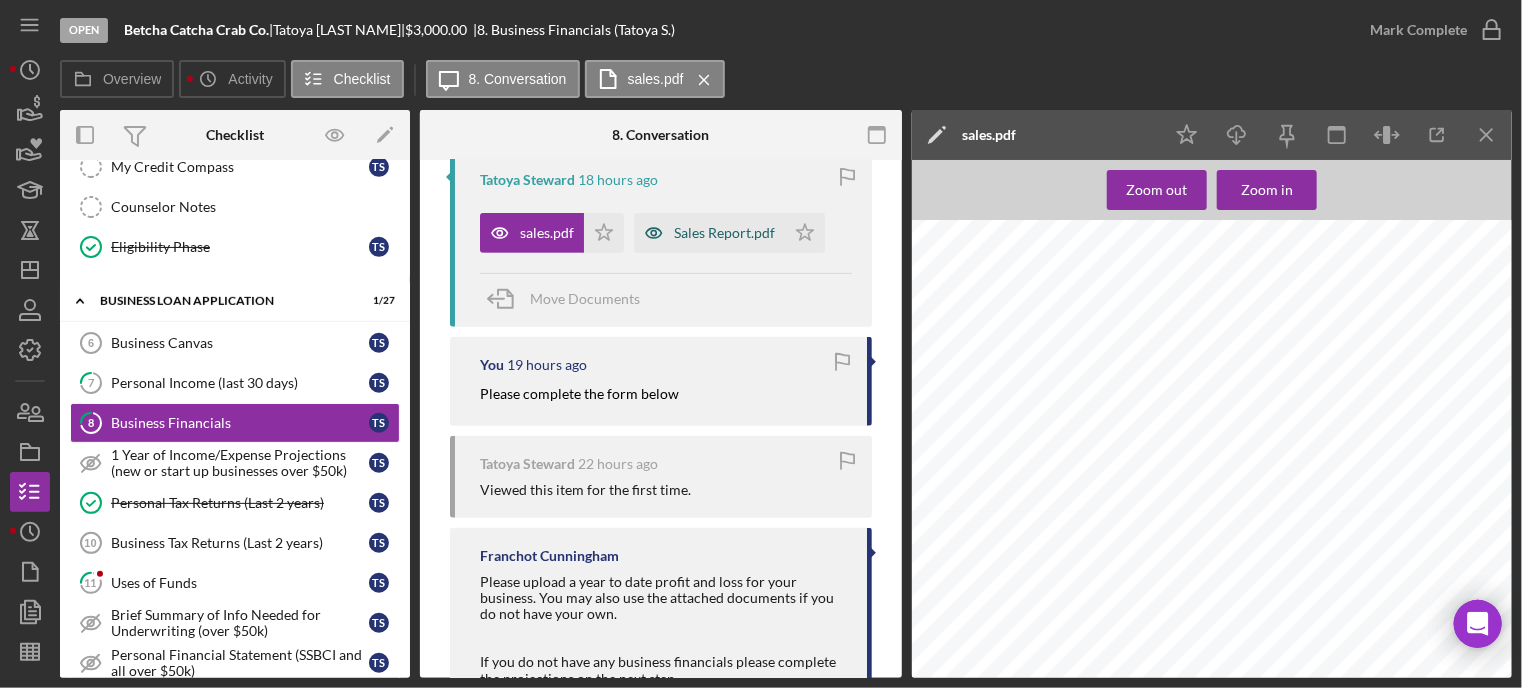 click on "Sales Report.pdf" at bounding box center (709, 233) 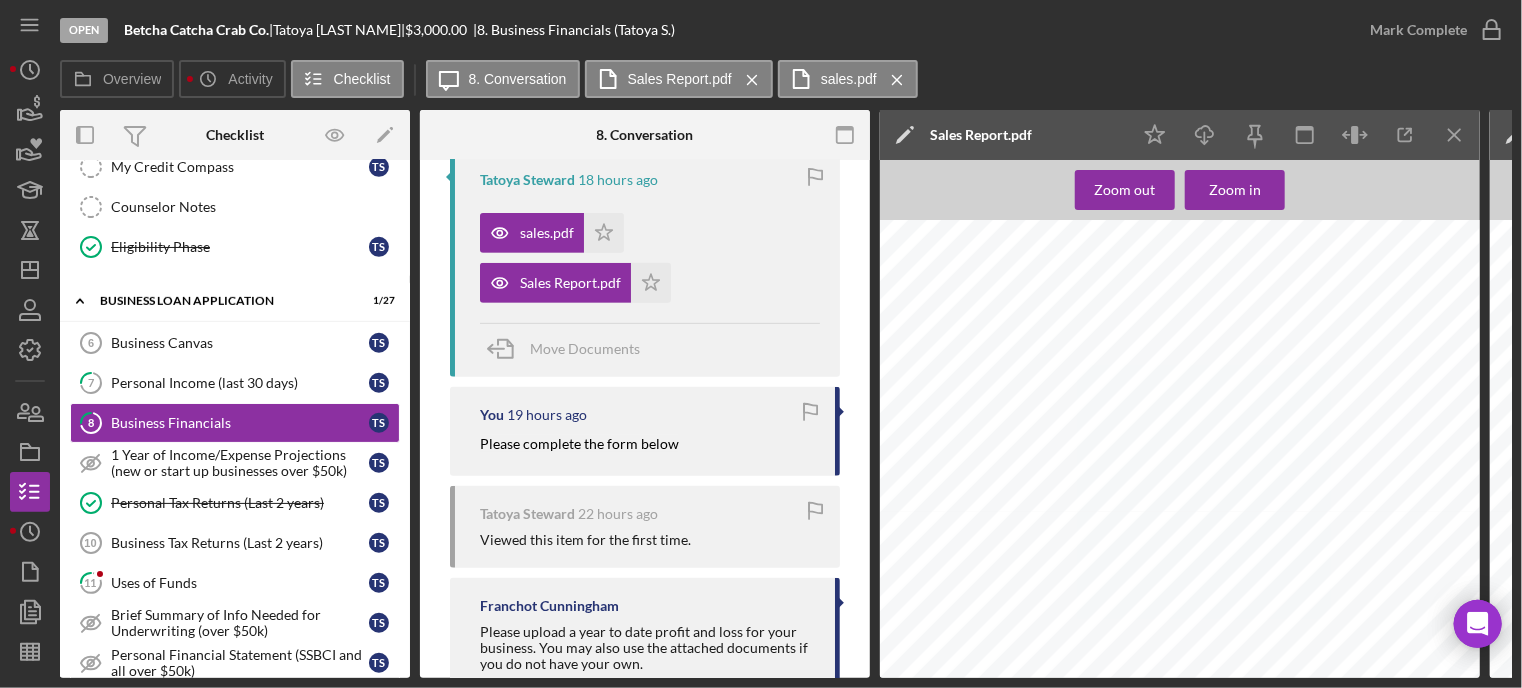 scroll, scrollTop: 600, scrollLeft: 0, axis: vertical 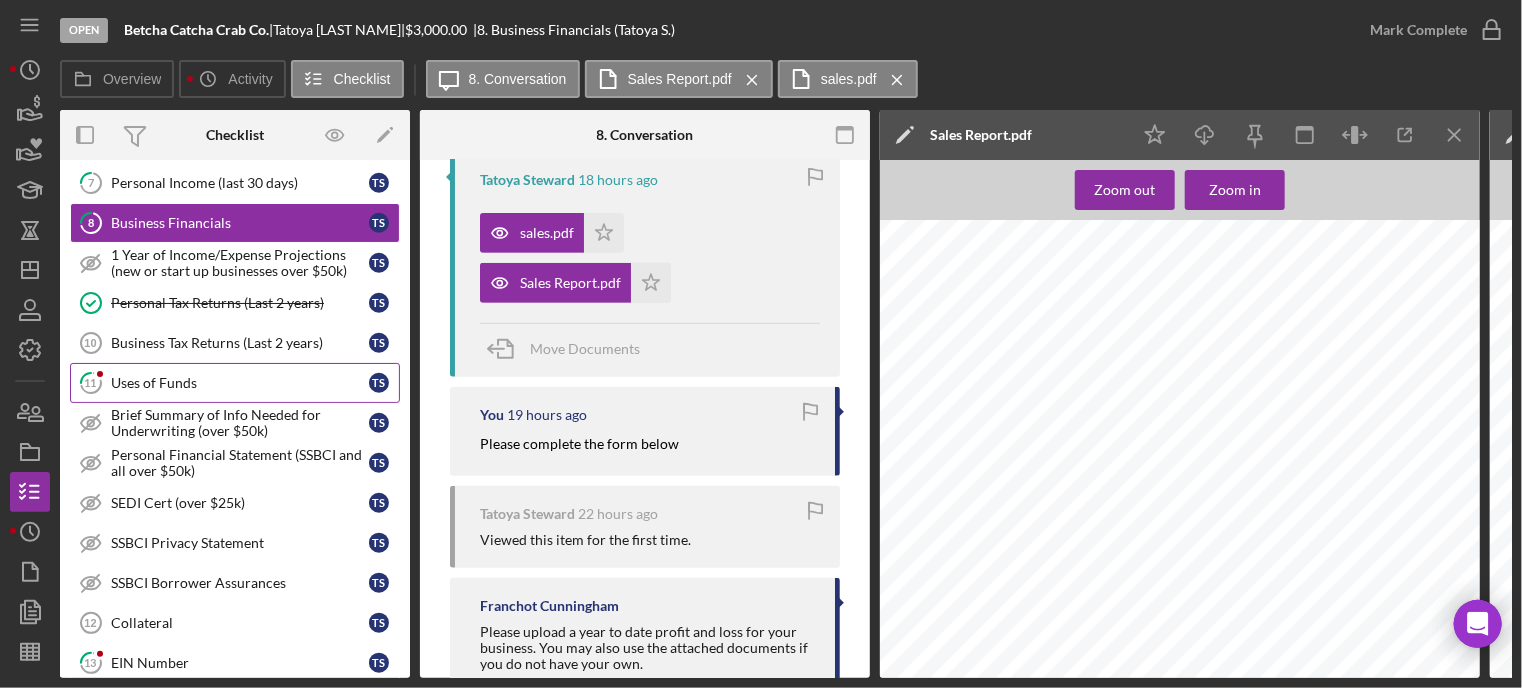 click on "Uses of Funds" at bounding box center (240, 383) 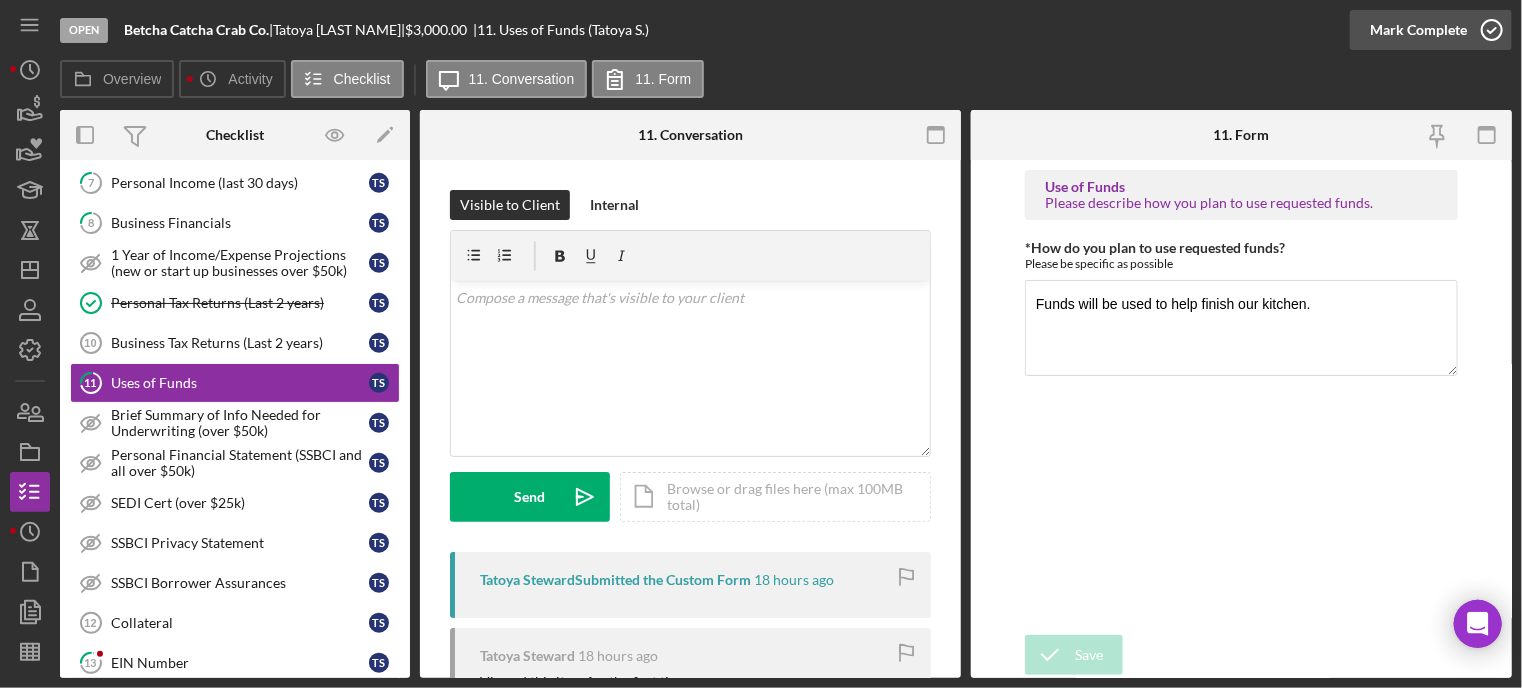 click 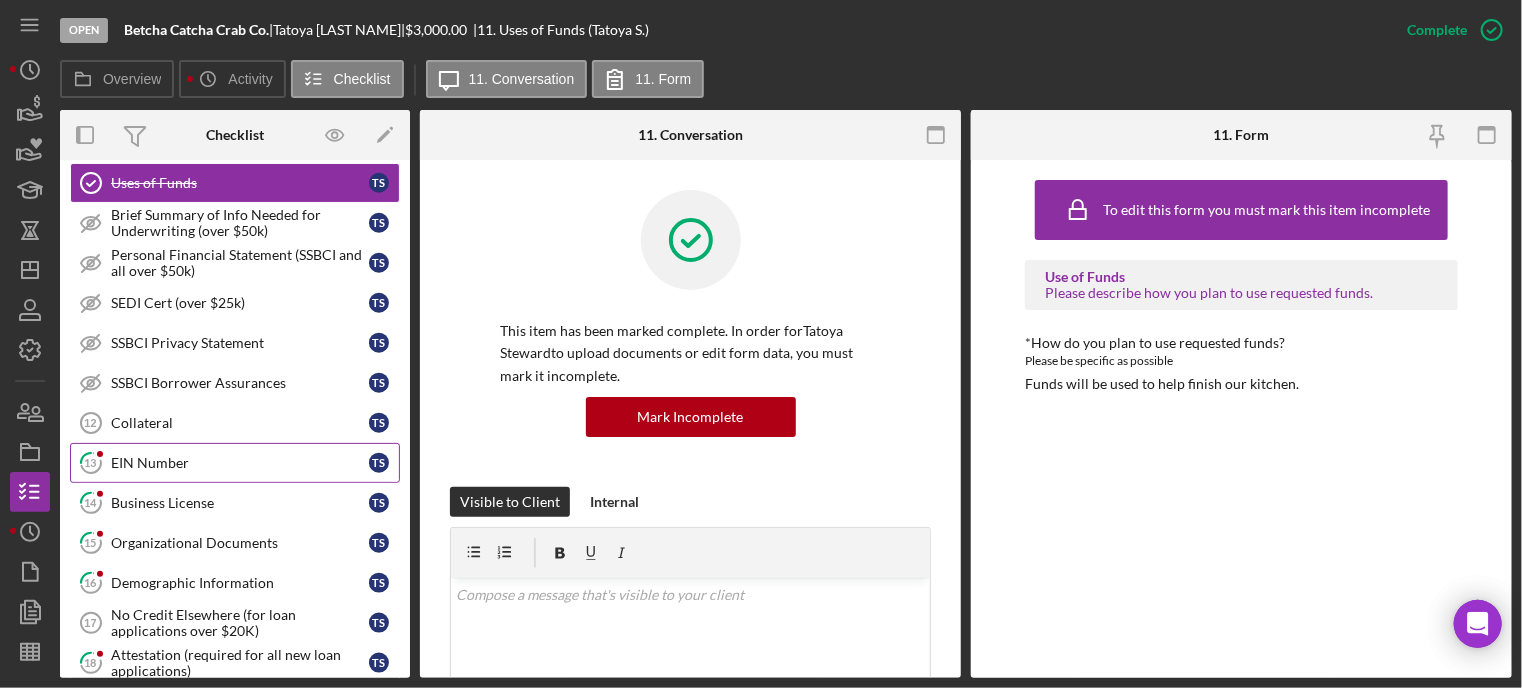 scroll, scrollTop: 1100, scrollLeft: 0, axis: vertical 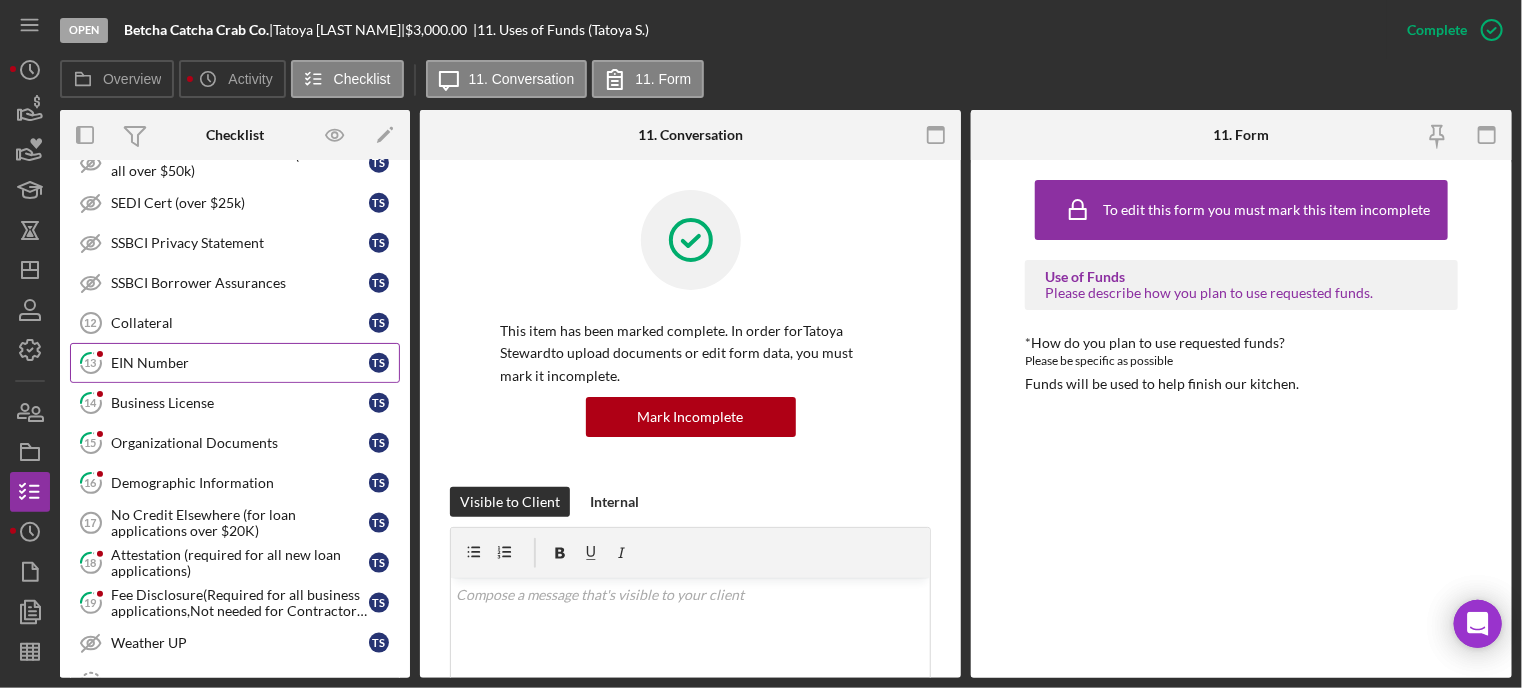 click on "EIN Number" at bounding box center [240, 363] 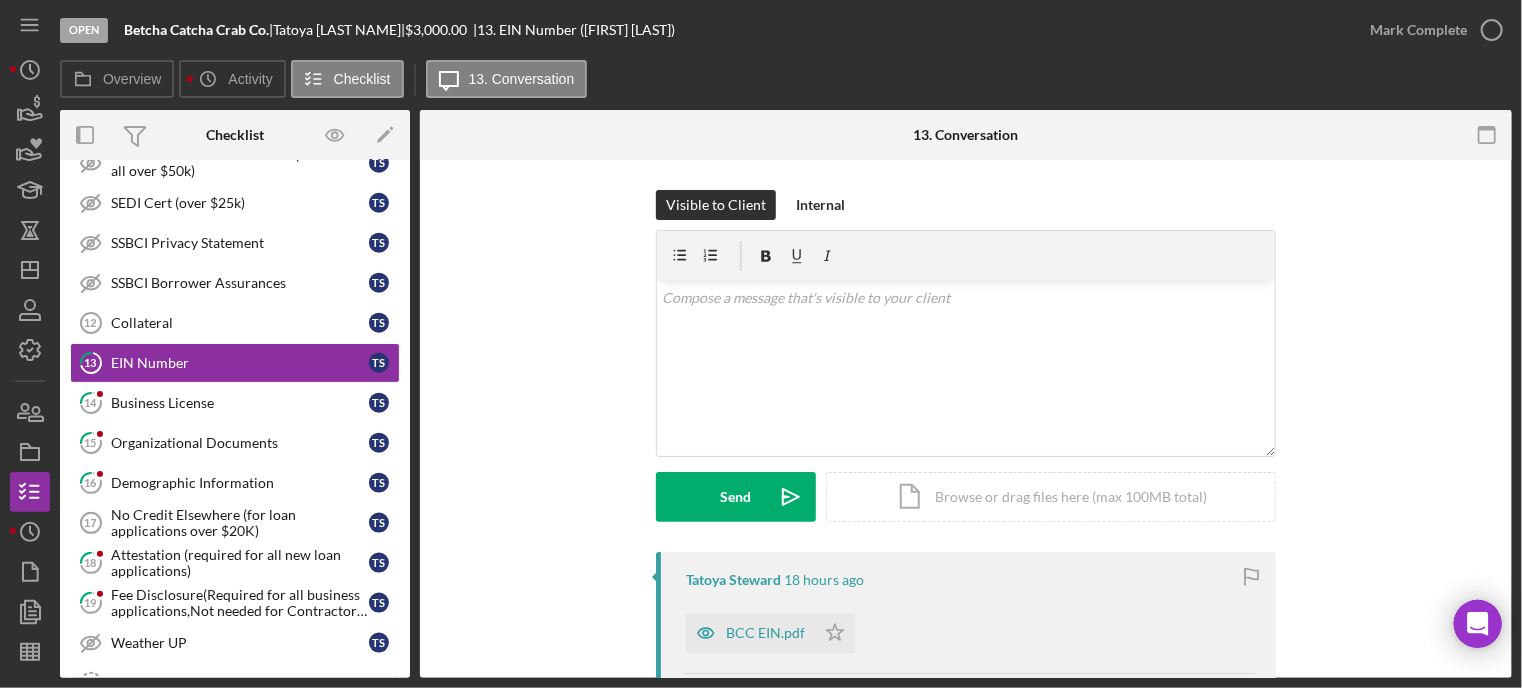 scroll, scrollTop: 392, scrollLeft: 0, axis: vertical 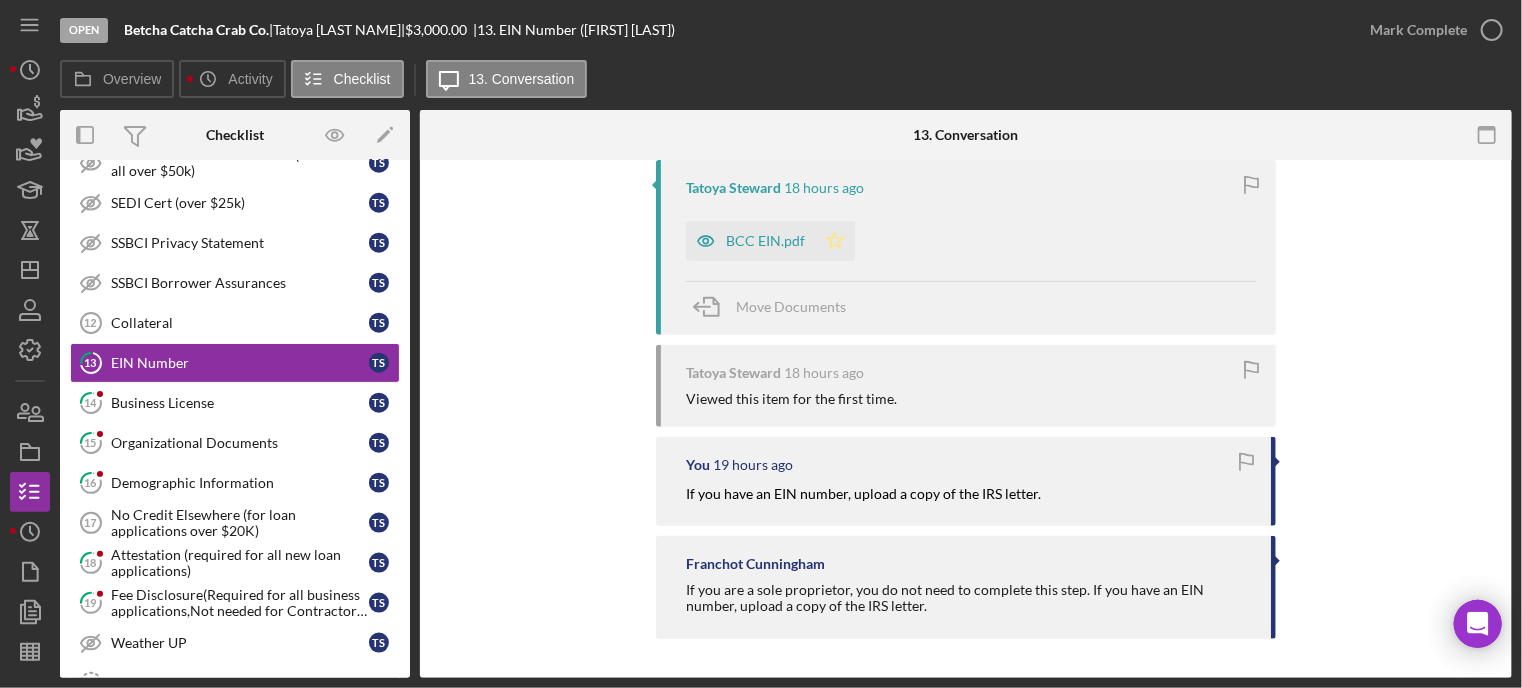 click on "Icon/Star" 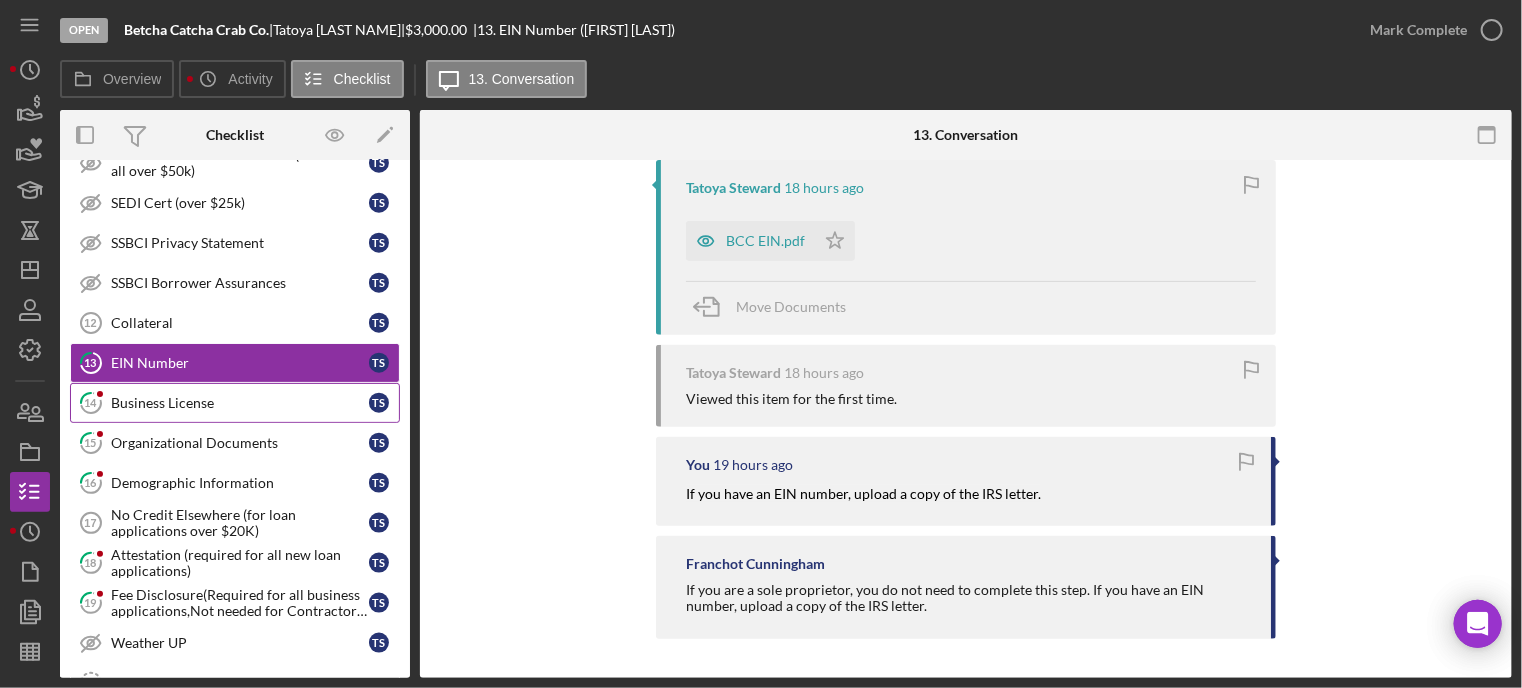 click 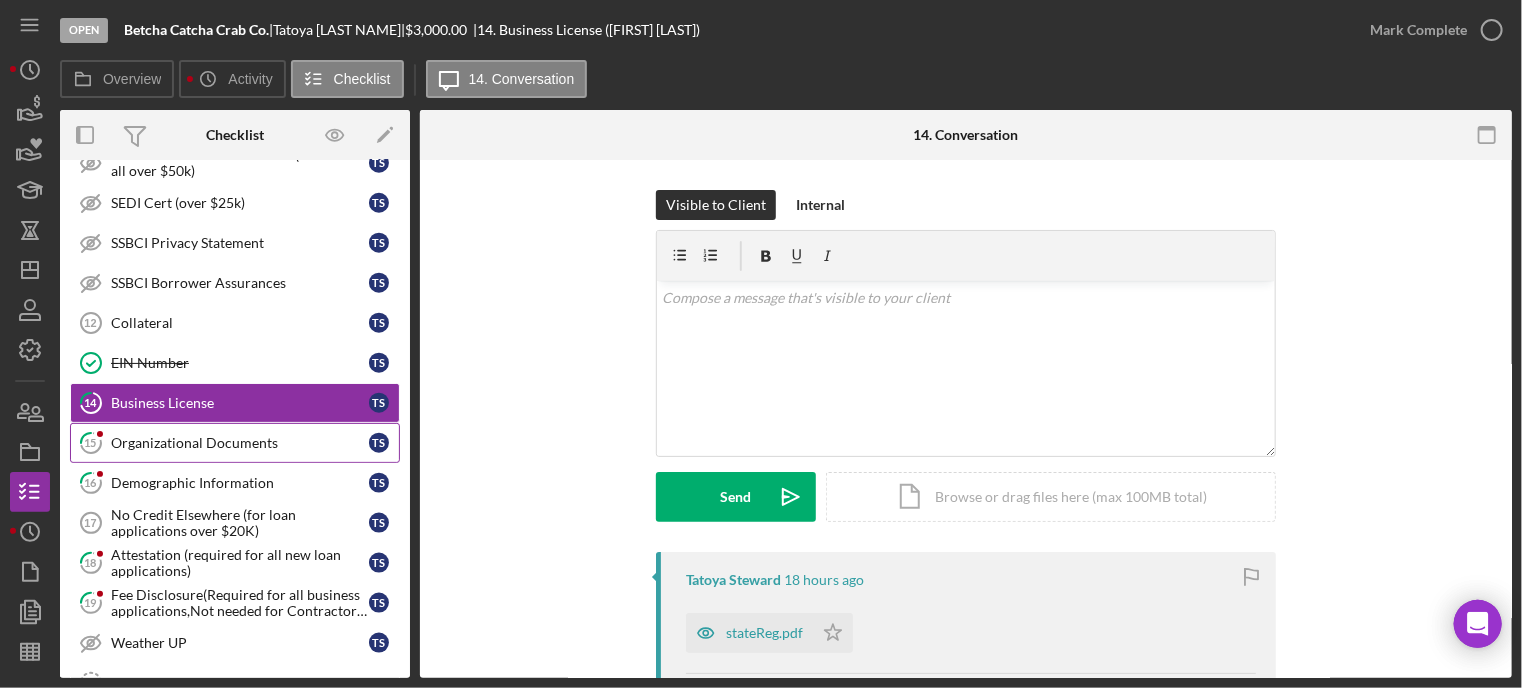 click on "Organizational Documents" at bounding box center (240, 443) 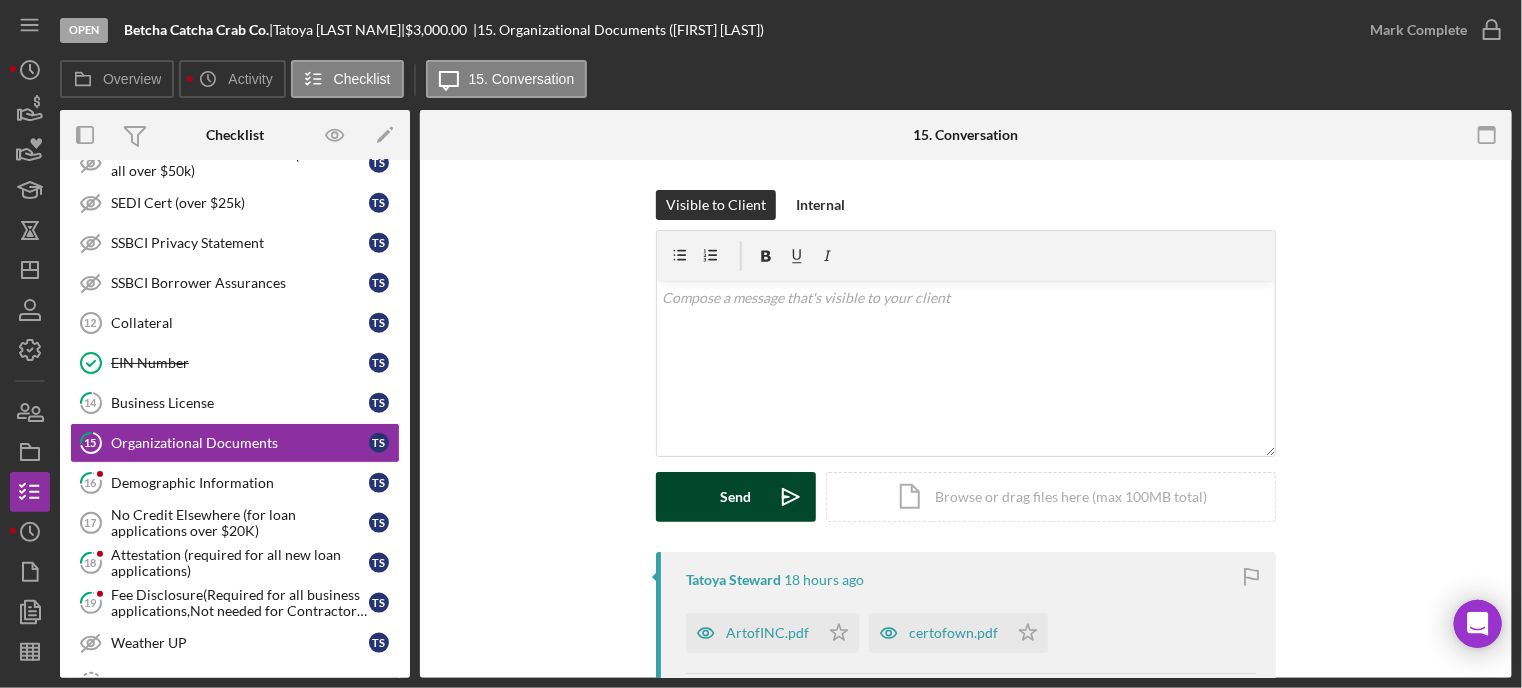 scroll, scrollTop: 200, scrollLeft: 0, axis: vertical 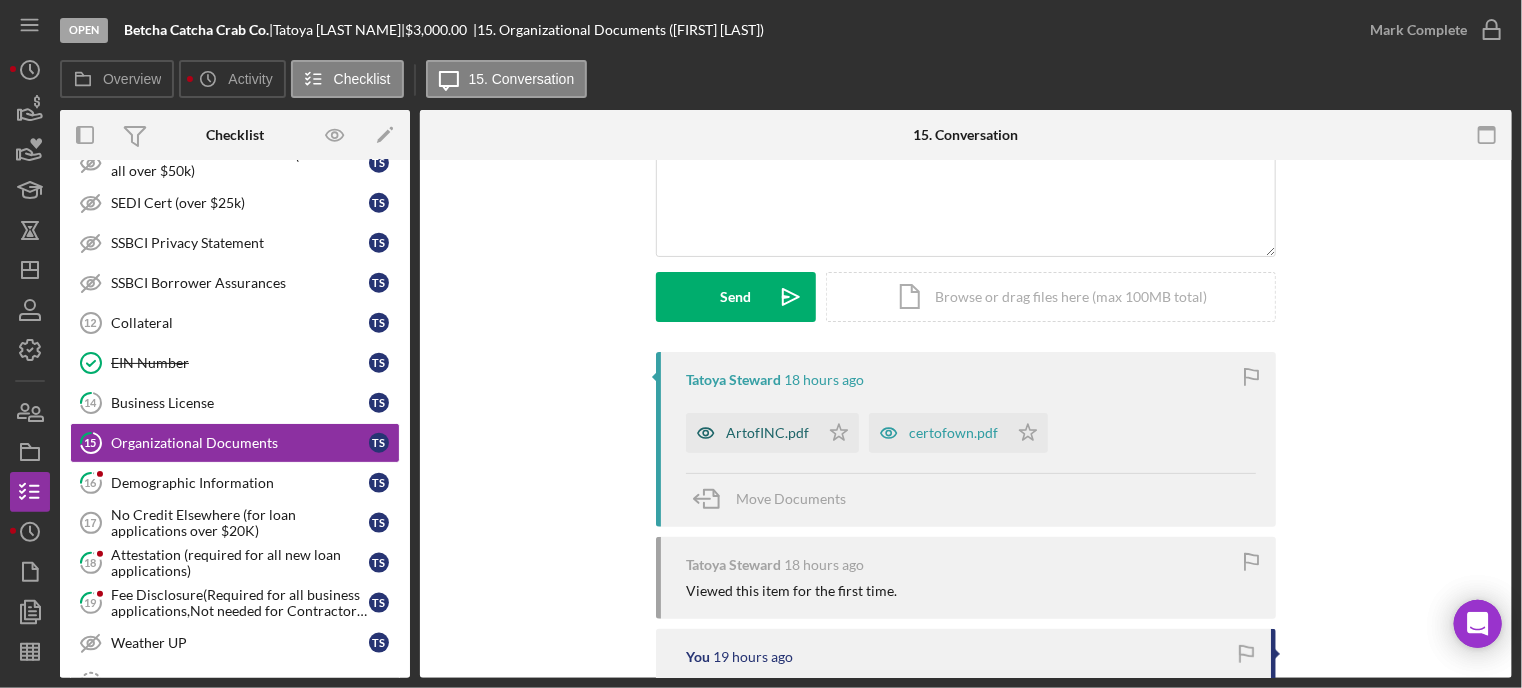 click on "ArtofINC.pdf" at bounding box center (767, 433) 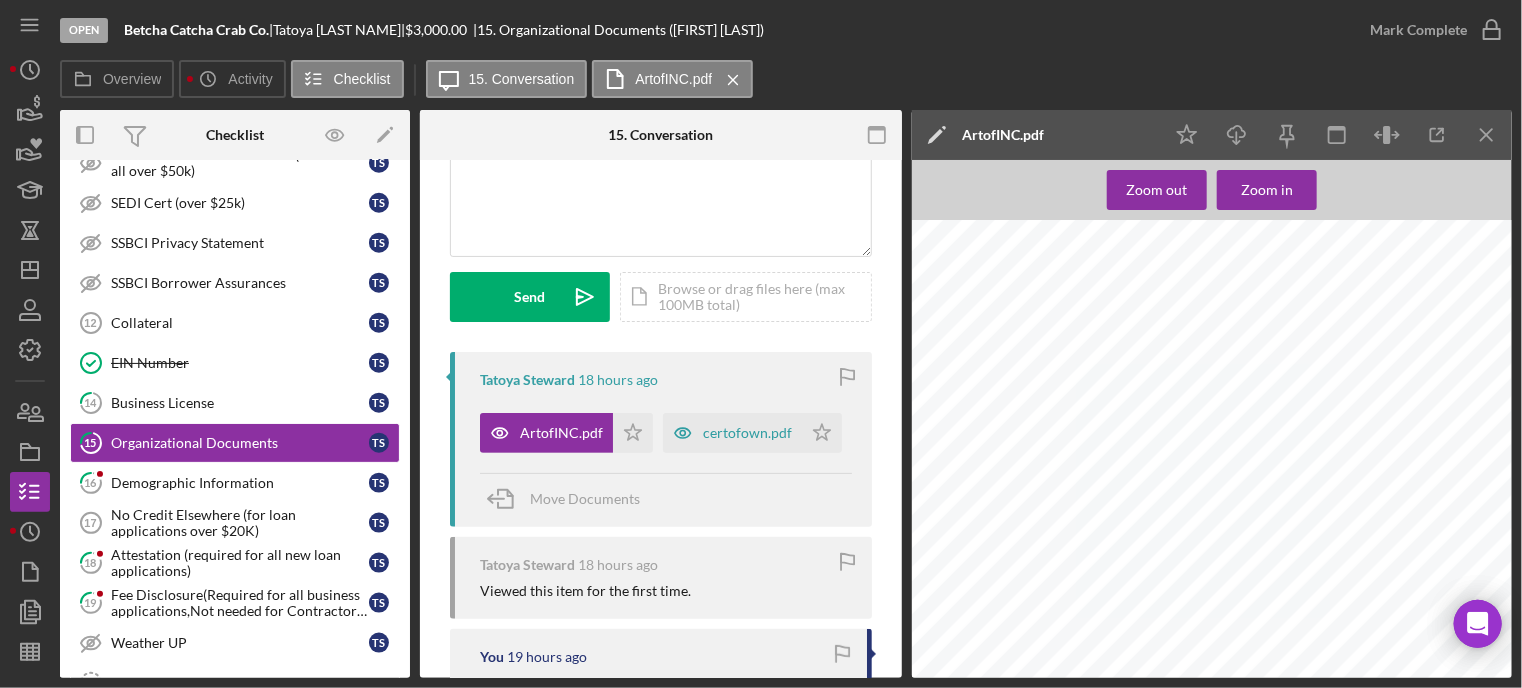 scroll, scrollTop: 300, scrollLeft: 0, axis: vertical 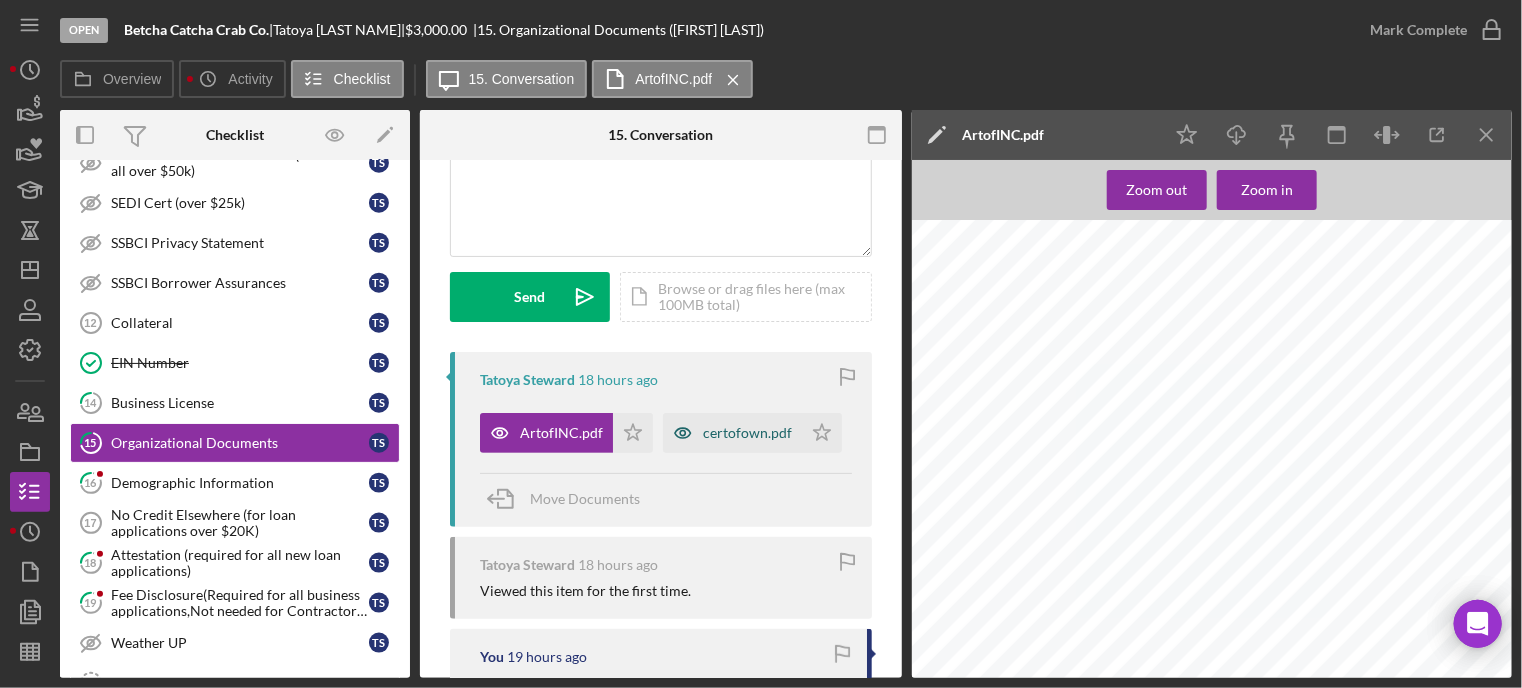 click on "certofown.pdf" at bounding box center (732, 433) 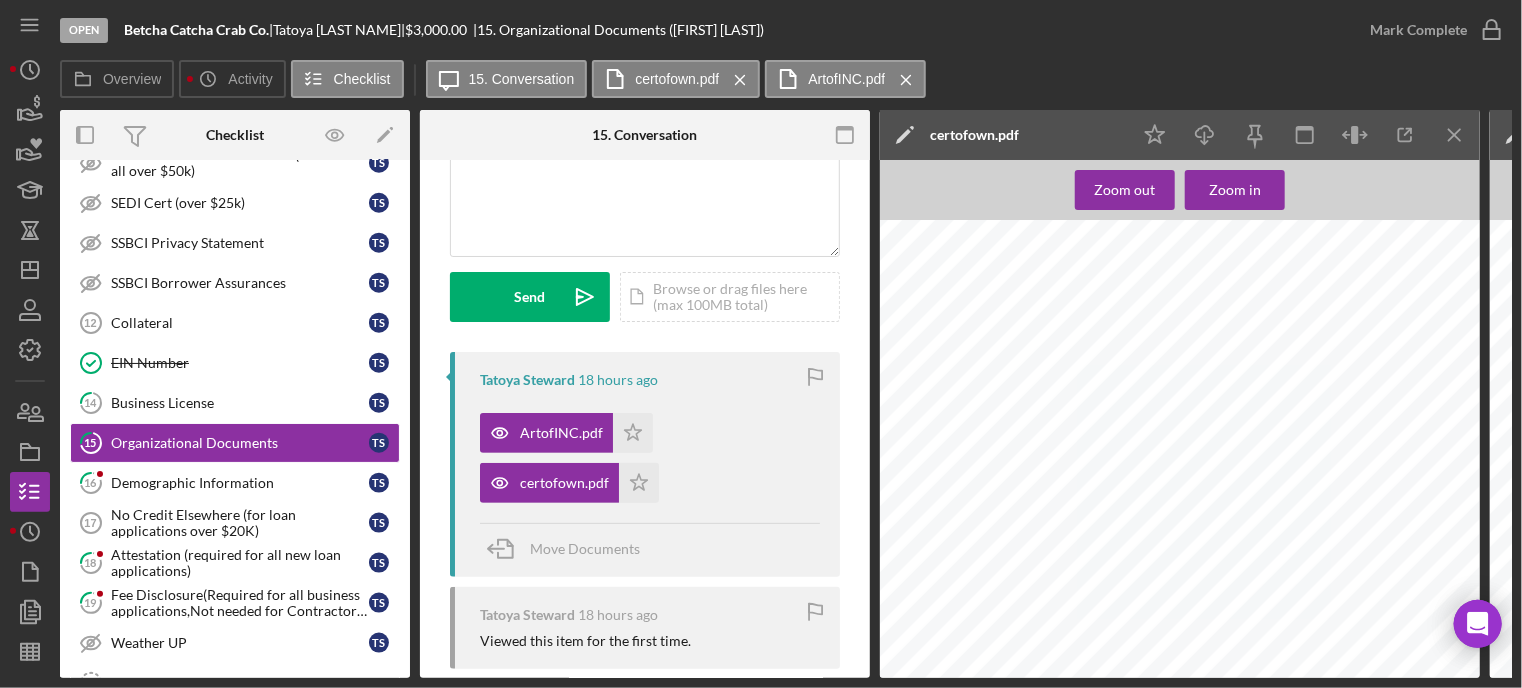 scroll, scrollTop: 900, scrollLeft: 0, axis: vertical 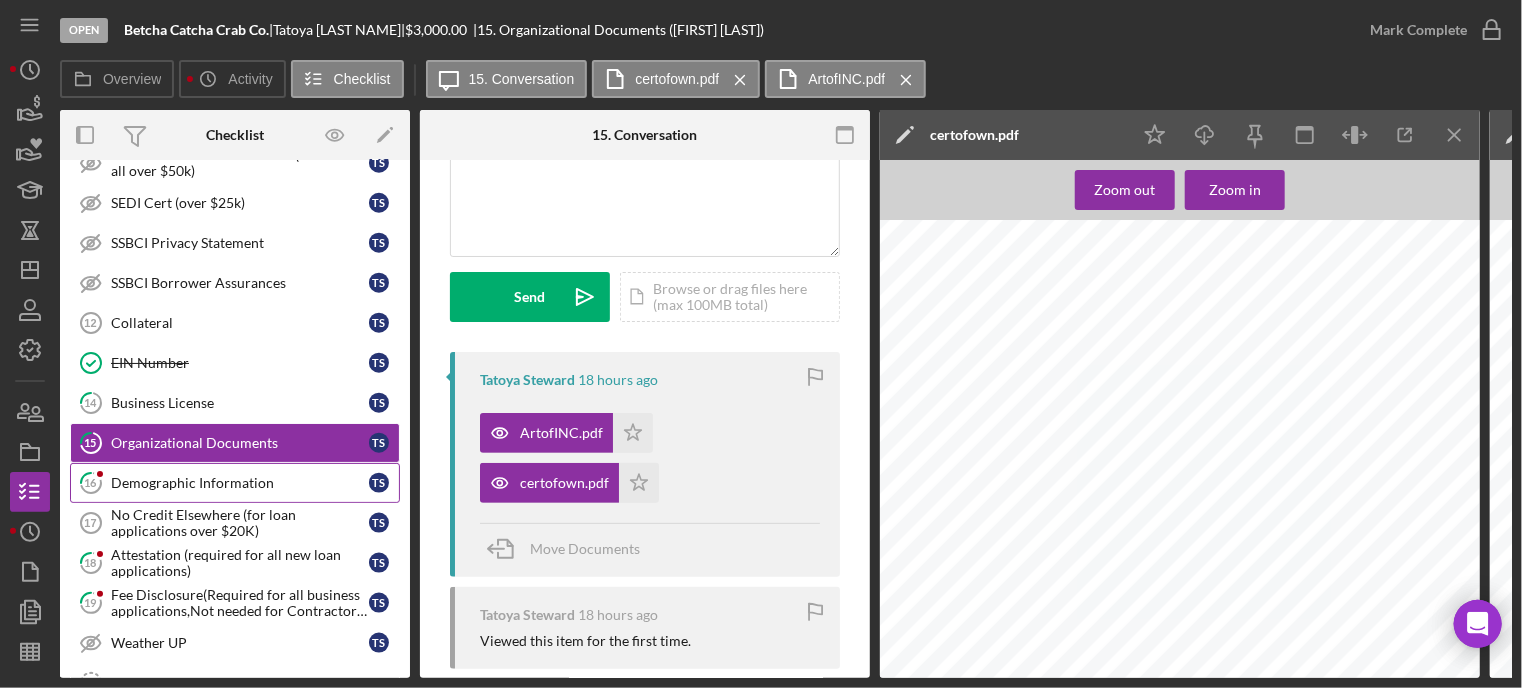 click on "Demographic Information" at bounding box center [240, 483] 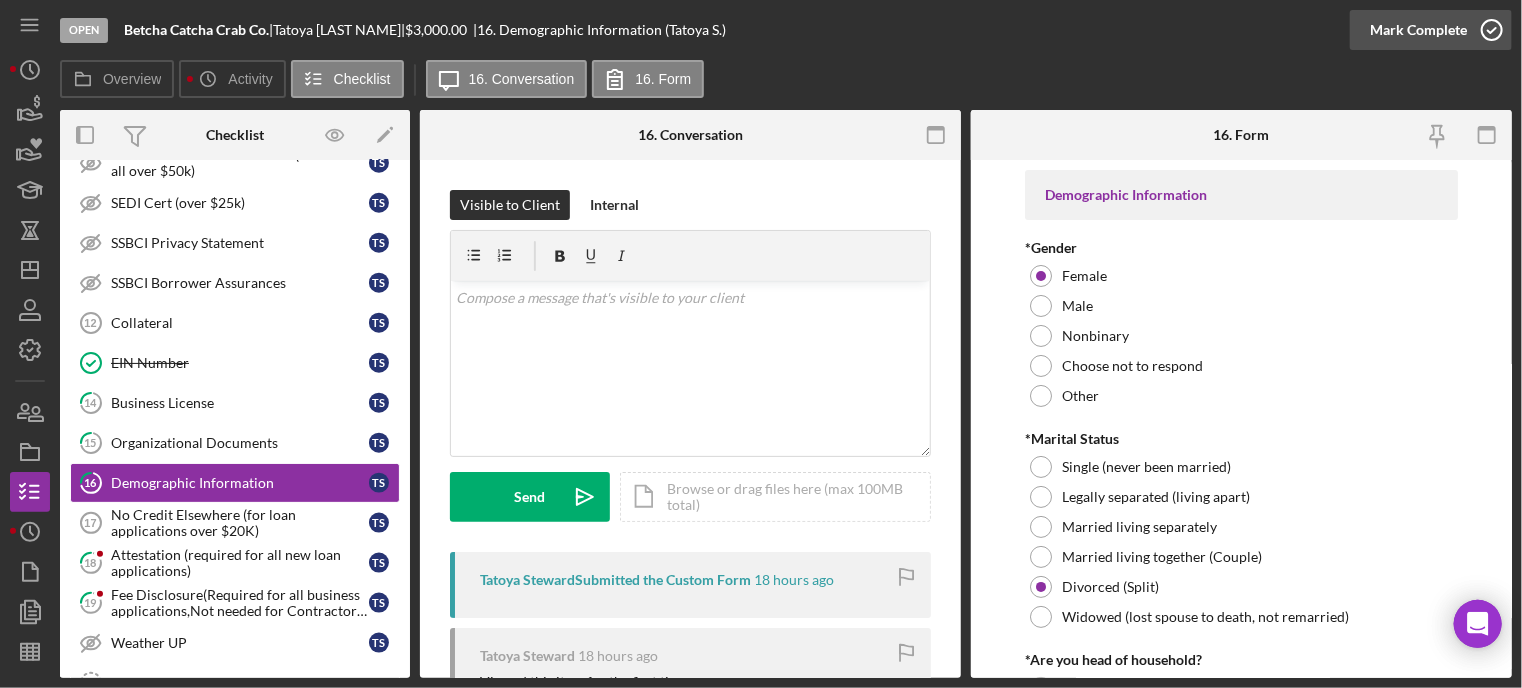 click 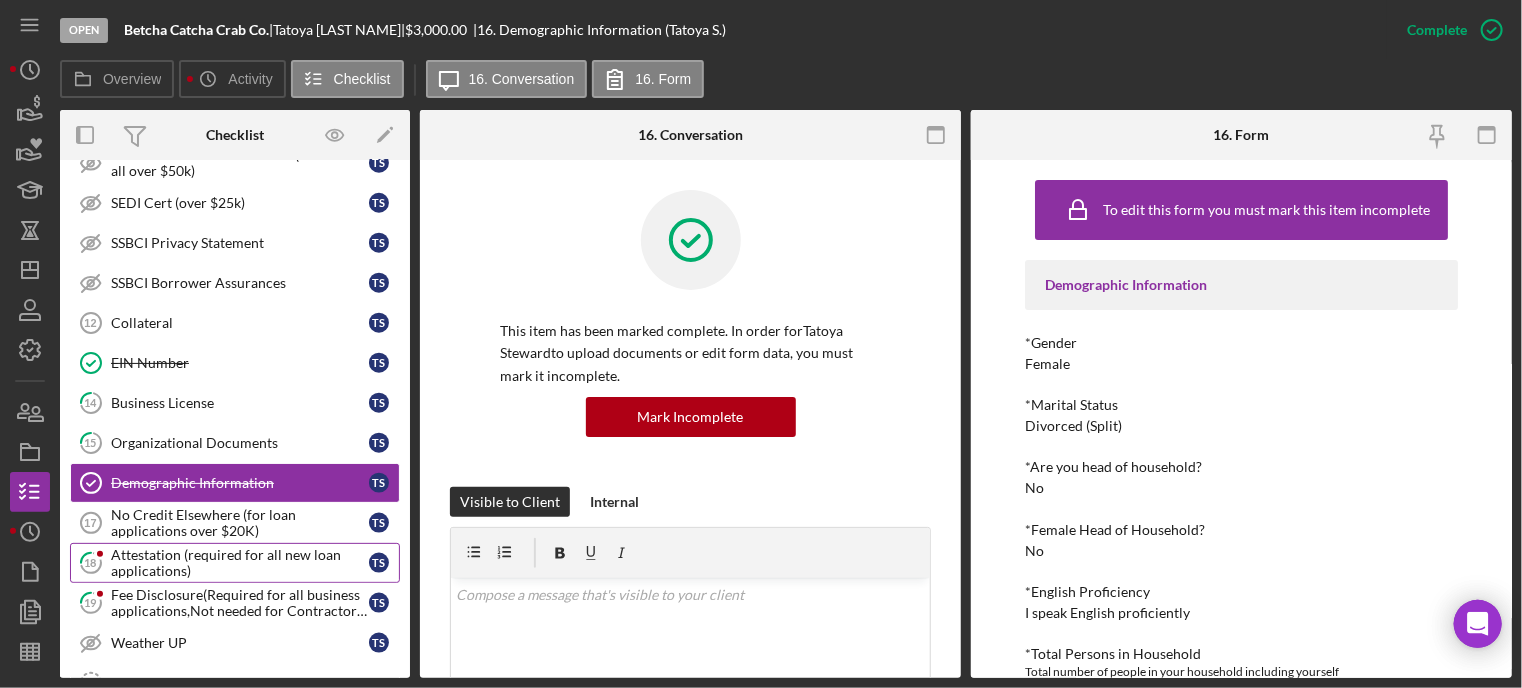click on "Attestation (required for all new loan applications)" at bounding box center (240, 563) 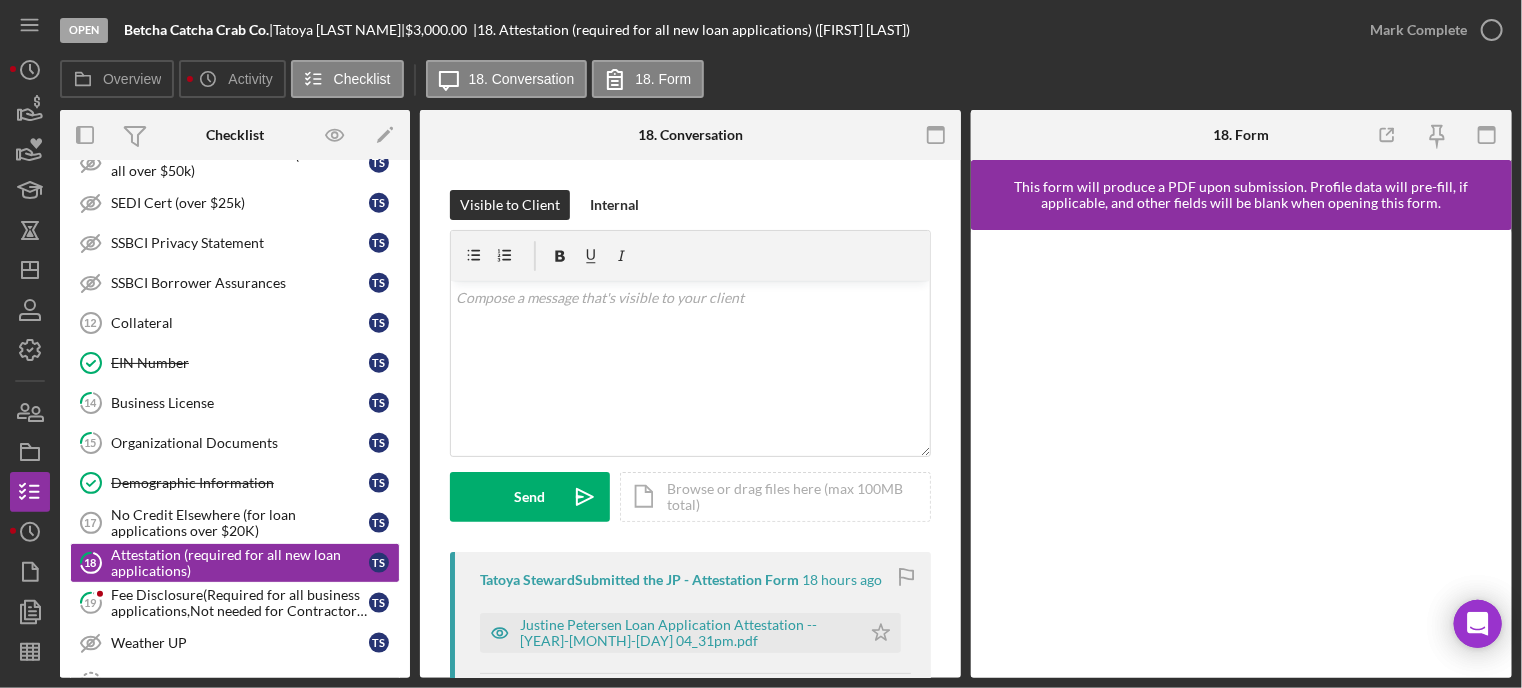 scroll, scrollTop: 200, scrollLeft: 0, axis: vertical 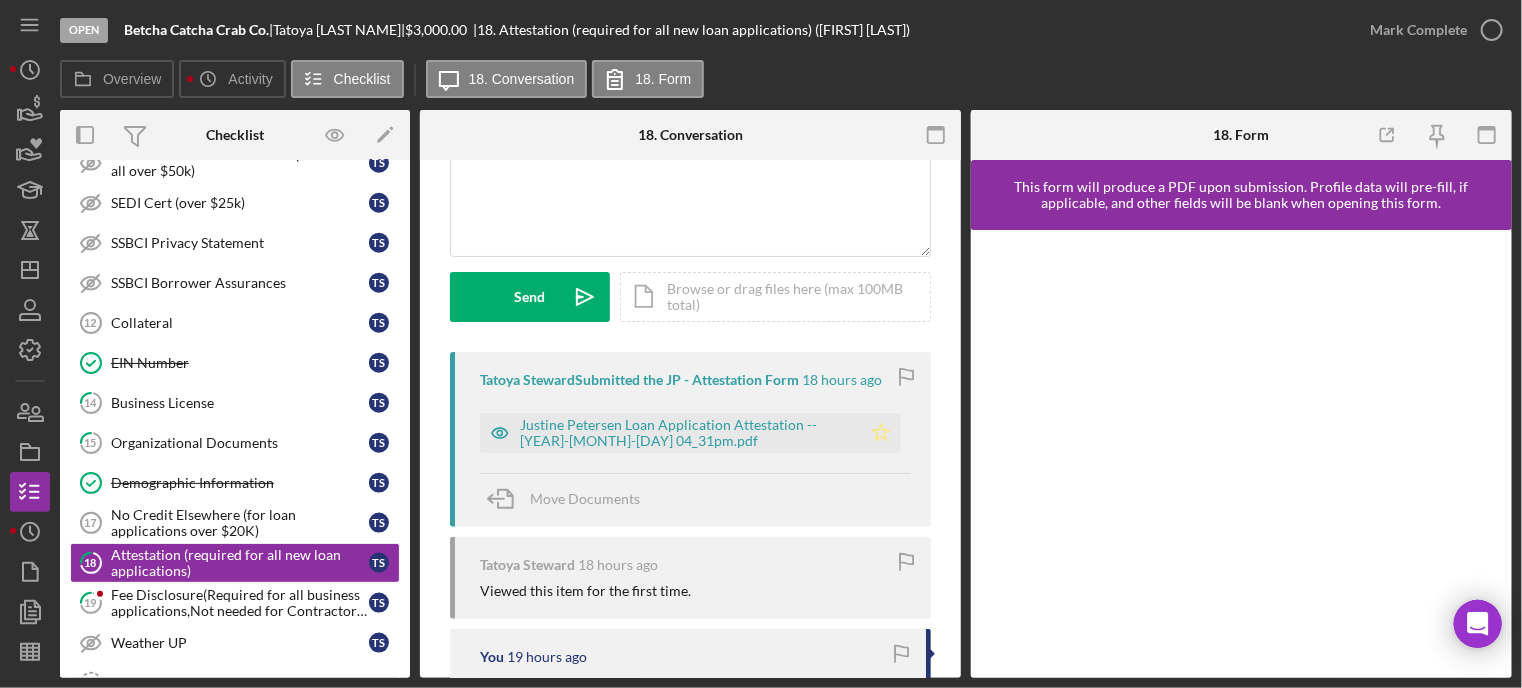 click on "Icon/Star" 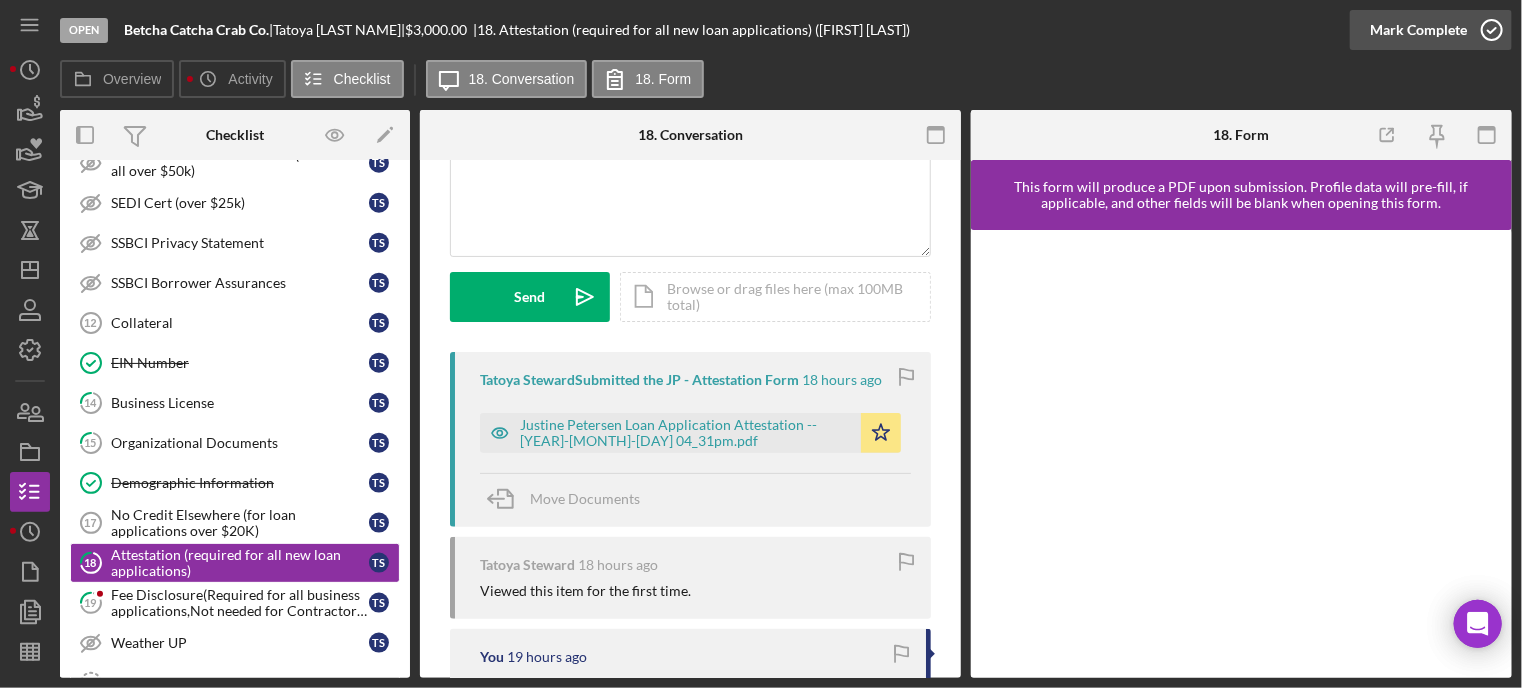click 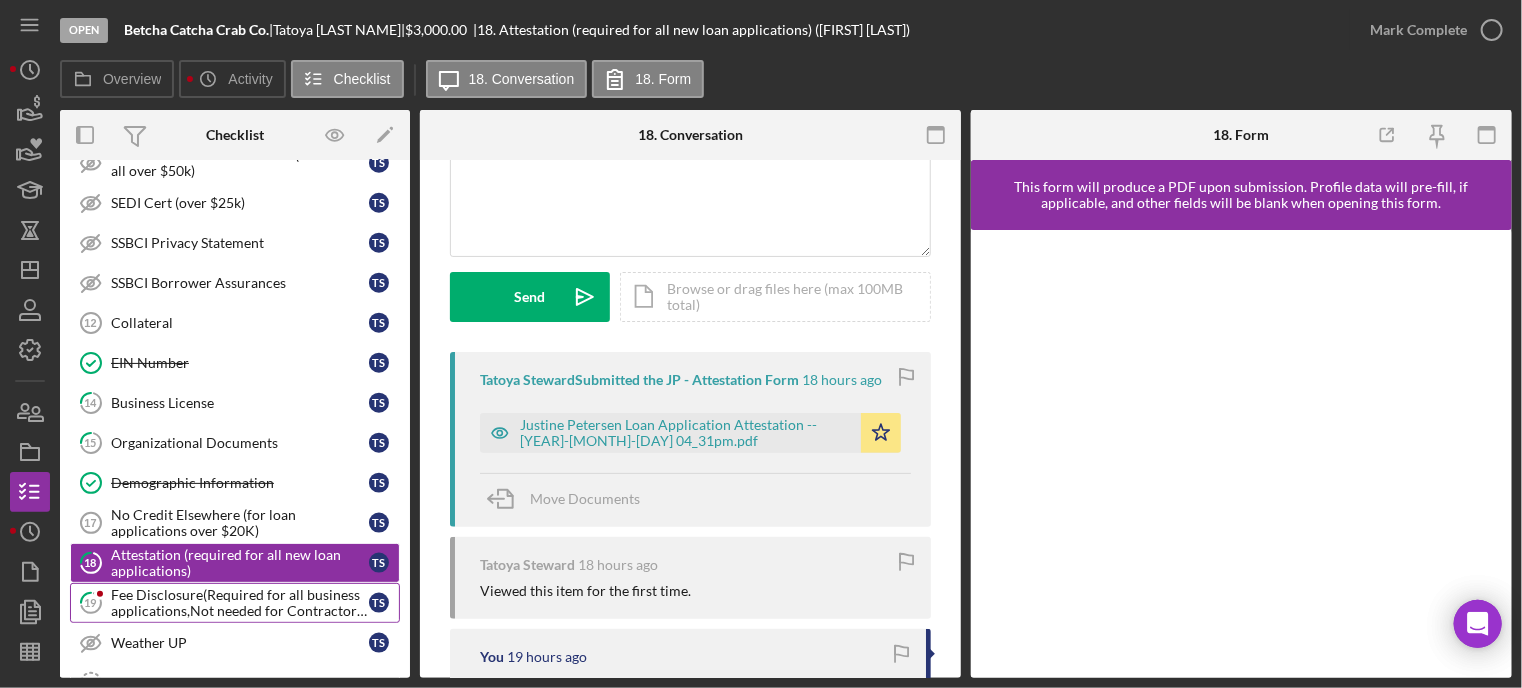 click on "Fee Disclosure(Required for all business applications,Not needed for Contractor loans)" at bounding box center (240, 603) 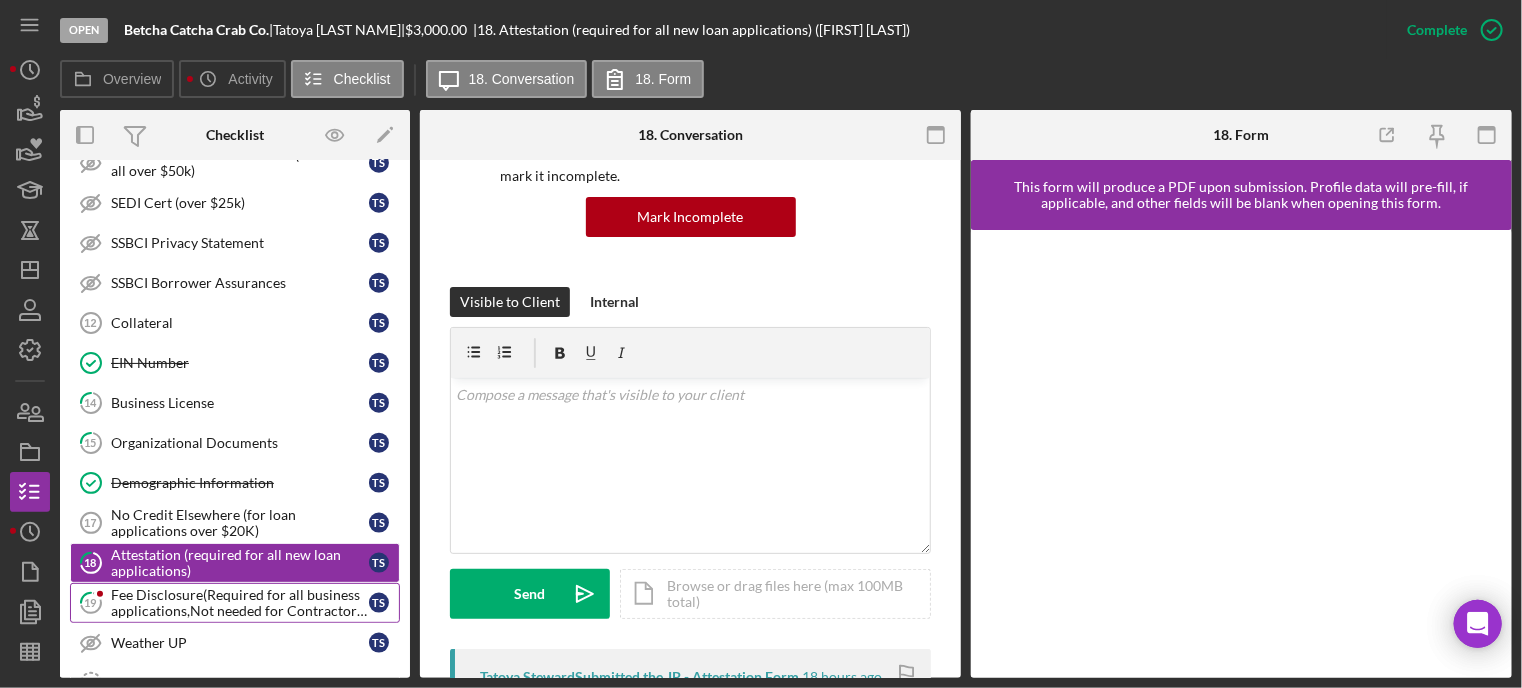 scroll, scrollTop: 497, scrollLeft: 0, axis: vertical 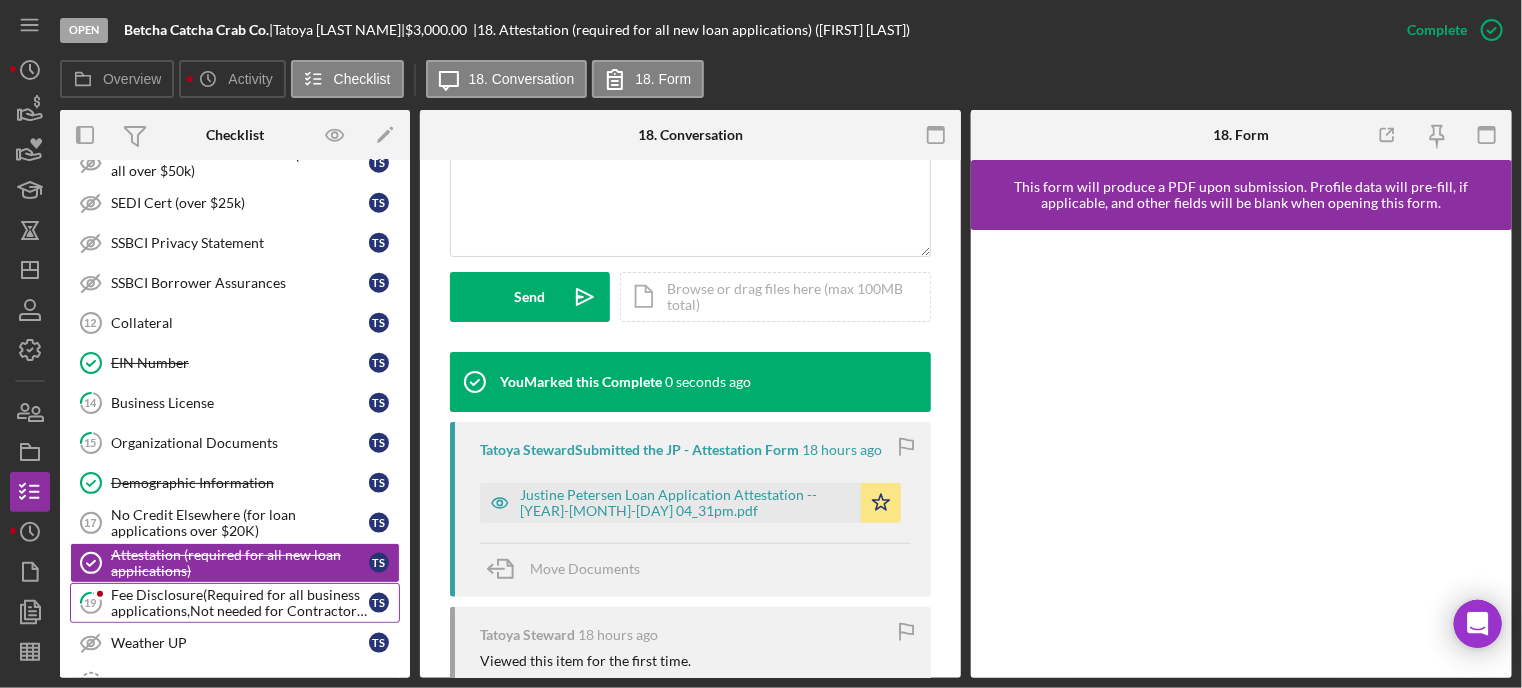 click on "Fee Disclosure(Required for all business applications,Not needed for Contractor loans)" at bounding box center (240, 603) 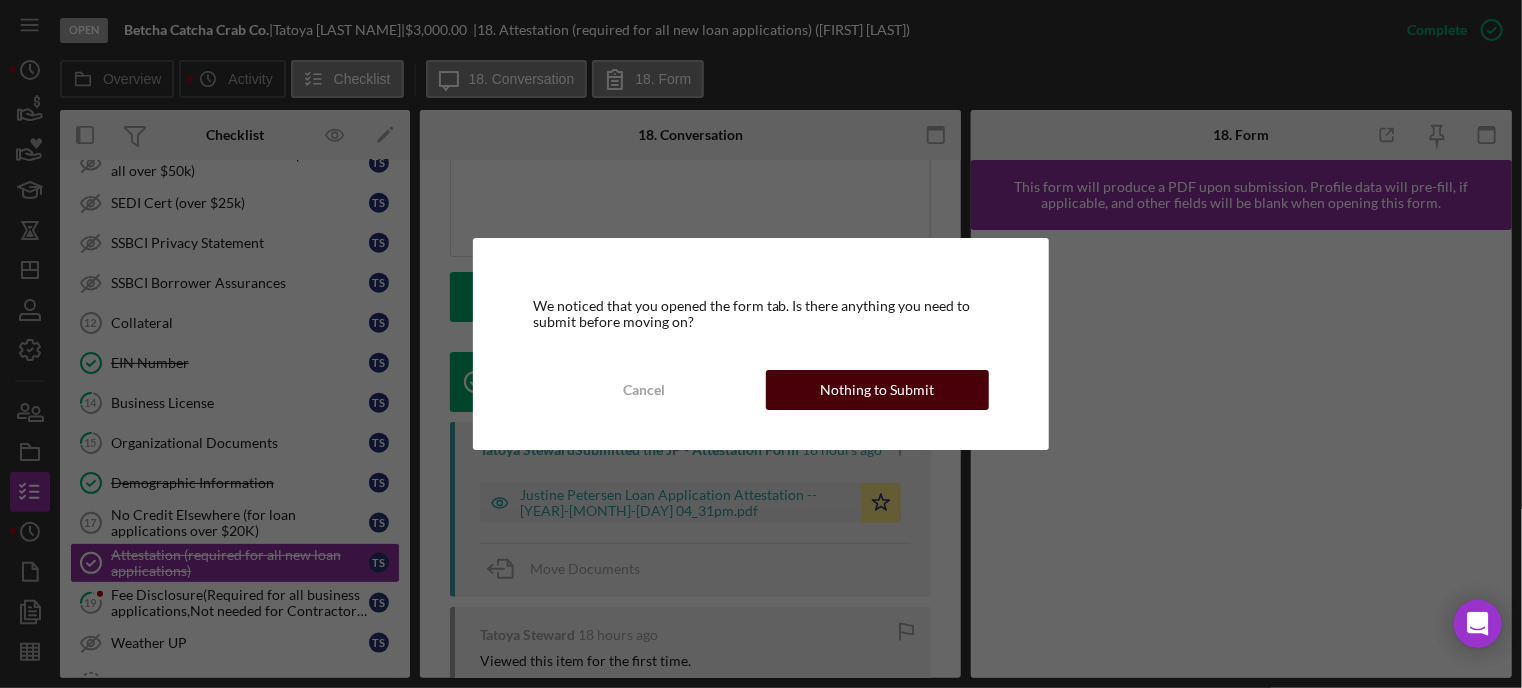 click on "Nothing to Submit" at bounding box center (878, 390) 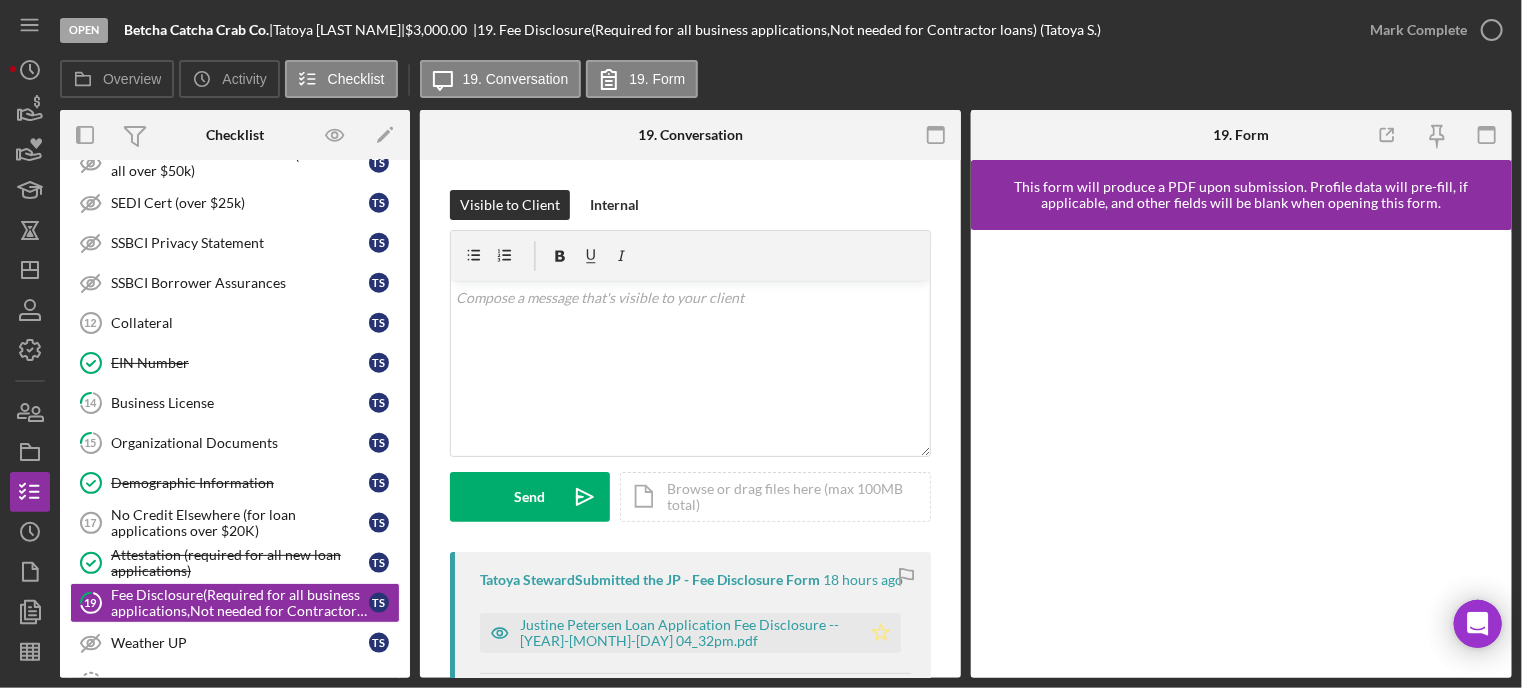 click on "Icon/Star" 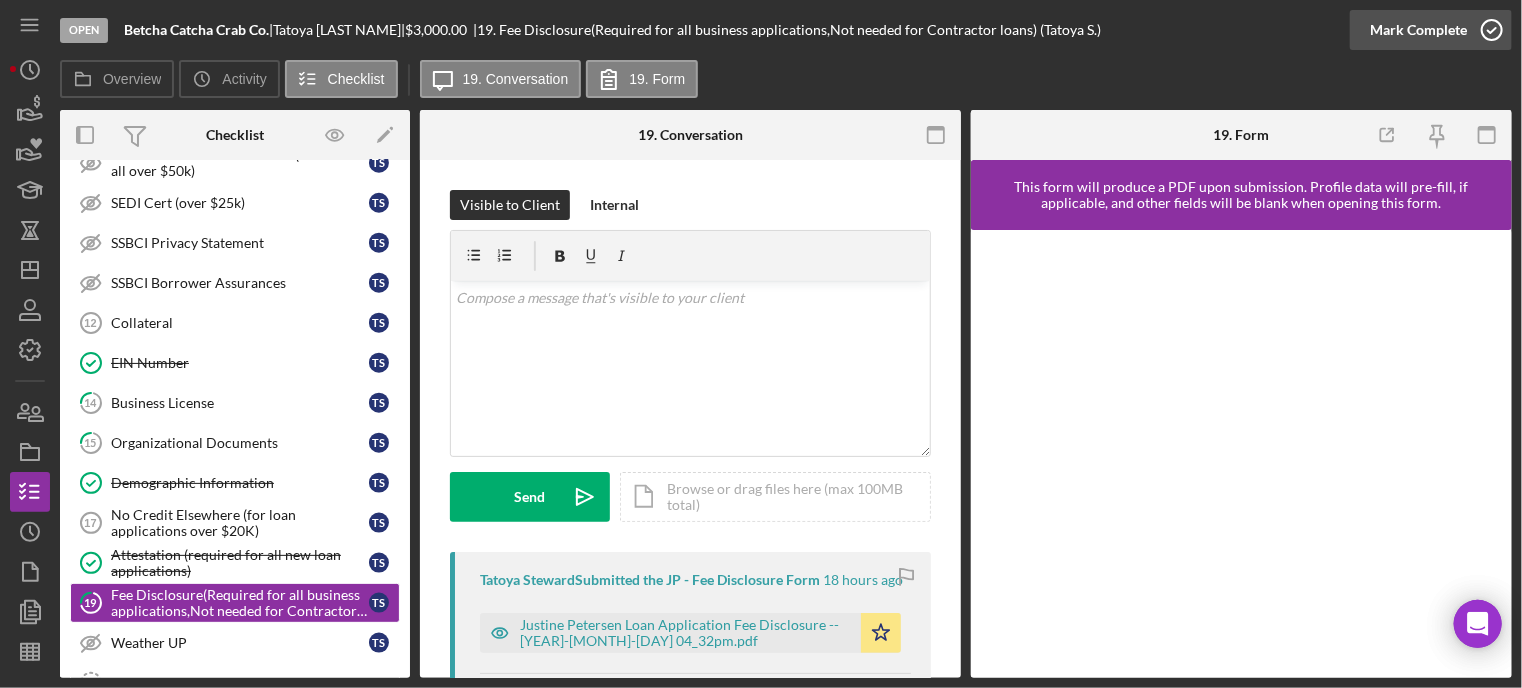 click 